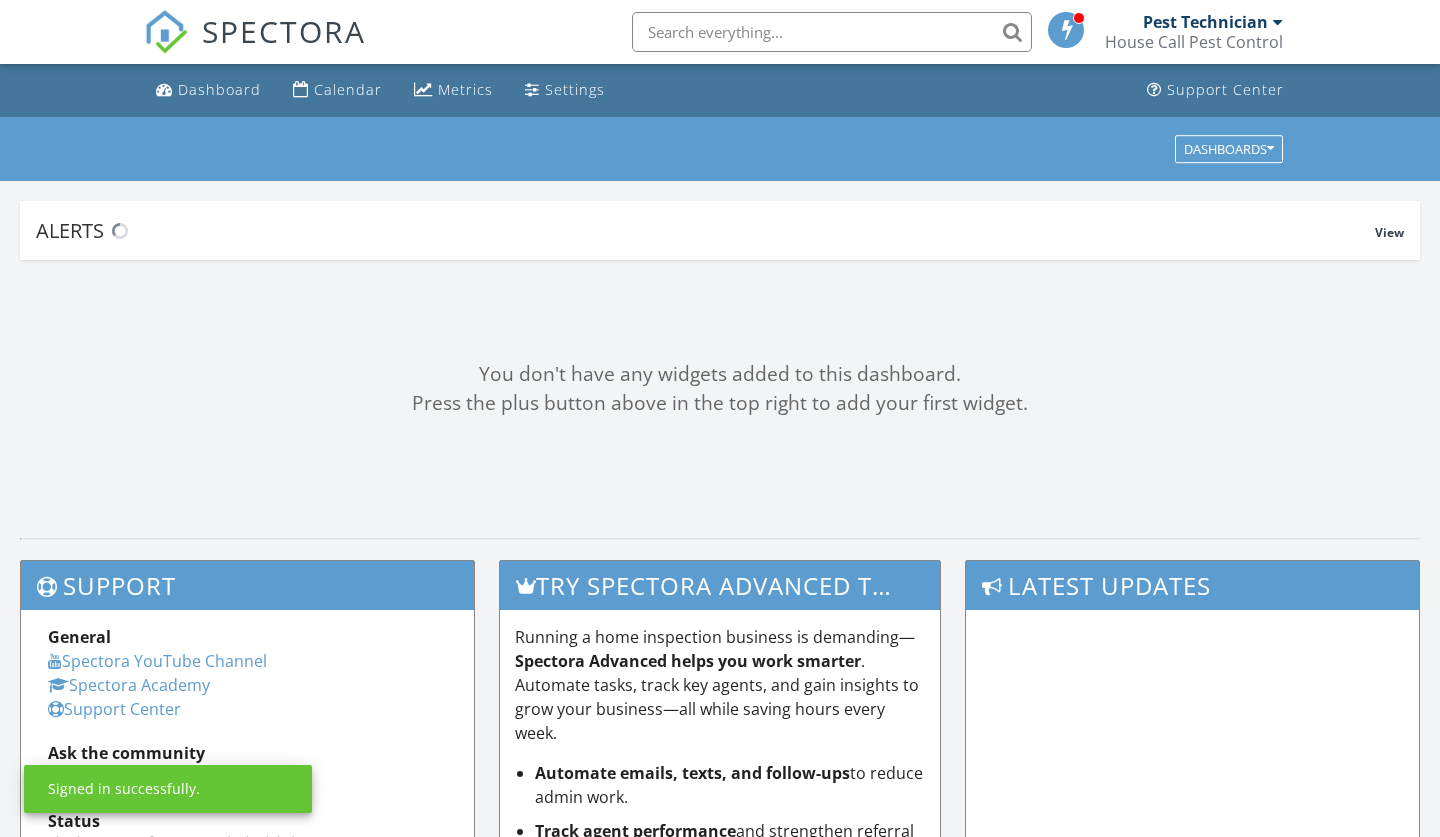 scroll, scrollTop: 0, scrollLeft: 0, axis: both 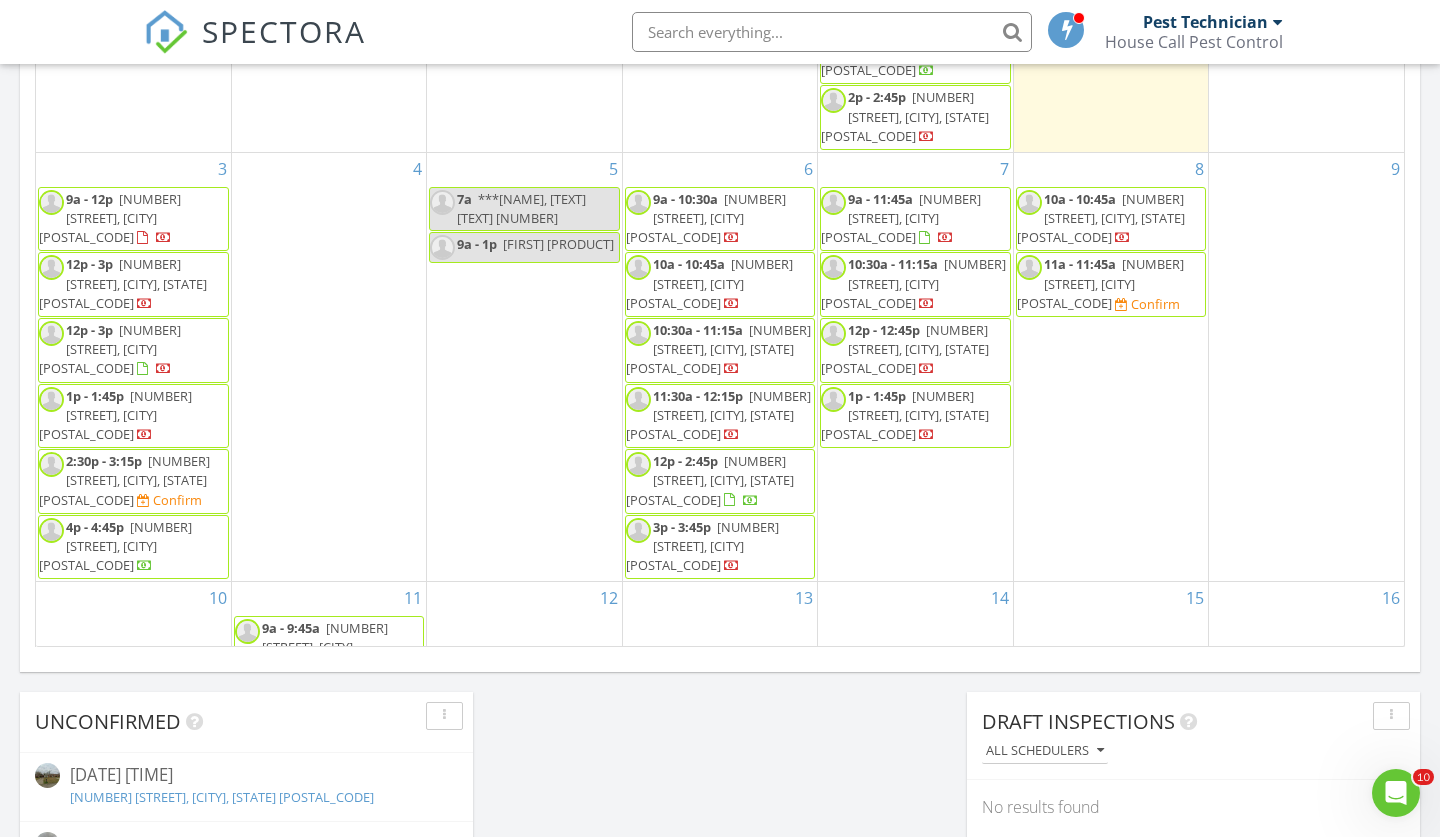 click on "SPECTORA
Pest Technician
House Call Pest Control
Role:
Inspector
Dashboard
New Inspection
Inspections
Calendar
Template Editor
Contacts
Automations
Team
Metrics
Payments
Data Exports
Billing
Reporting
Advanced
Settings
What's New
Sign Out" at bounding box center (720, 32) 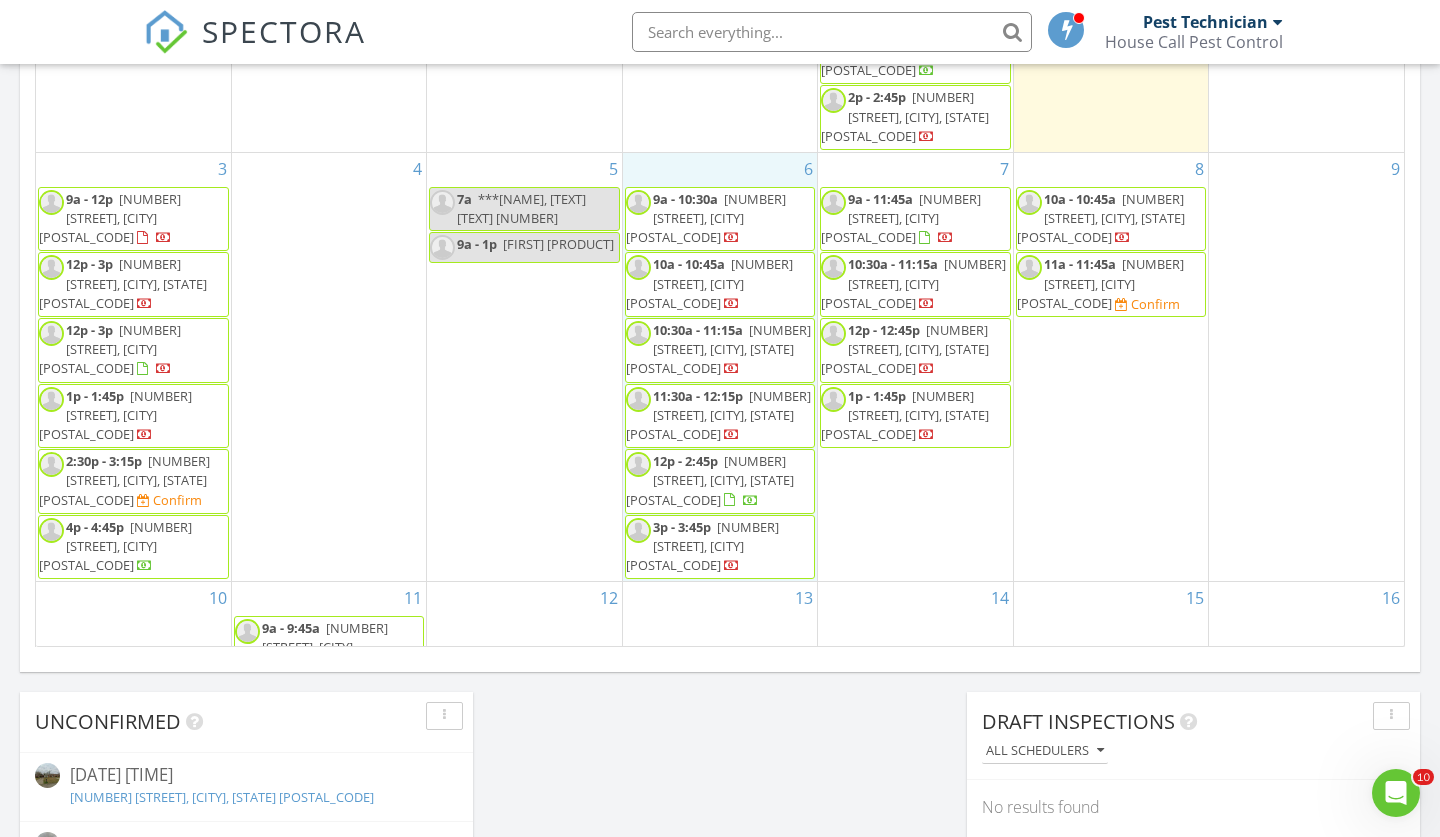 click on "6
9a - 10:30a
142 Countryside Dr, Baton Rouge 70810
10a - 10:45a
429 Fairfield Ave, New Roads 70760
10:30a - 11:15a
649 St Landry St, Baton Rouge 70806
11:30a - 12:15p
3053 Grand Lakes Ave, Zachary 70791
12p - 2:45p
15326 Springwood Ave, Baton Rouge 70817
3p - 3:45p" at bounding box center (720, 367) 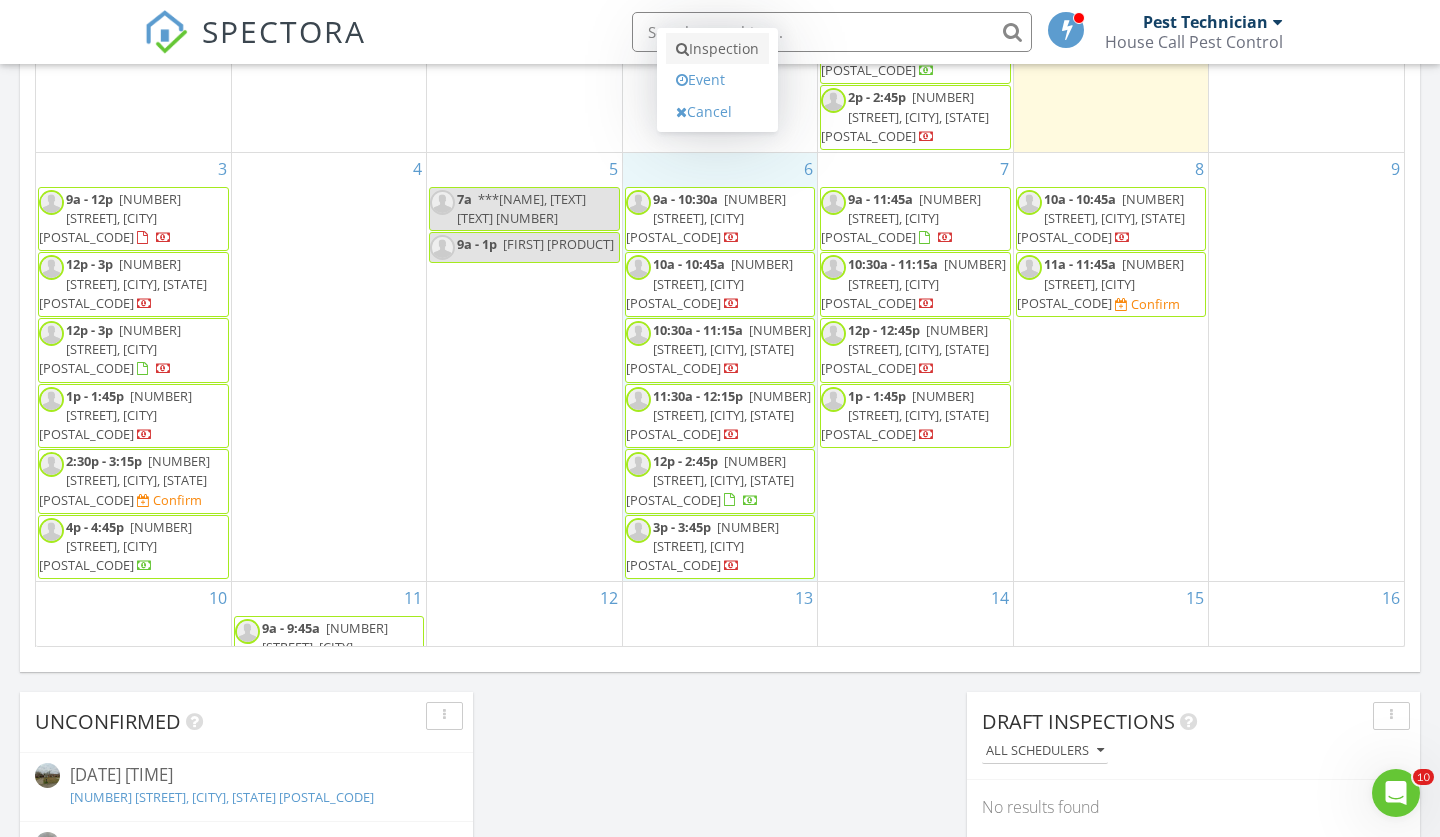 click on "Inspection" at bounding box center (717, 49) 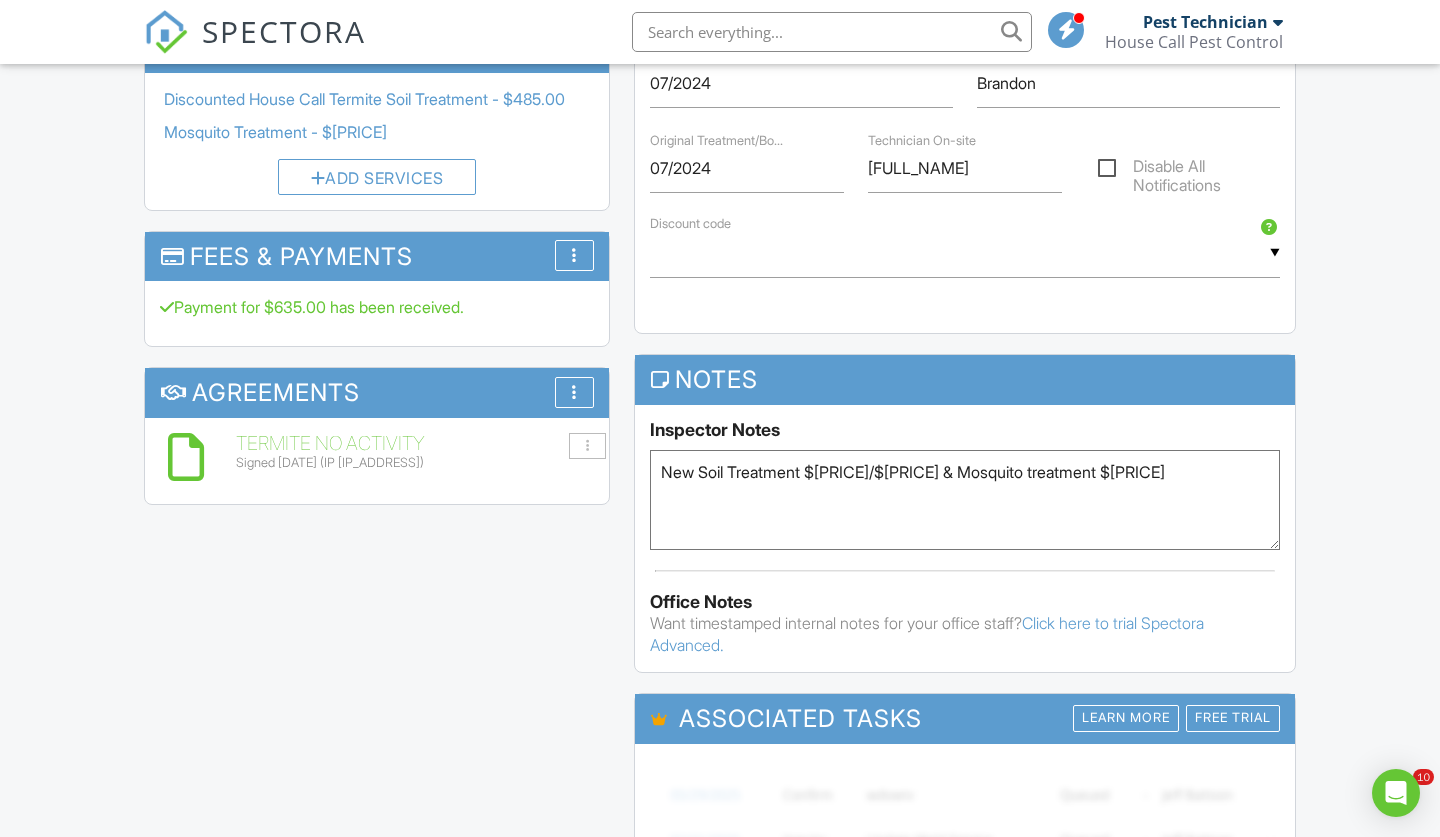 scroll, scrollTop: 1083, scrollLeft: 0, axis: vertical 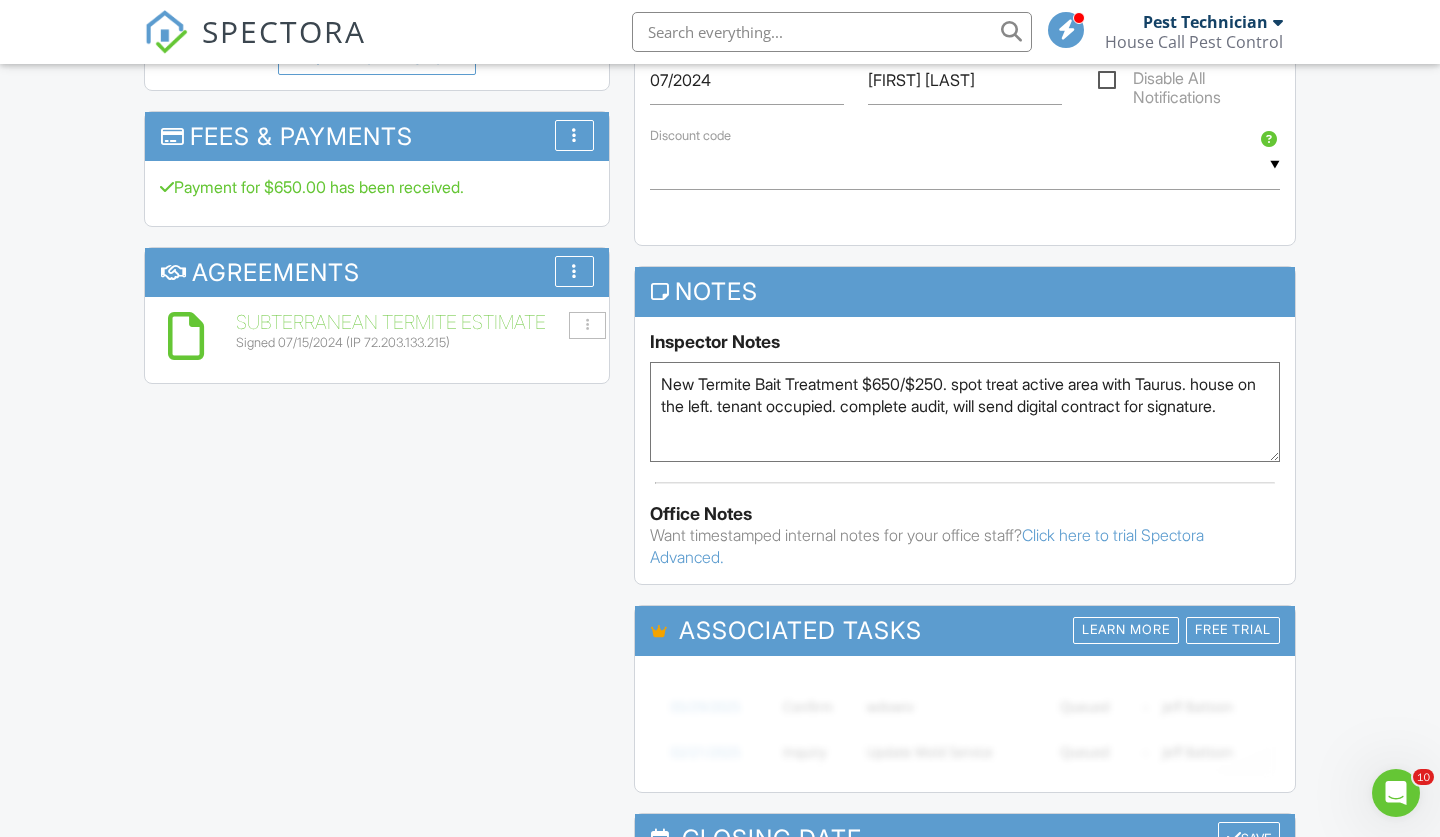 click on "New Termite Bait Treatment $650/$250. spot treat active area with Taurus. house on the left. tenant occupied. complete audit, will send digital contract for signature." at bounding box center (965, 412) 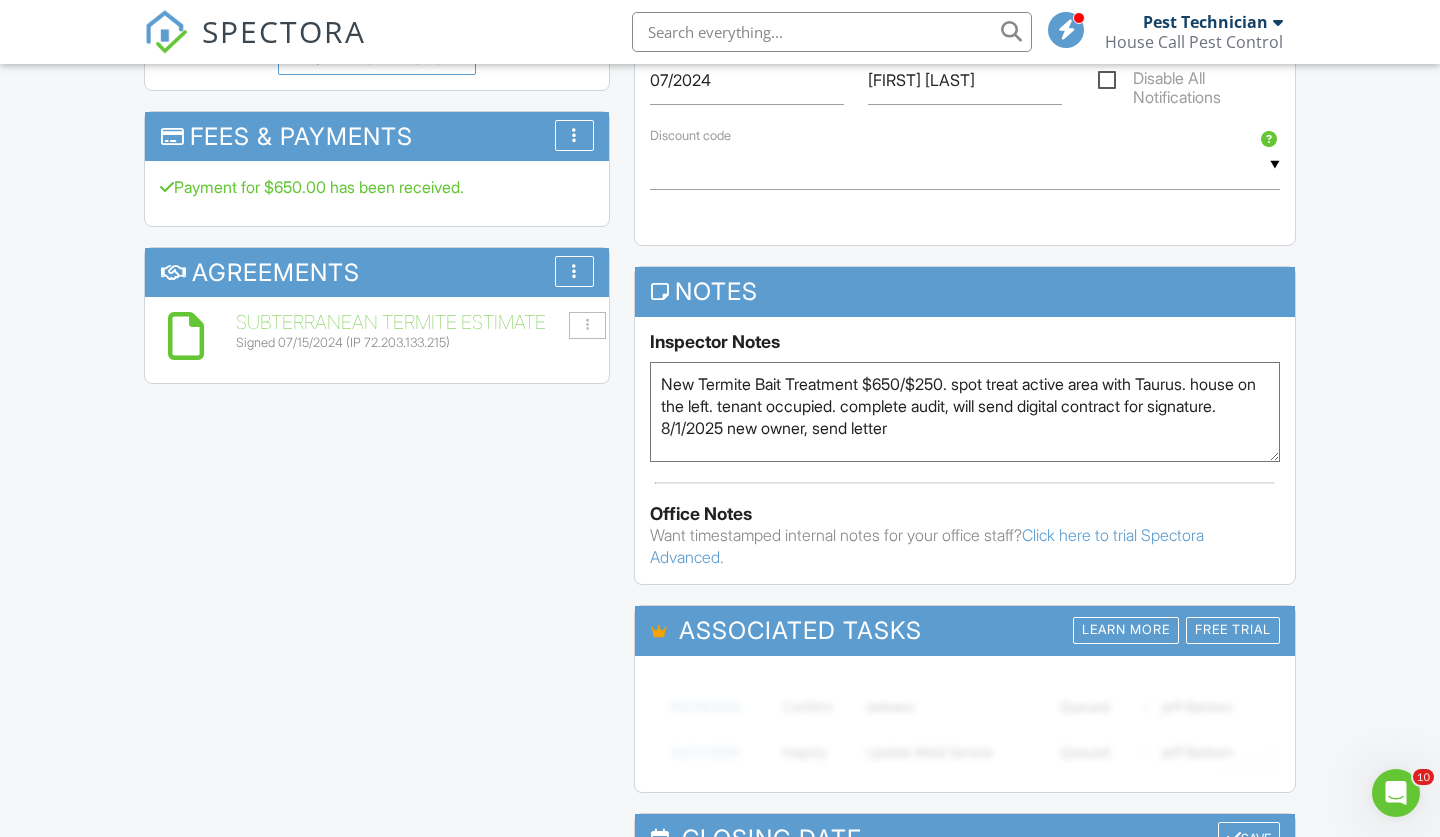 type on "New Termite Bait Treatment $650/$250. spot treat active area with Taurus. house on the left. tenant occupied. complete audit, will send digital contract for signature.
8/1/2025 new owner, send letter" 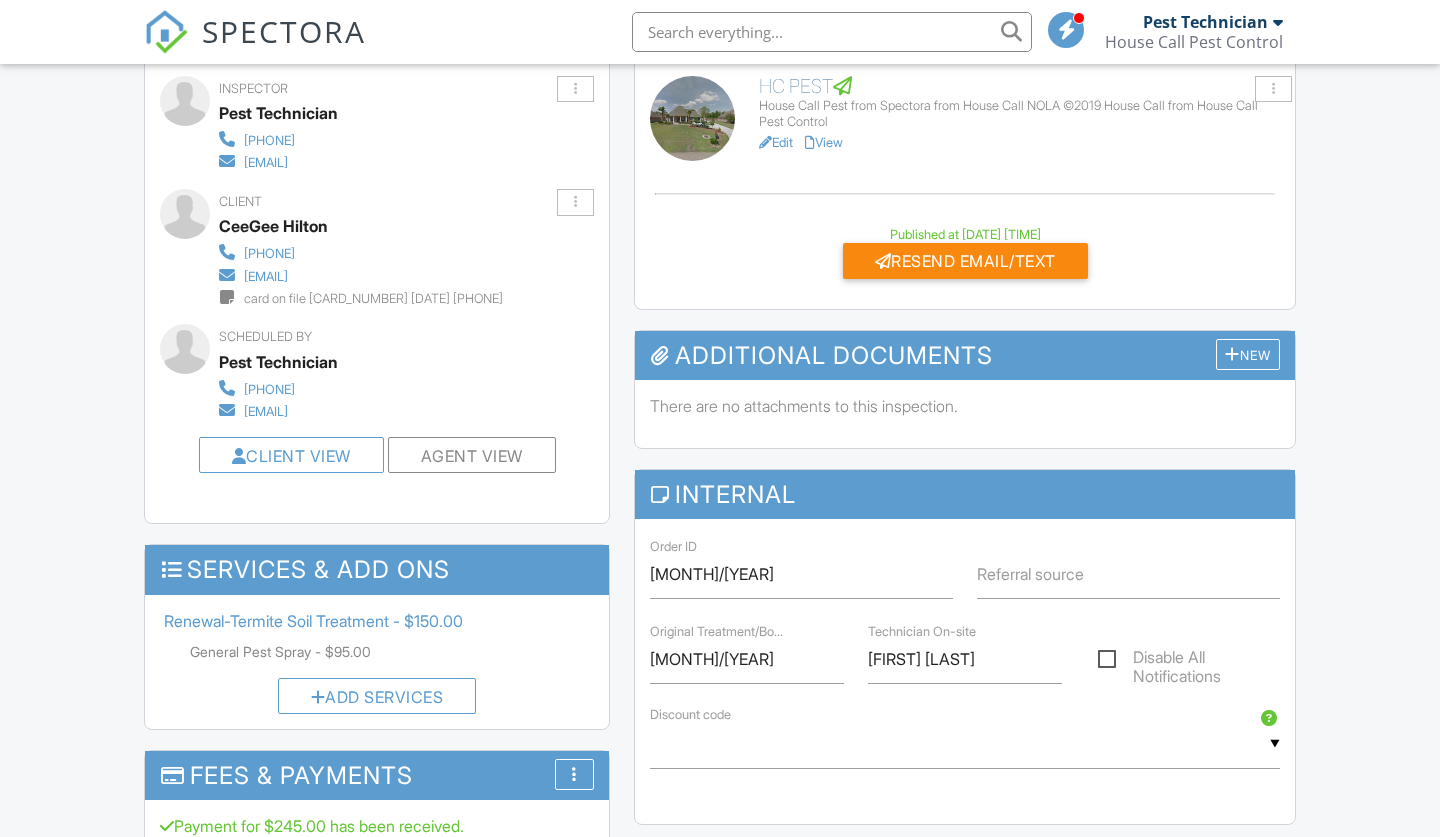scroll, scrollTop: 576, scrollLeft: 0, axis: vertical 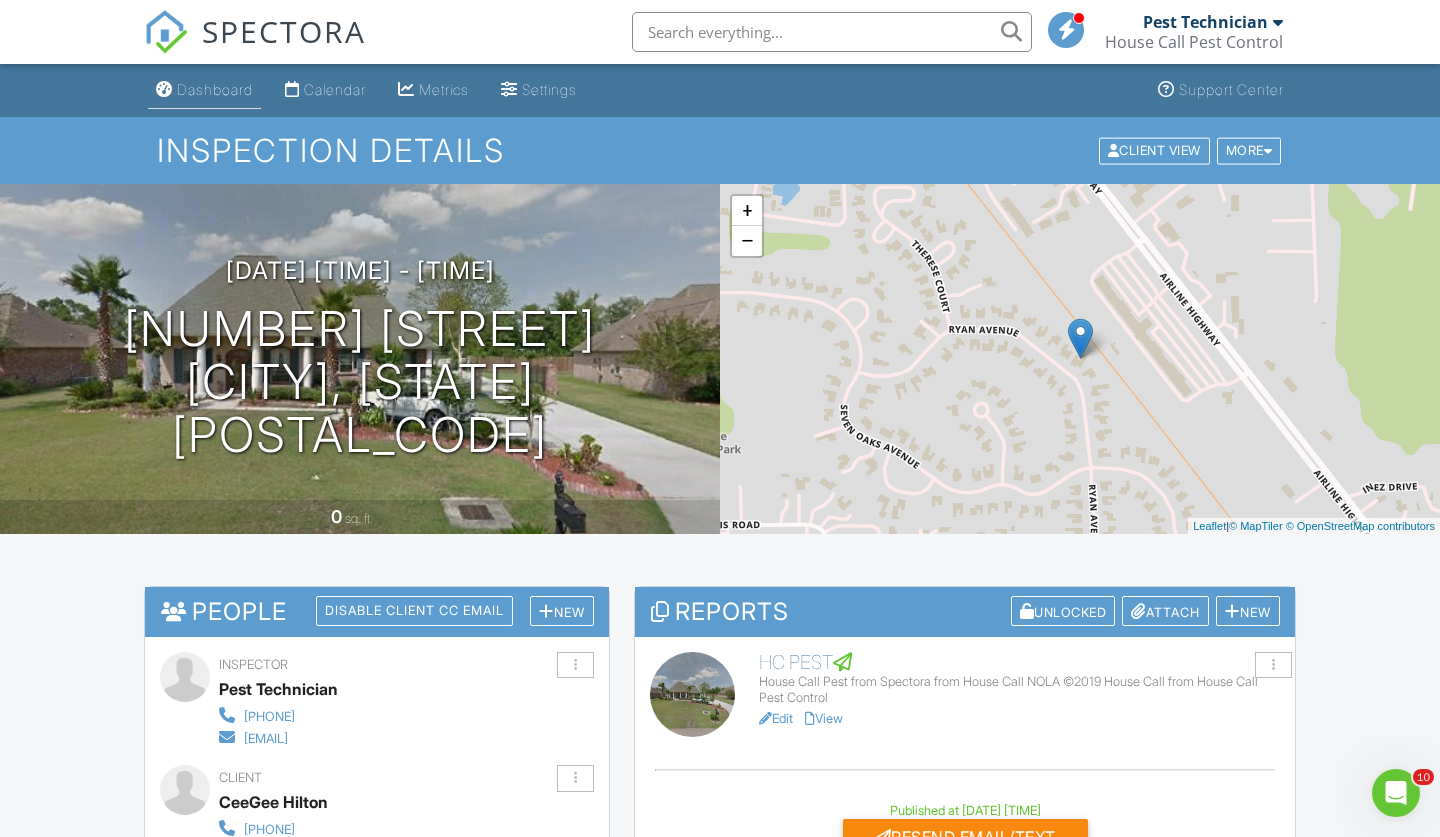 click on "Dashboard" at bounding box center (215, 89) 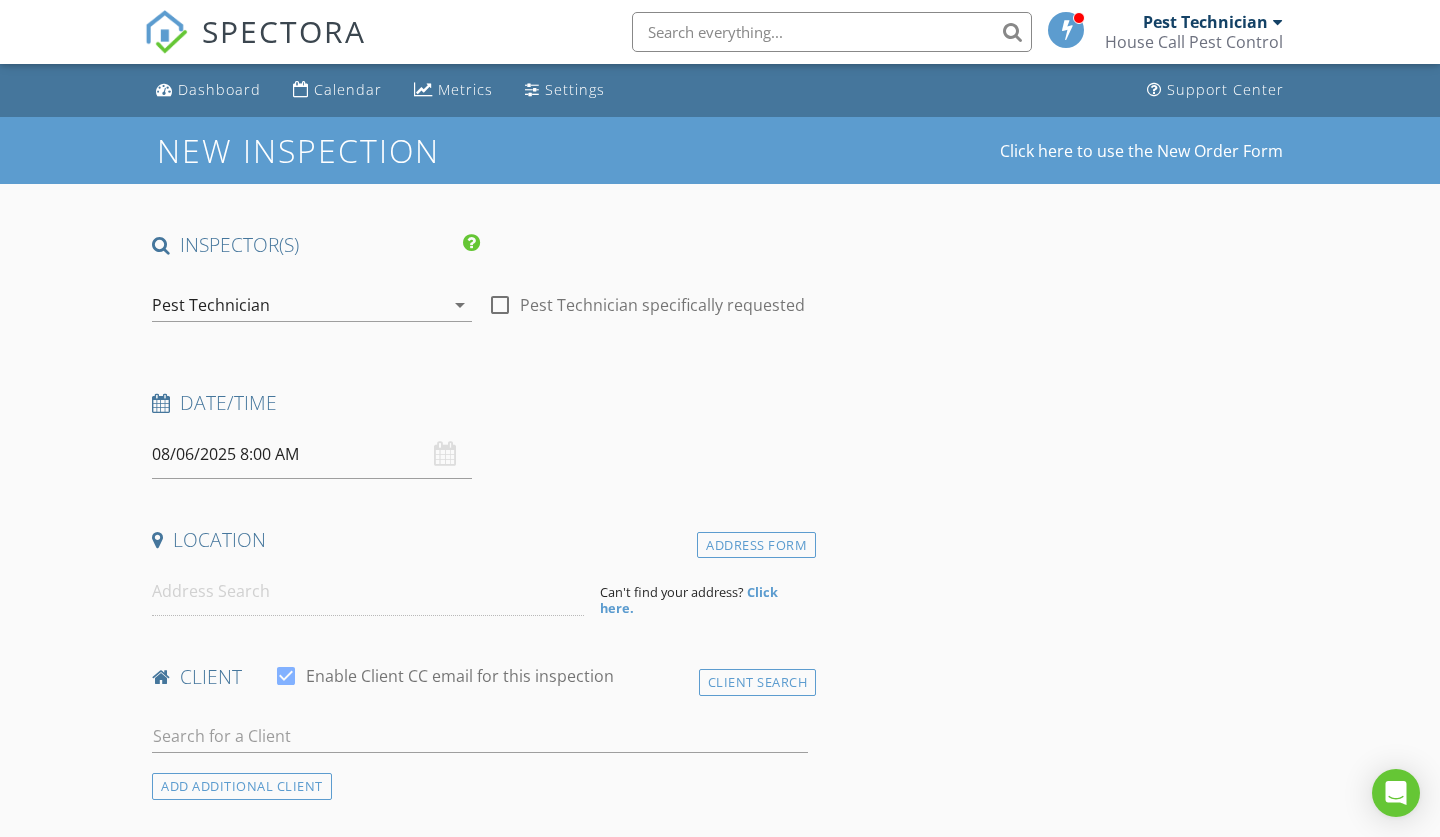 select on "7" 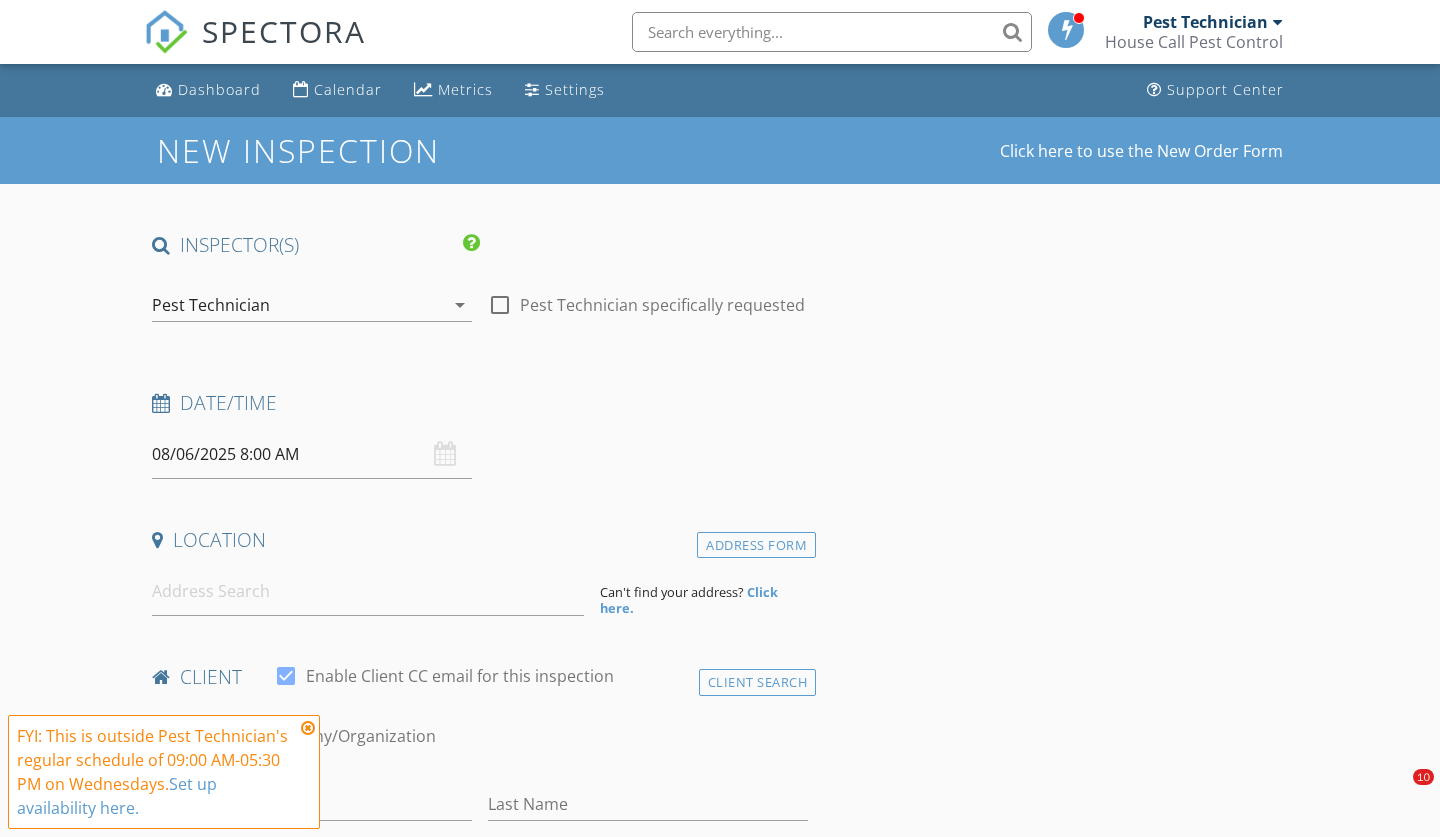 scroll, scrollTop: 0, scrollLeft: 0, axis: both 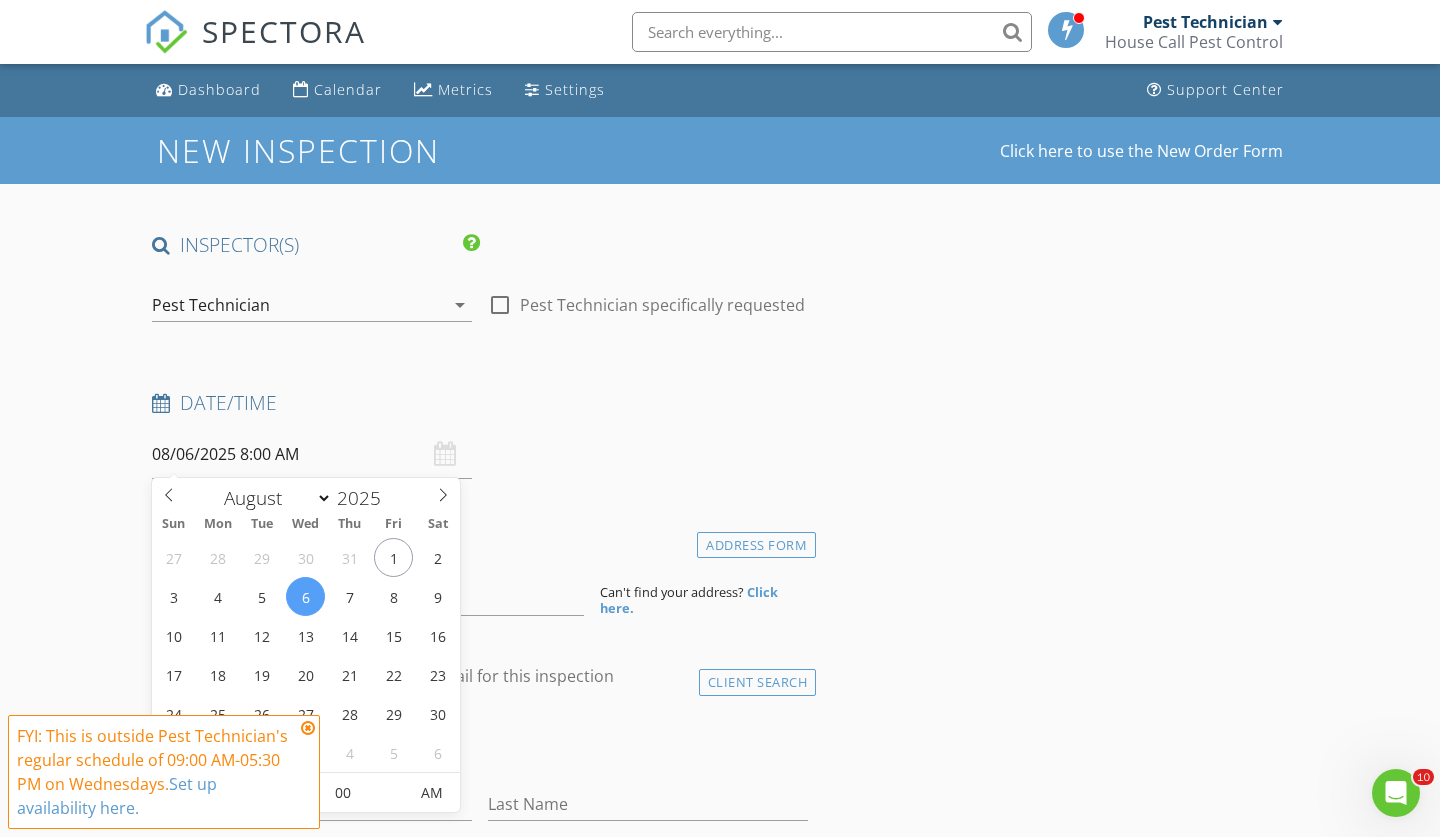 click on "08/06/2025 8:00 AM" at bounding box center [312, 454] 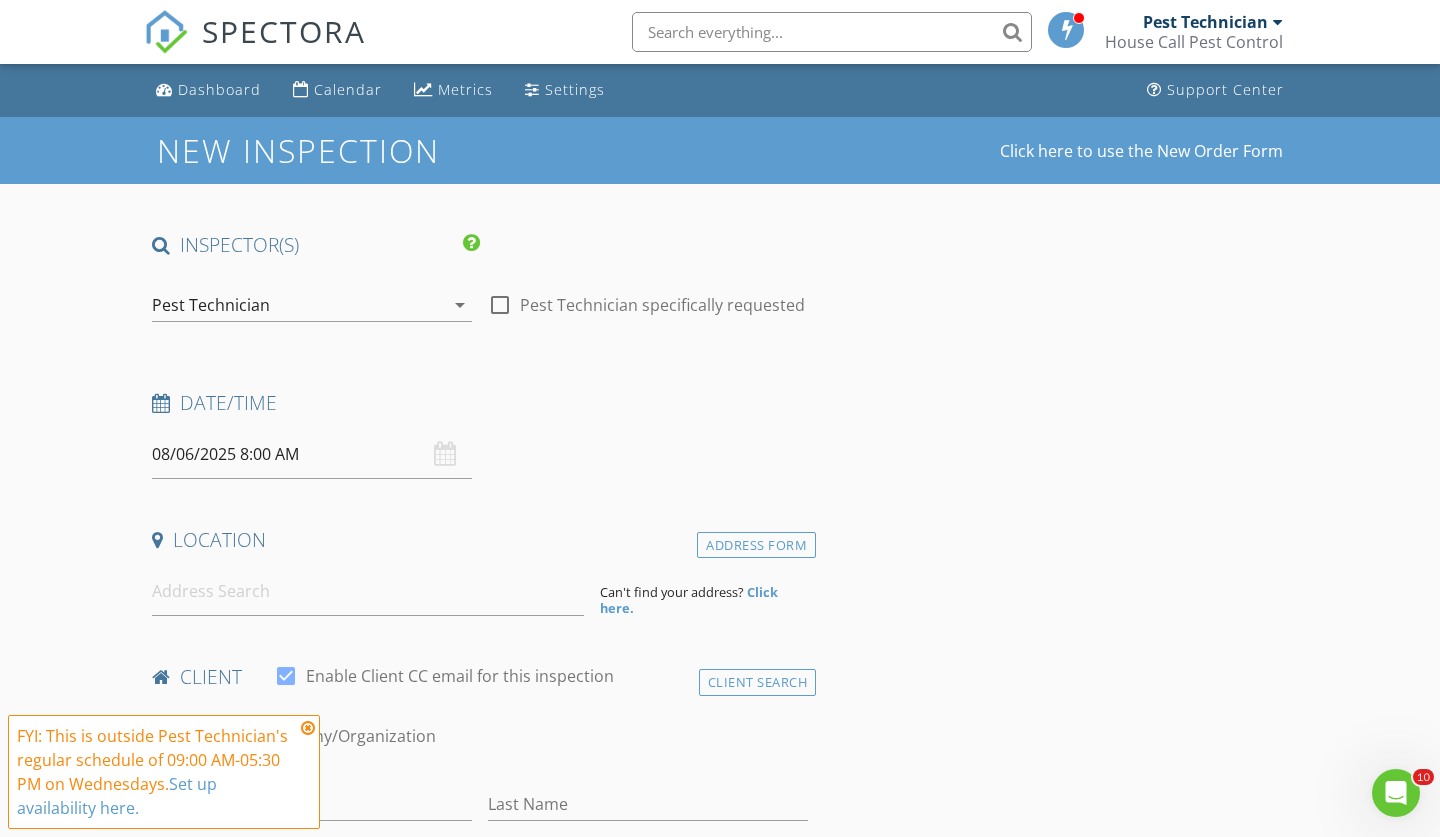 click at bounding box center [308, 728] 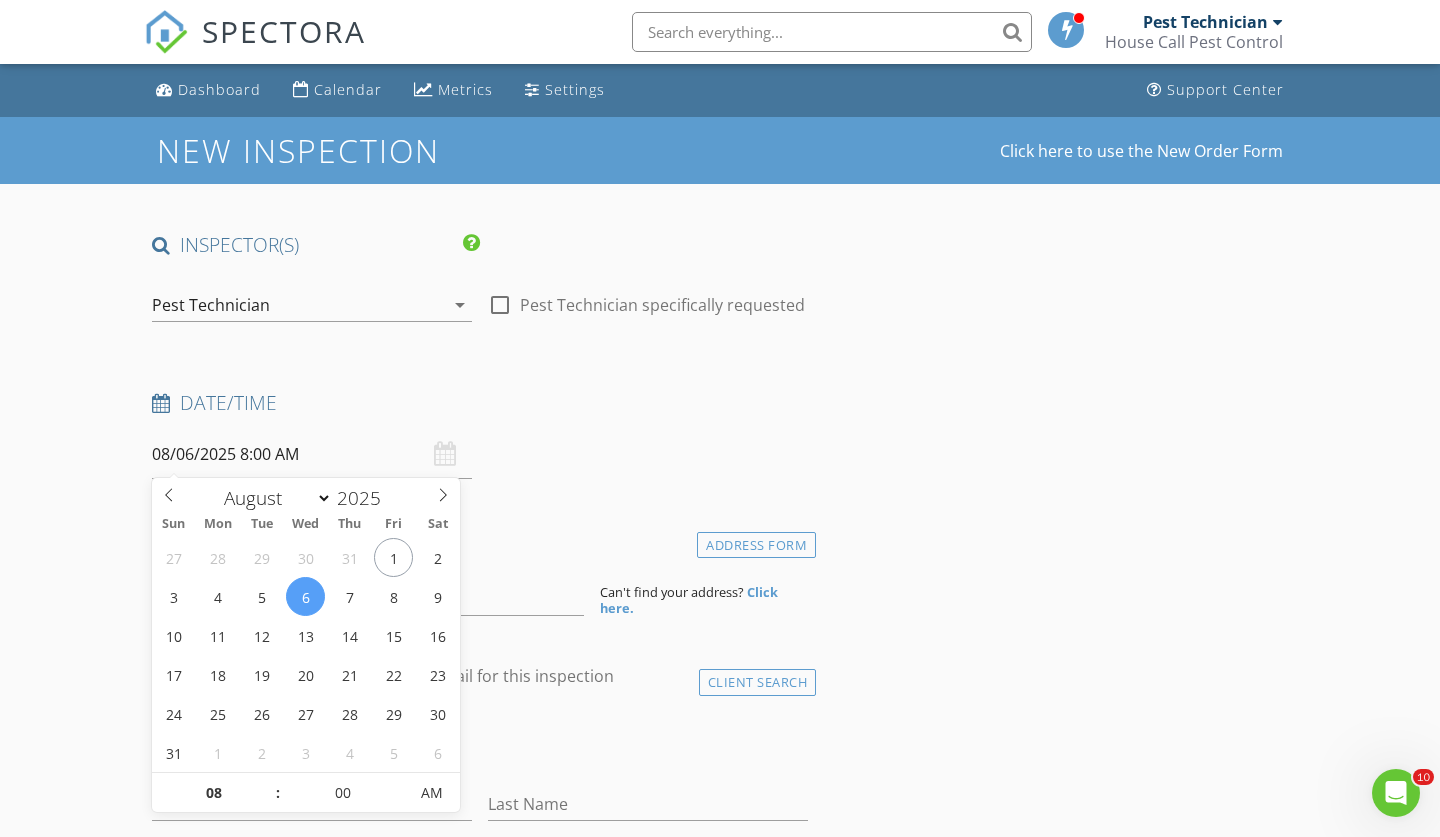 click on "08/06/2025 8:00 AM" at bounding box center [312, 454] 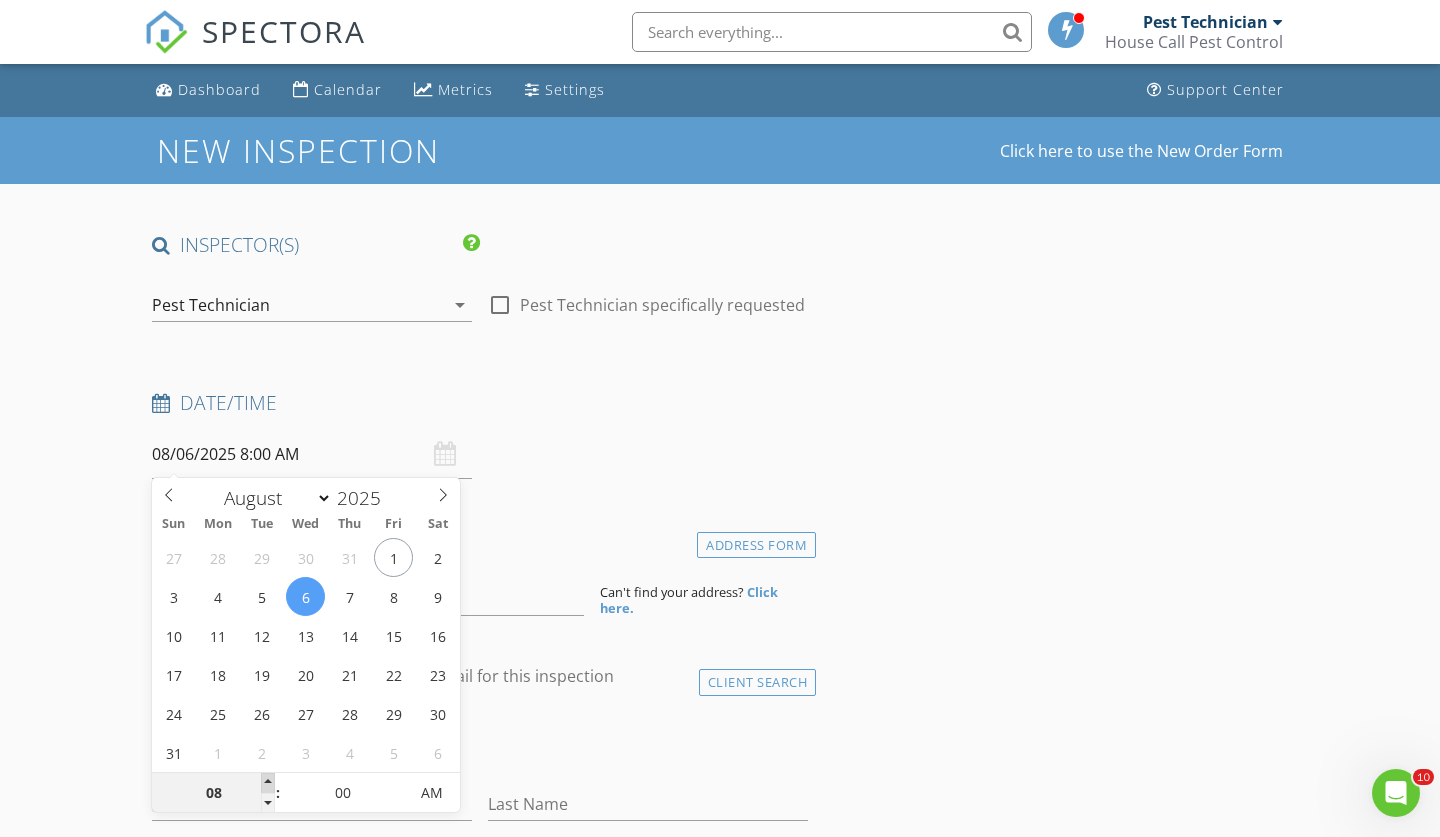 type on "08/06/2025 9:00 AM" 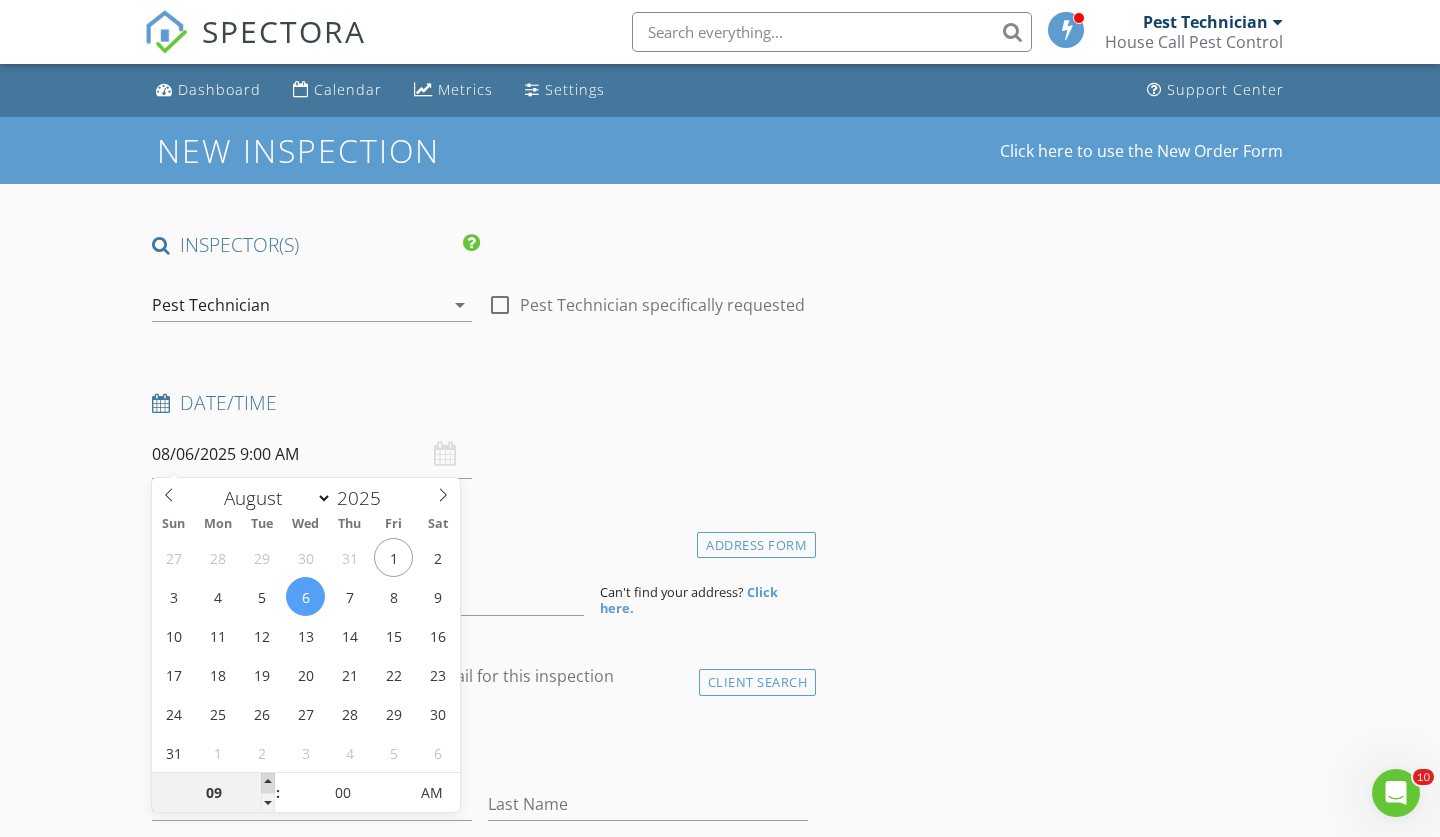 click at bounding box center (268, 783) 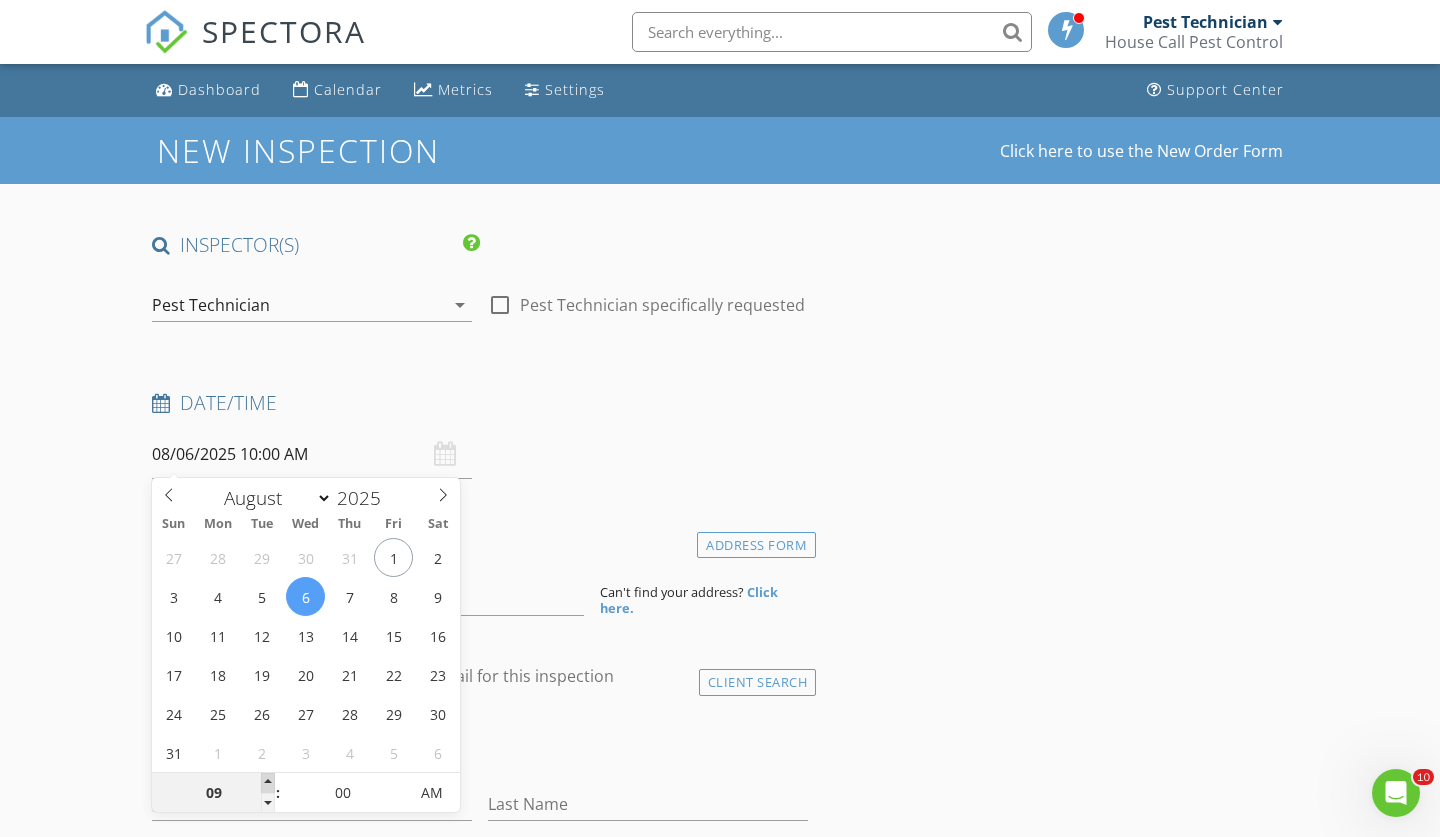 type on "10" 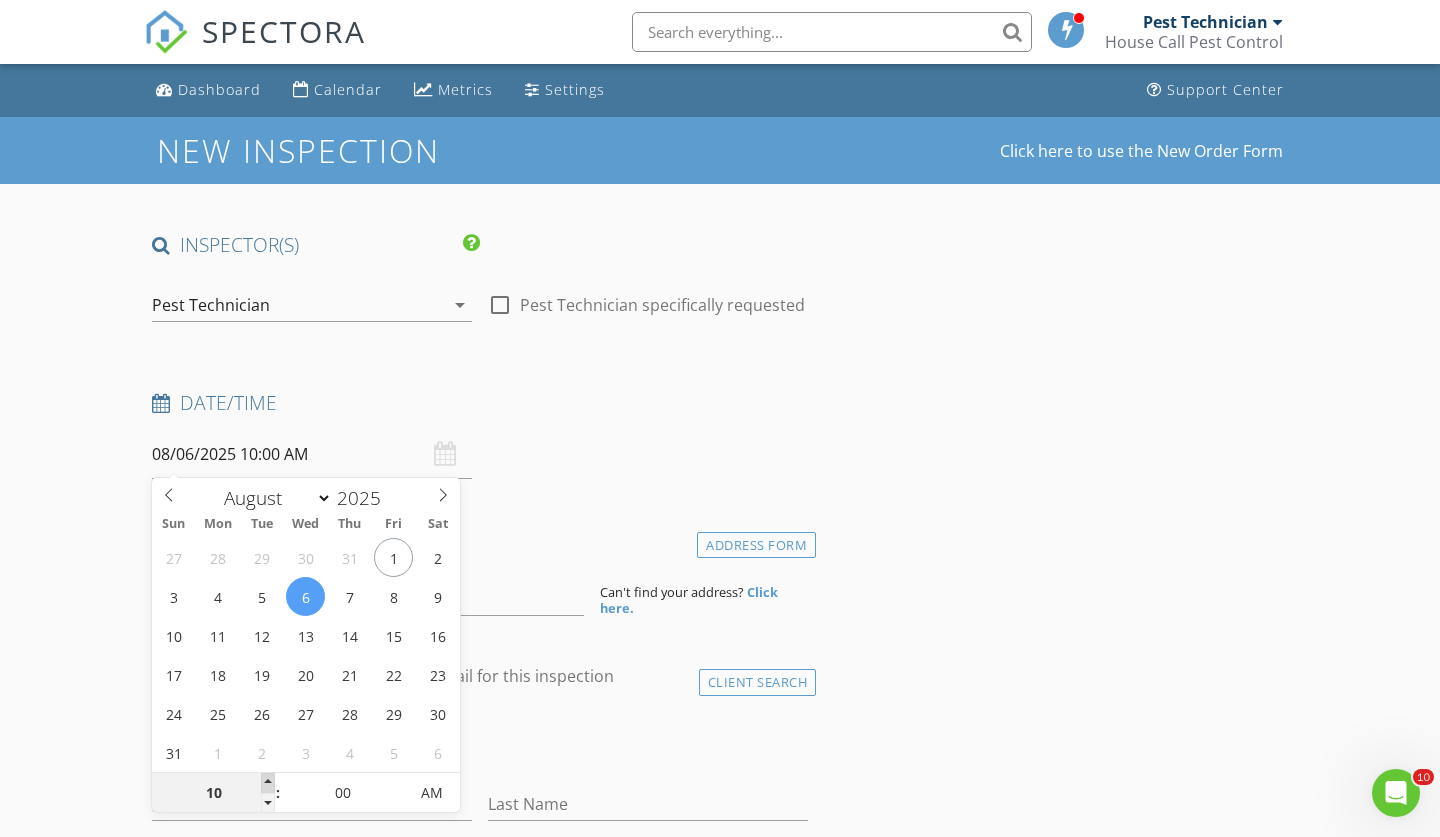 click at bounding box center [268, 783] 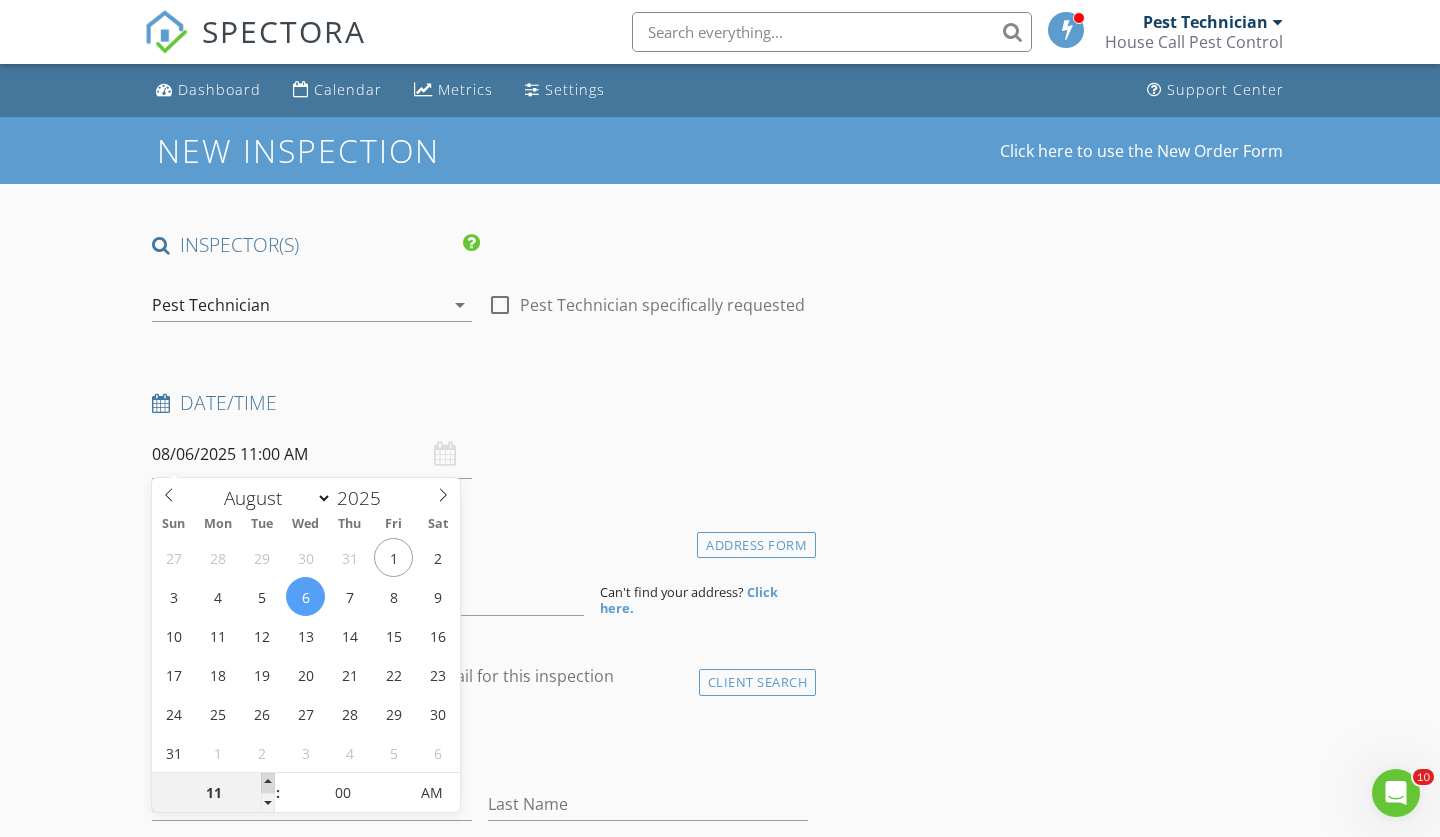 click at bounding box center [268, 783] 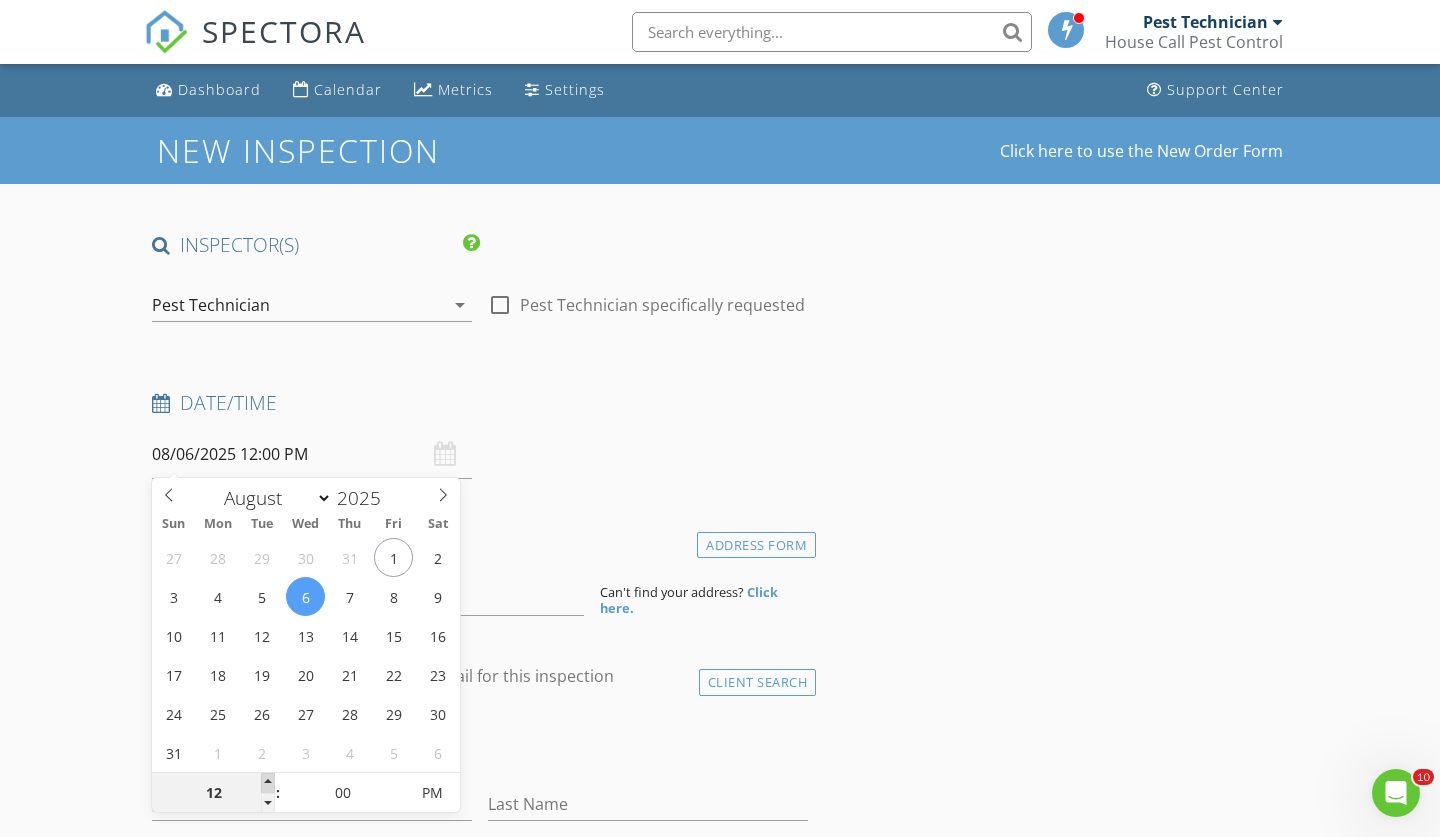 click at bounding box center [268, 783] 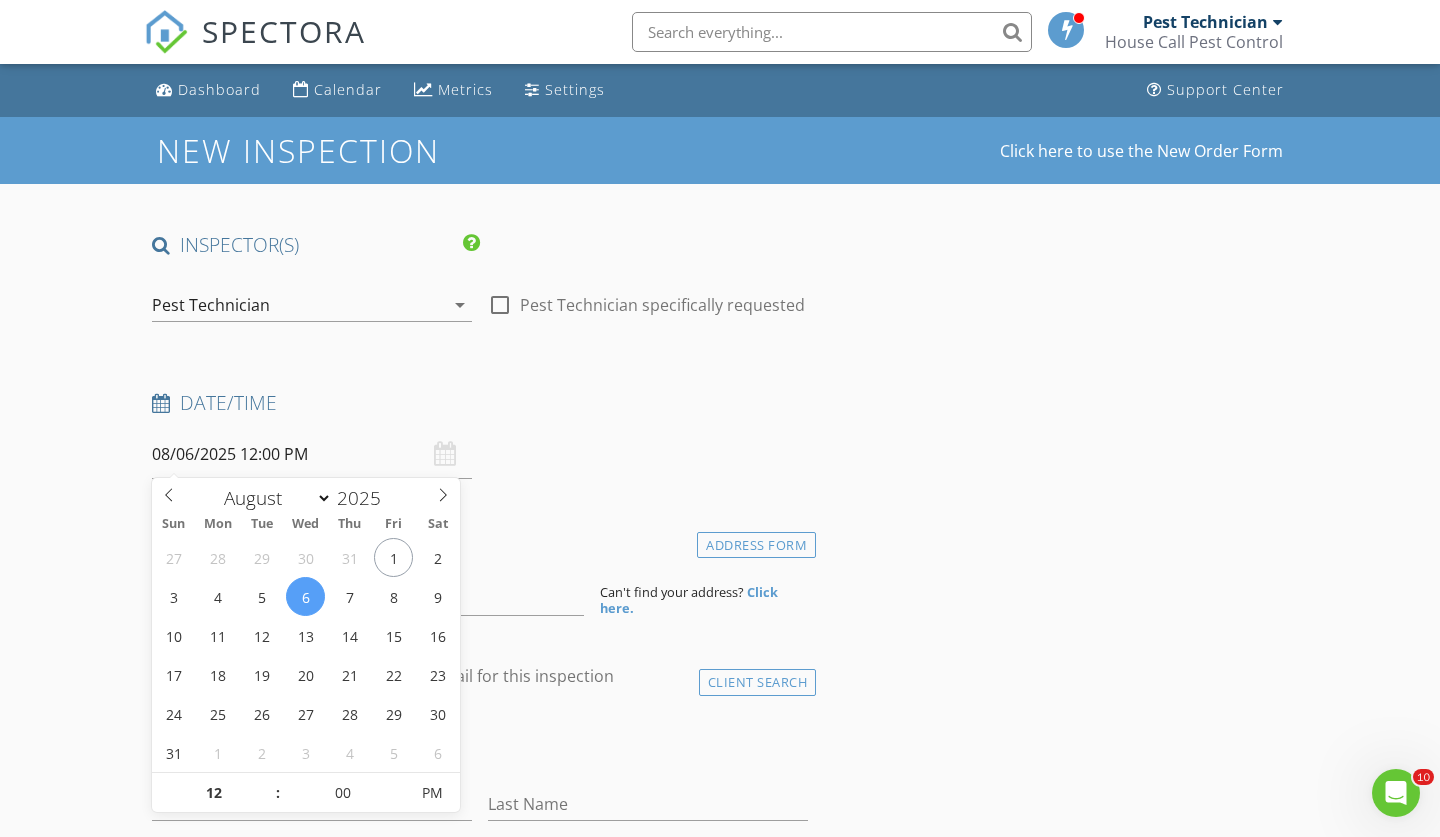 click on "New Inspection
Click here to use the New Order Form
INSPECTOR(S)
check_box   Pest Technician   PRIMARY   Pest Technician arrow_drop_down   check_box_outline_blank Pest Technician specifically requested
Date/Time
08/06/2025 12:00 PM
Location
Address Form       Can't find your address?   Click here.
client
check_box Enable Client CC email for this inspection   Client Search     check_box_outline_blank Client is a Company/Organization     First Name   Last Name   Email   CC Email   Phone           Notes   Private Notes
ADDITIONAL client
SERVICES
check_box_outline_blank   Renewal-Termite Soil Treatment   check_box_outline_blank   Booster-Termite Soil Treatment   check_box_outline_blank   Discounted Termite Soil Treatment   check_box_outline_blank" at bounding box center [720, 1668] 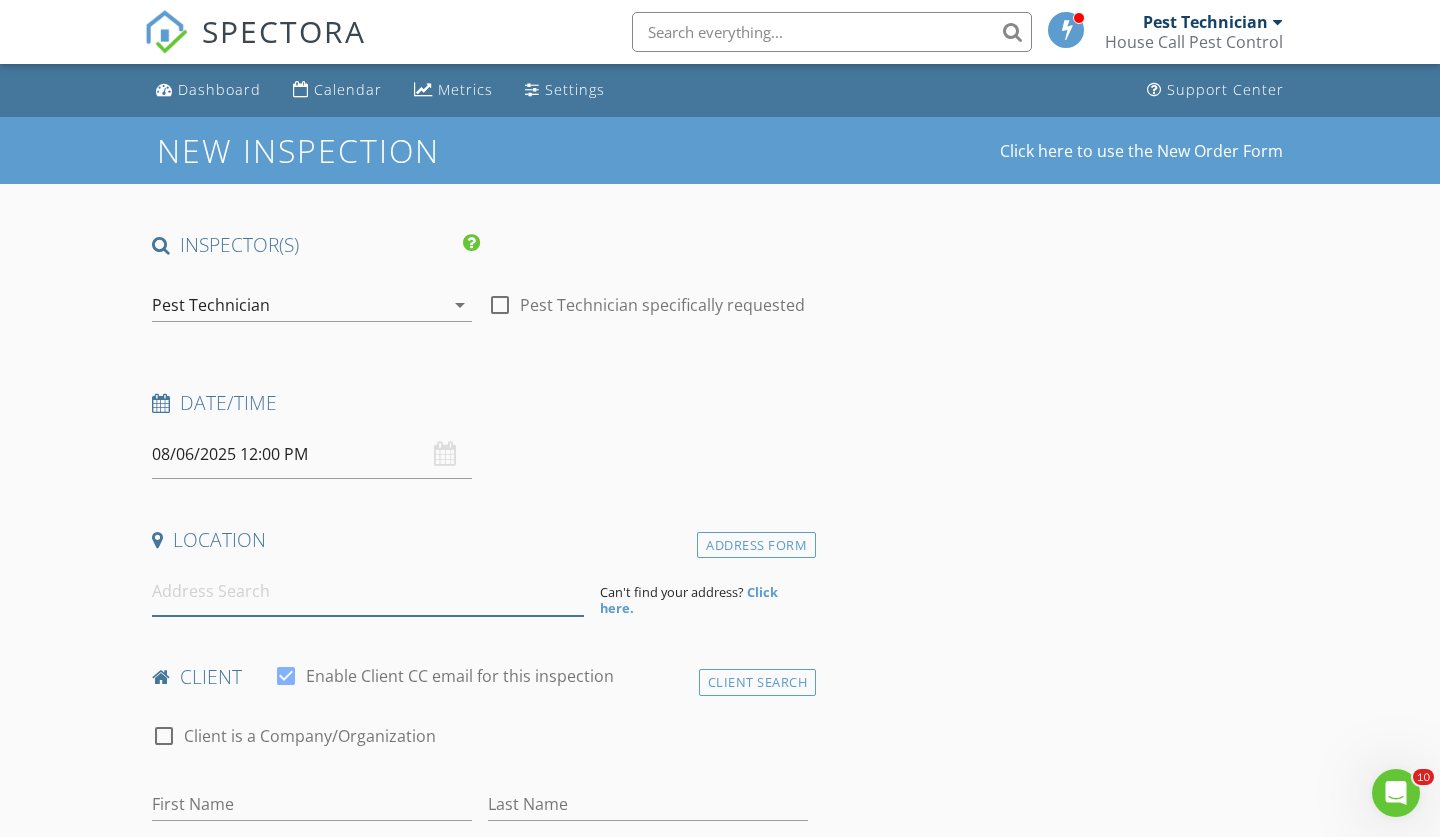 click at bounding box center [368, 591] 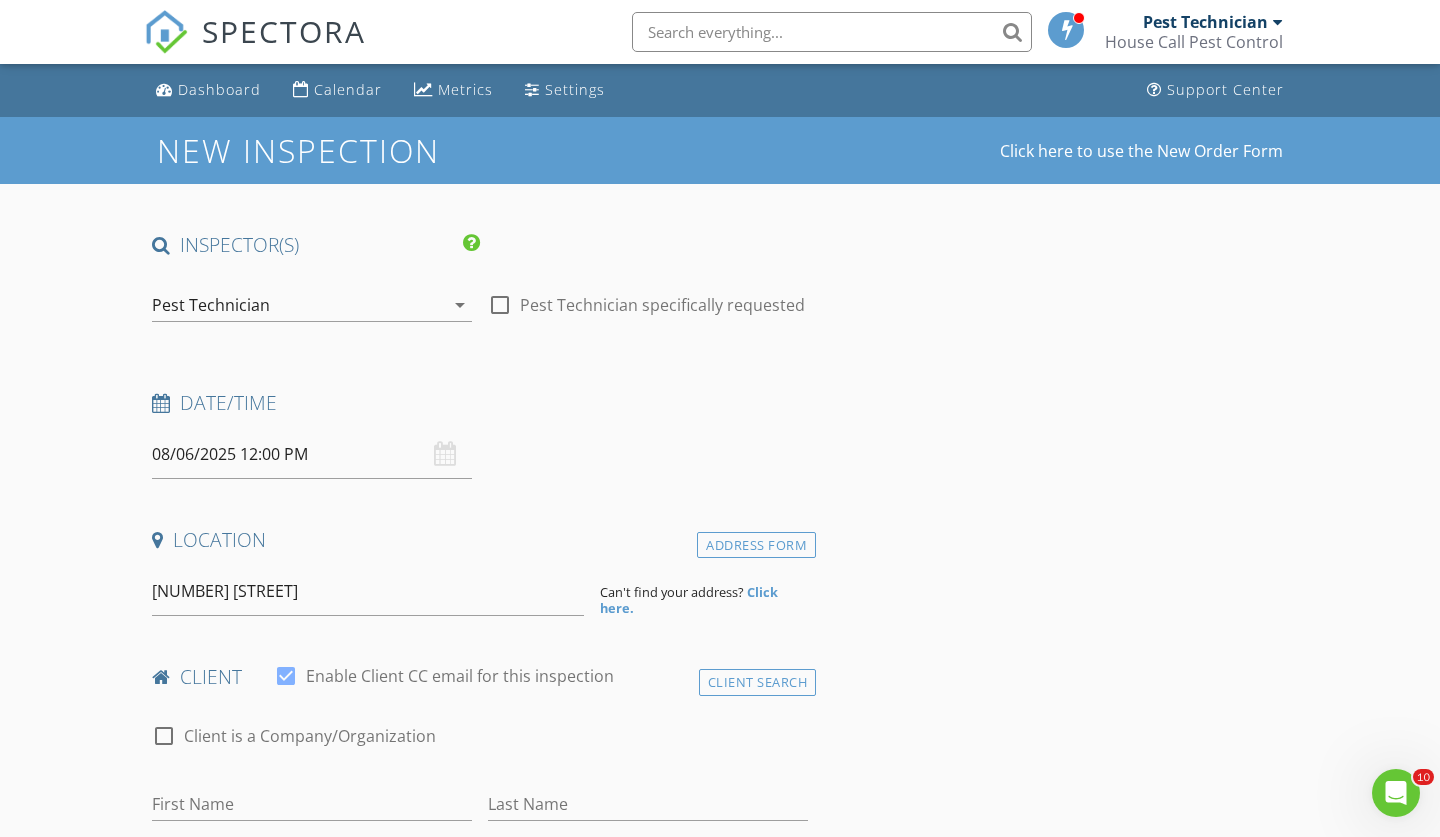 type on "15370 Ryan Avenue, Prairieville, LA, USA" 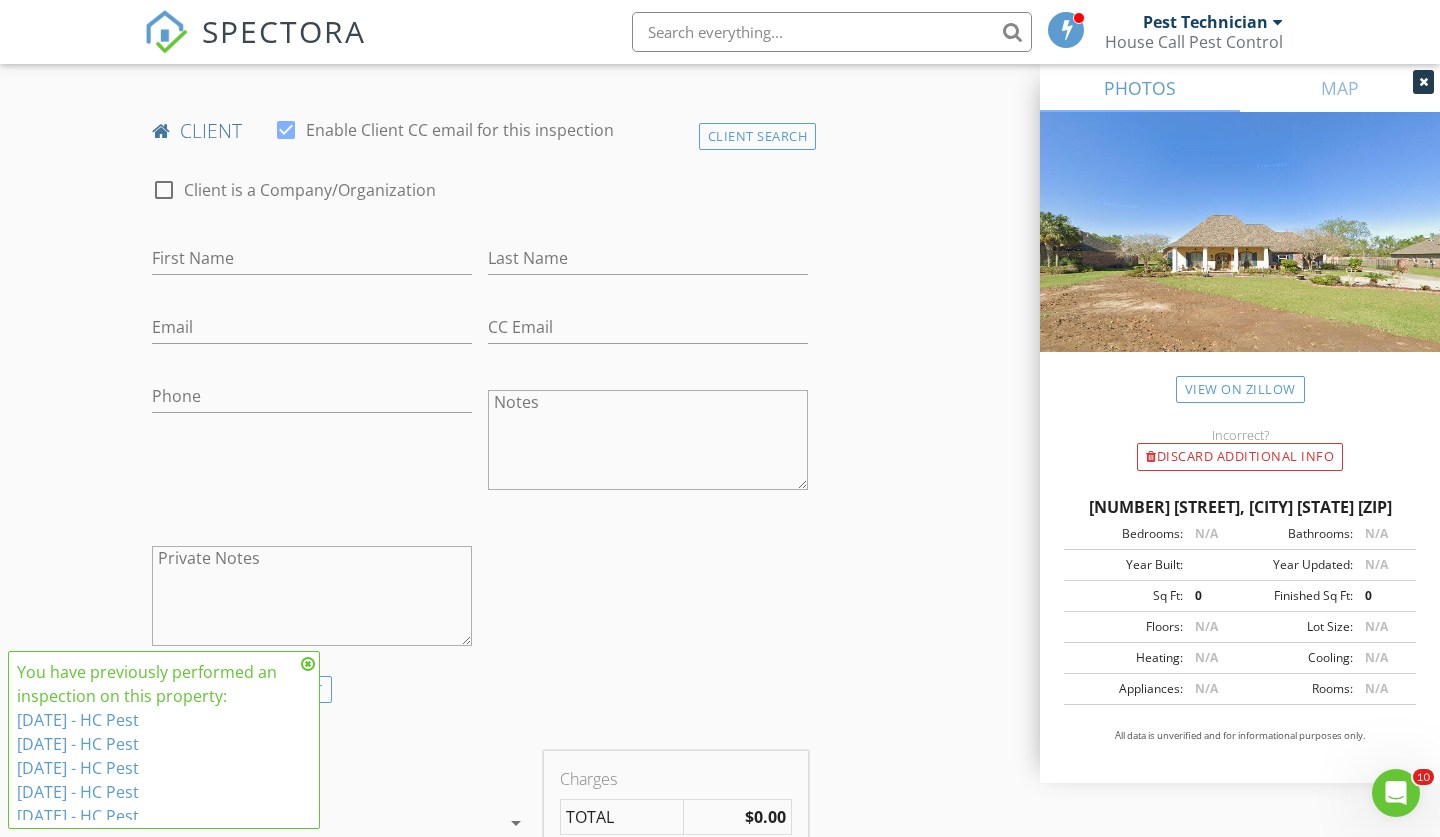 scroll, scrollTop: 800, scrollLeft: 0, axis: vertical 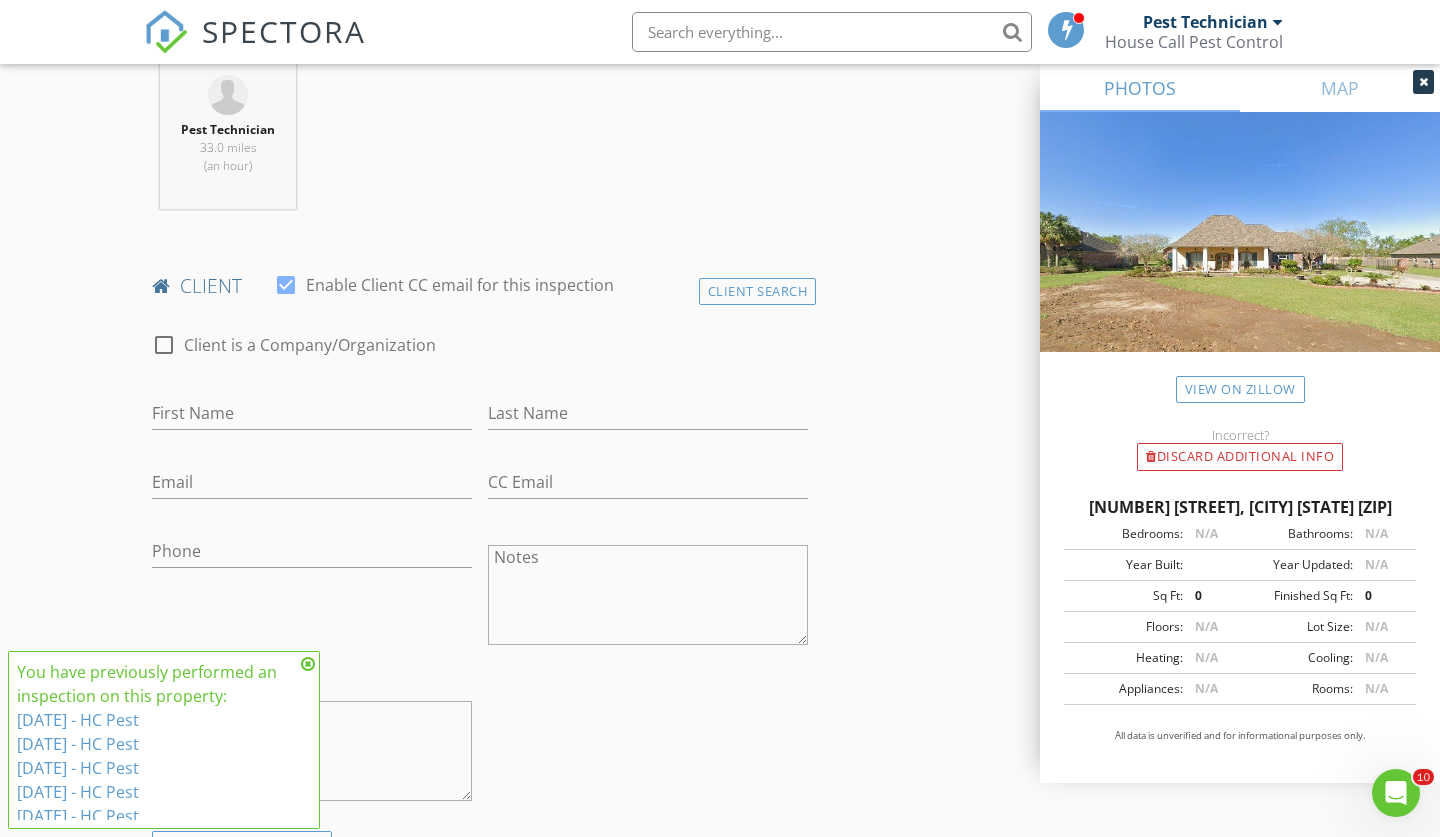 click on "client" at bounding box center (480, 286) 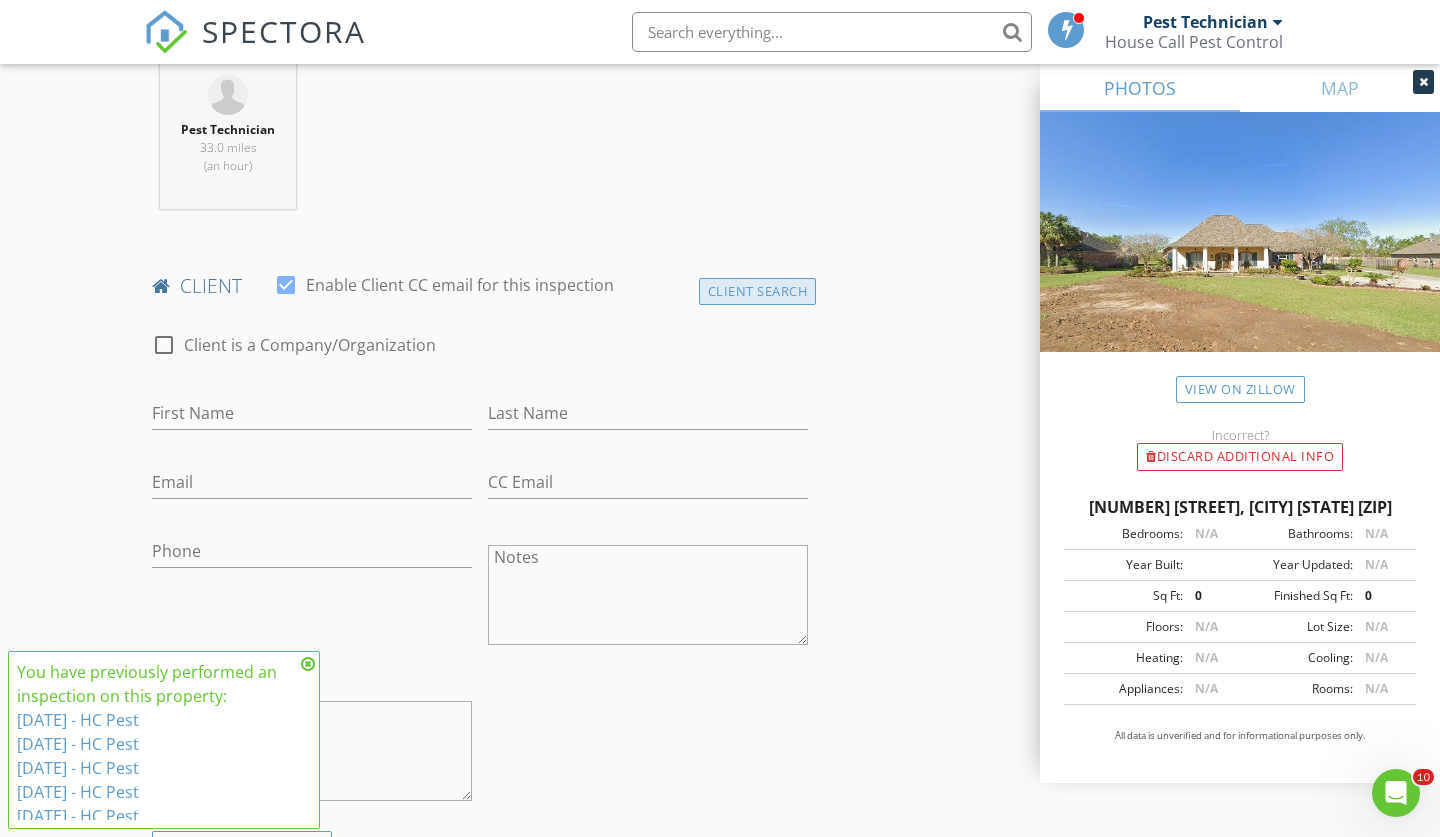 click on "Client Search" at bounding box center (758, 291) 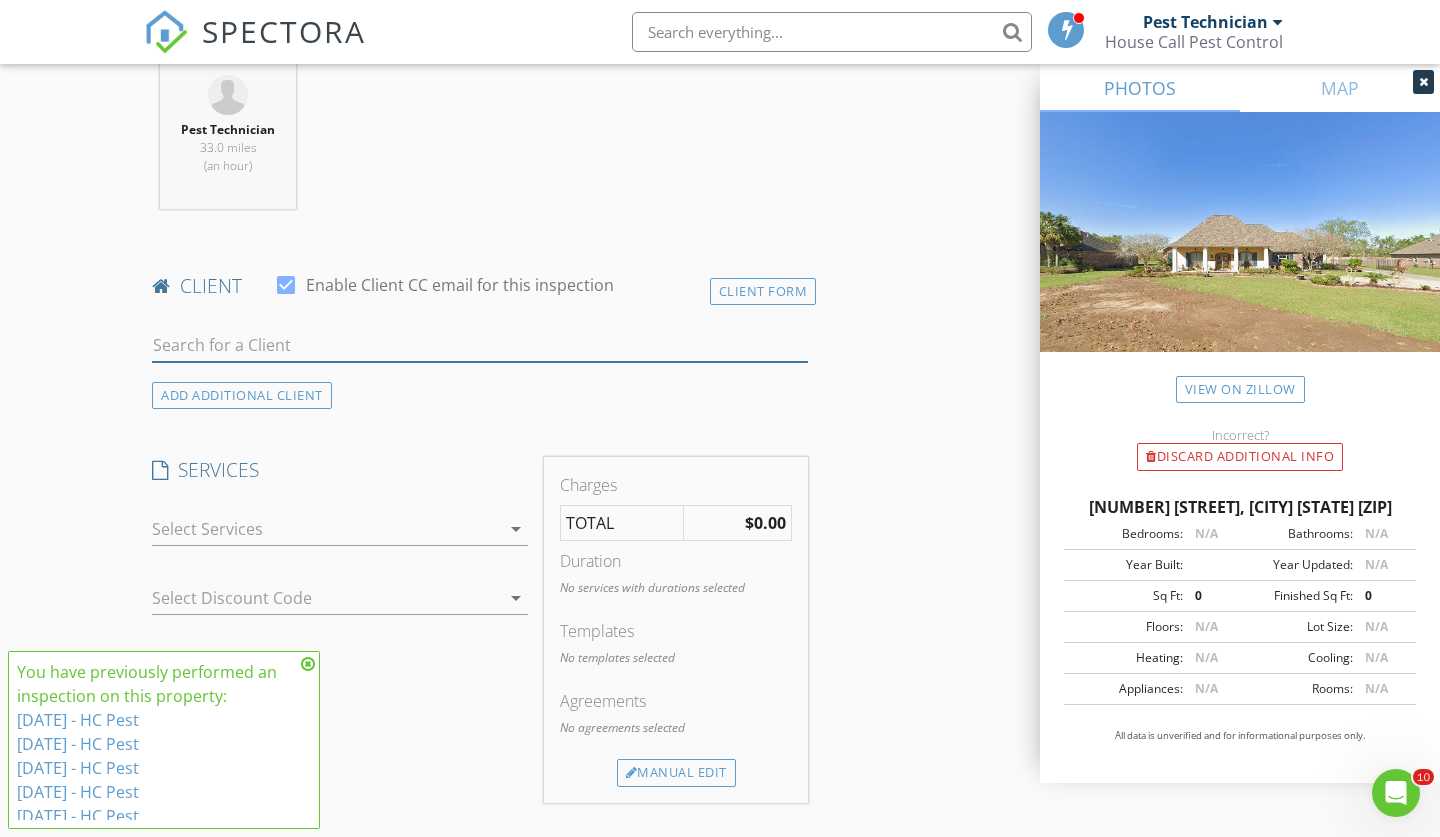 click at bounding box center (480, 345) 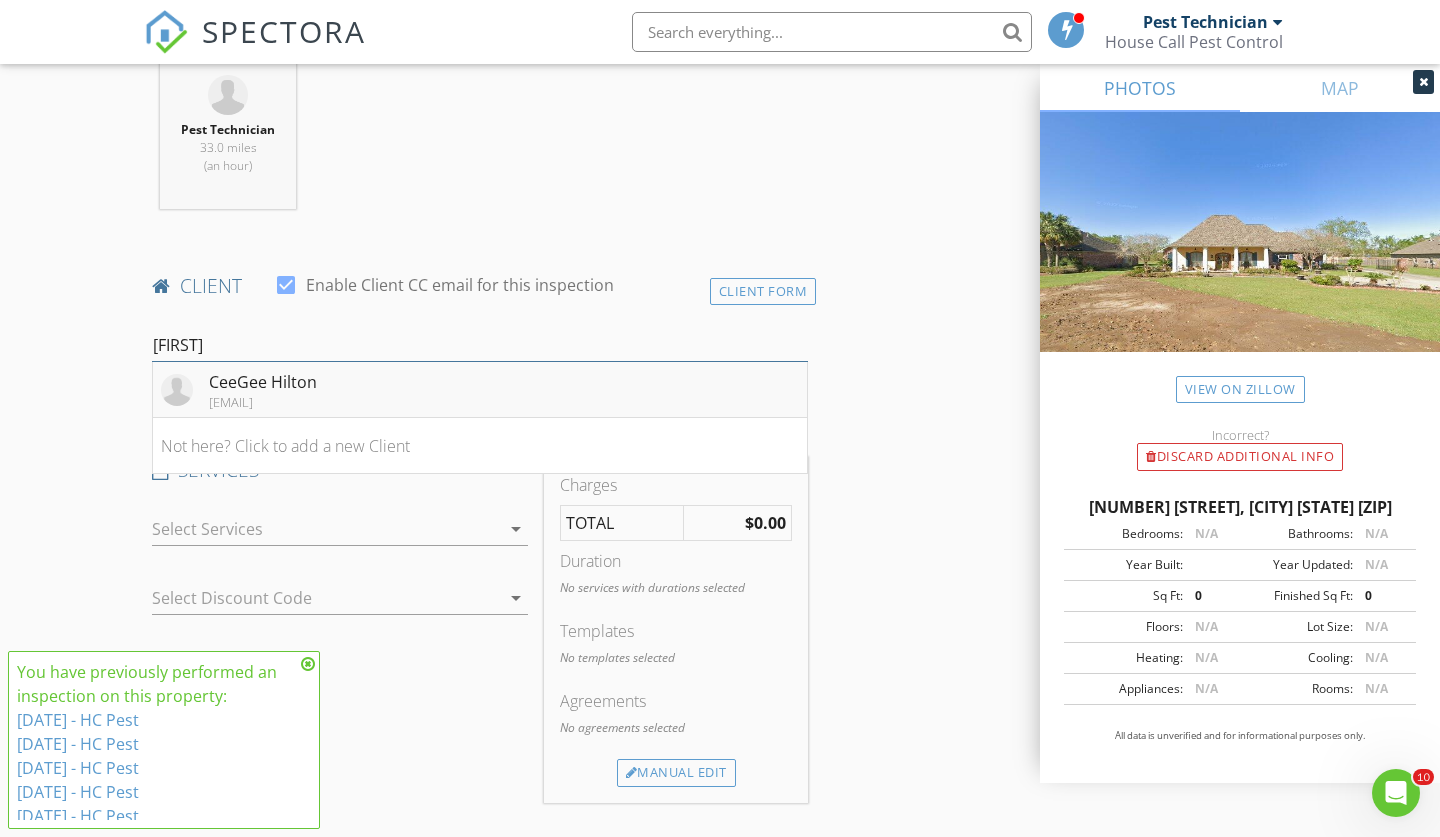 type on "ceegee" 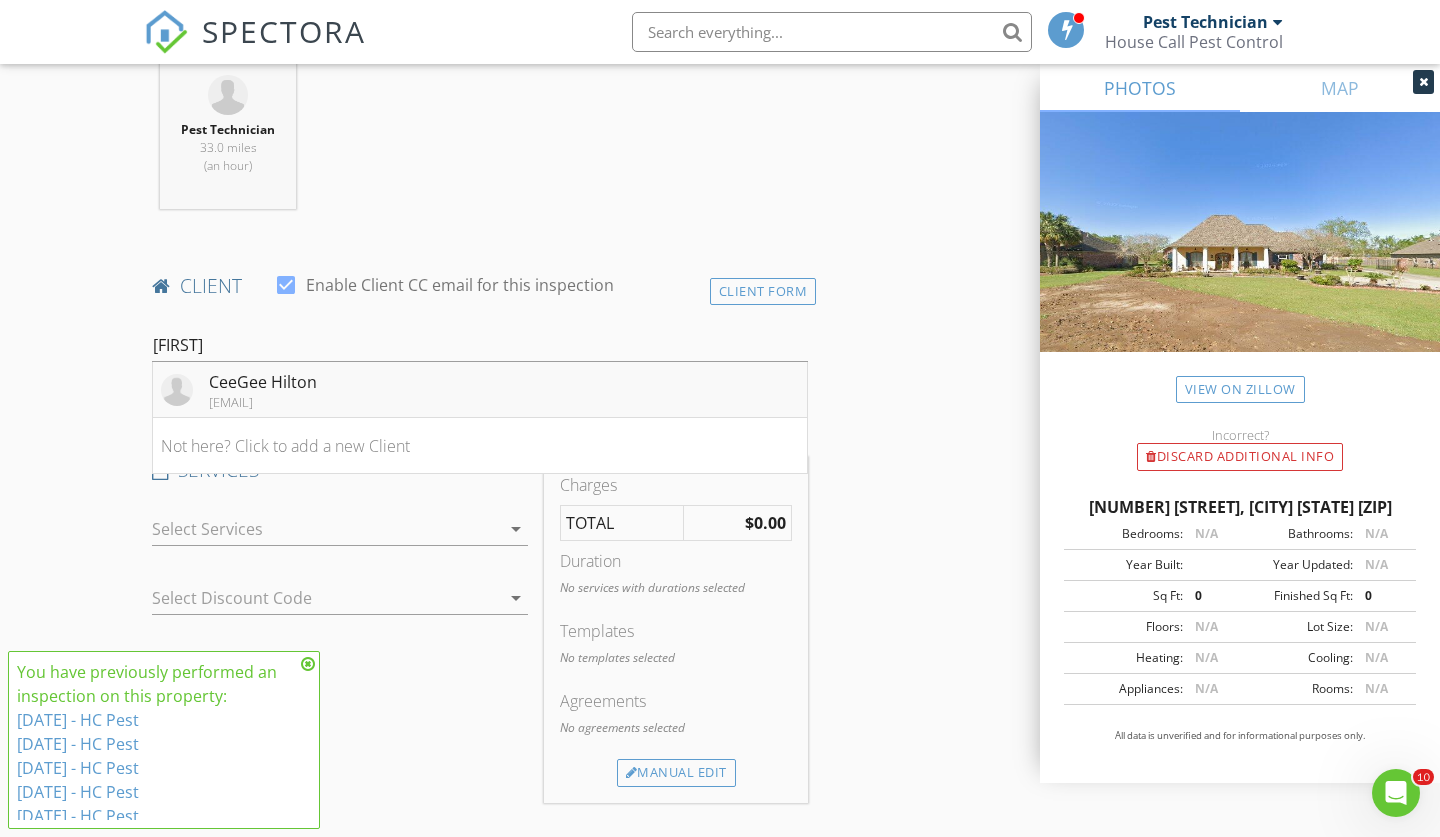 click on "CeeGee Hilton
ceegeehilton@yahoo.com" at bounding box center [480, 390] 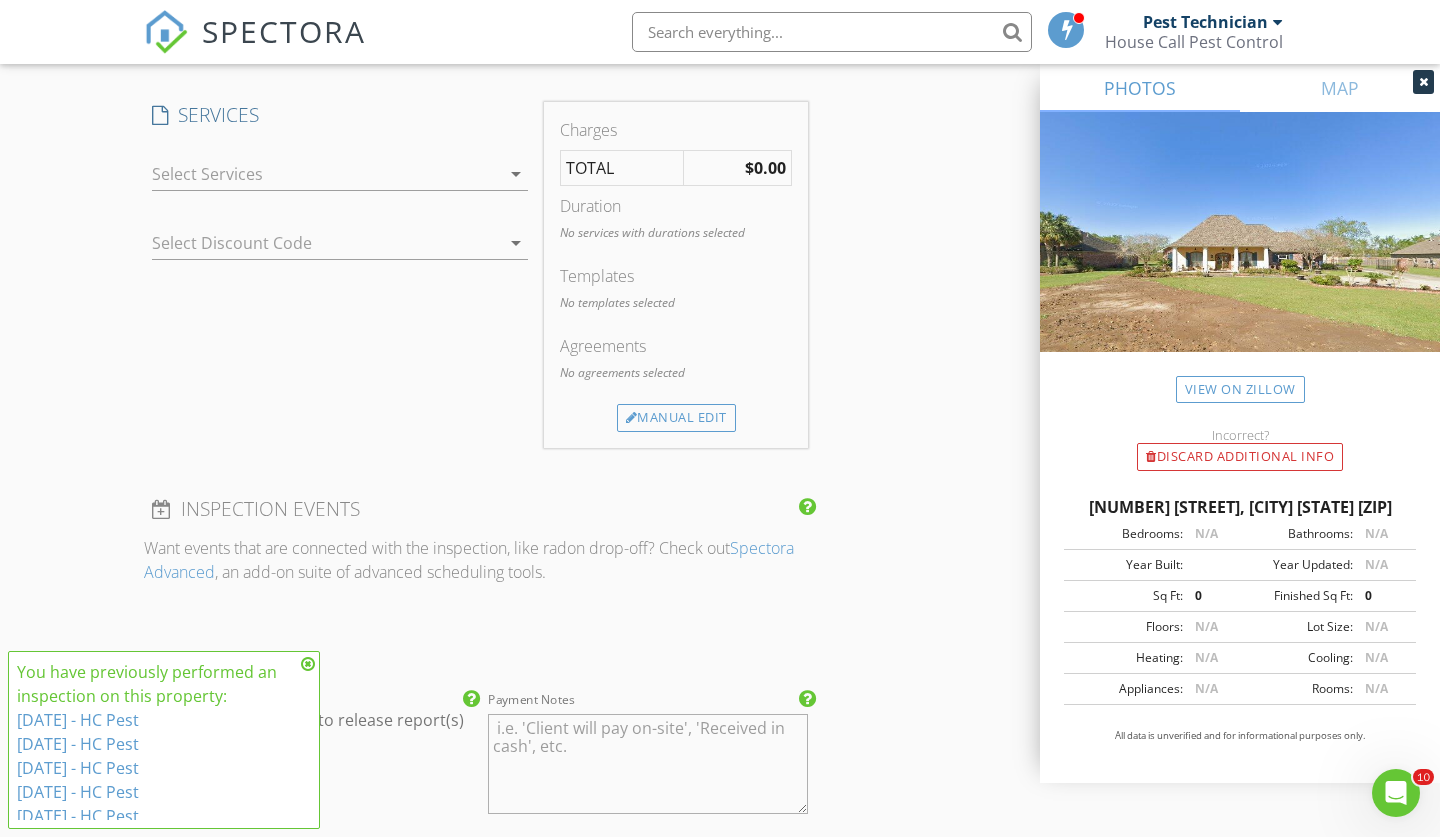 scroll, scrollTop: 1665, scrollLeft: 0, axis: vertical 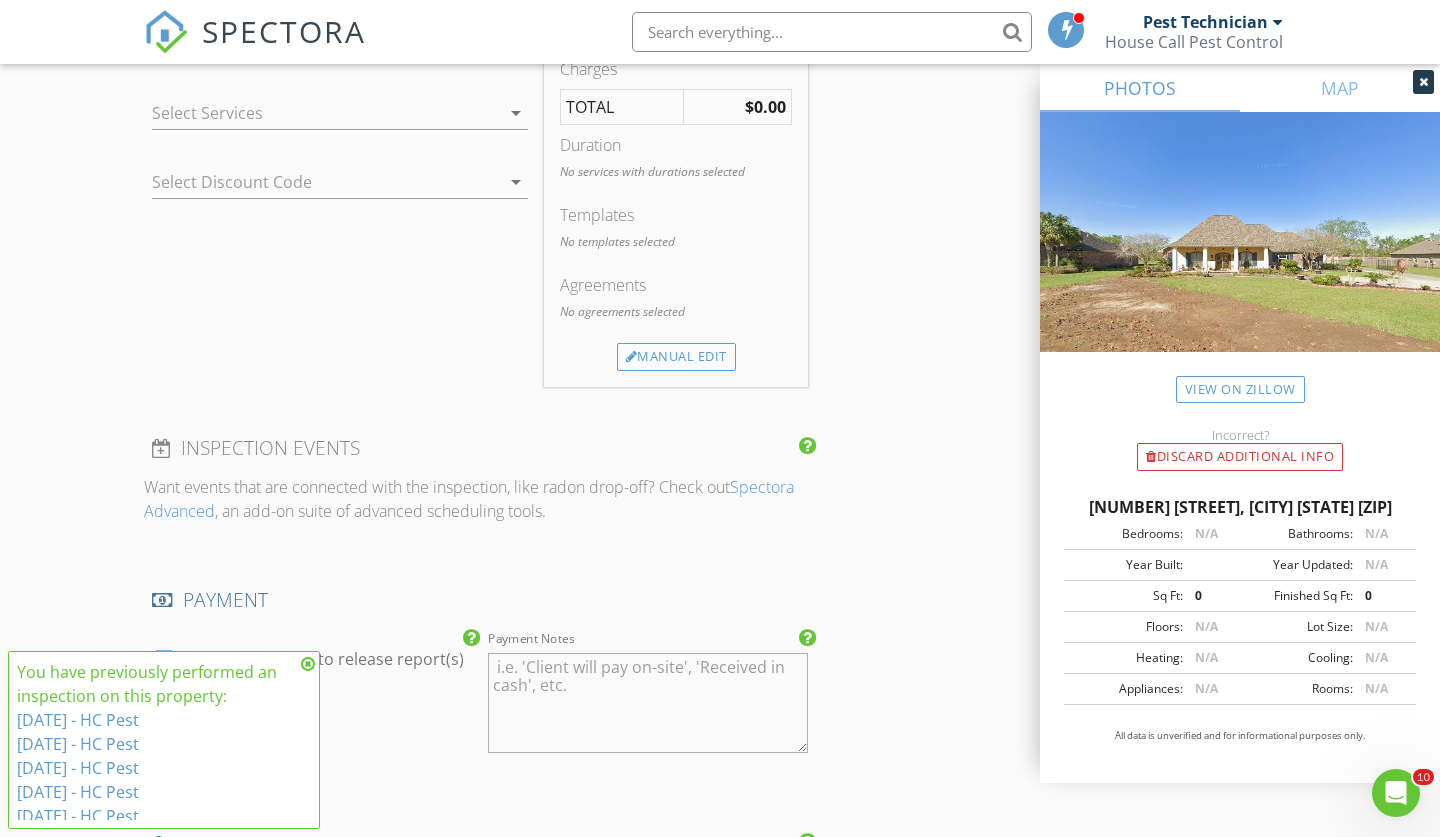 click at bounding box center (326, 113) 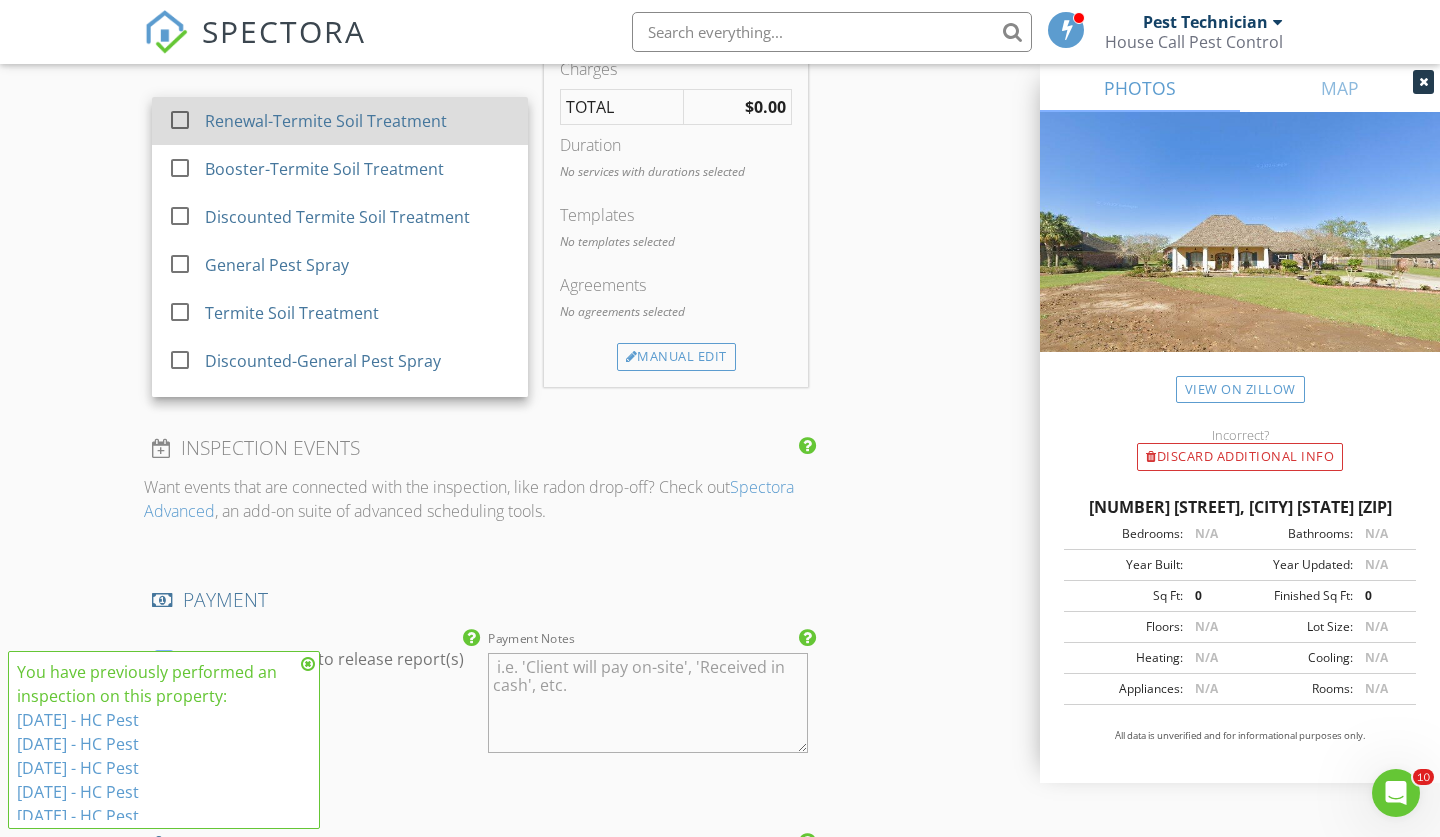 click on "Renewal-Termite Soil Treatment" at bounding box center (326, 121) 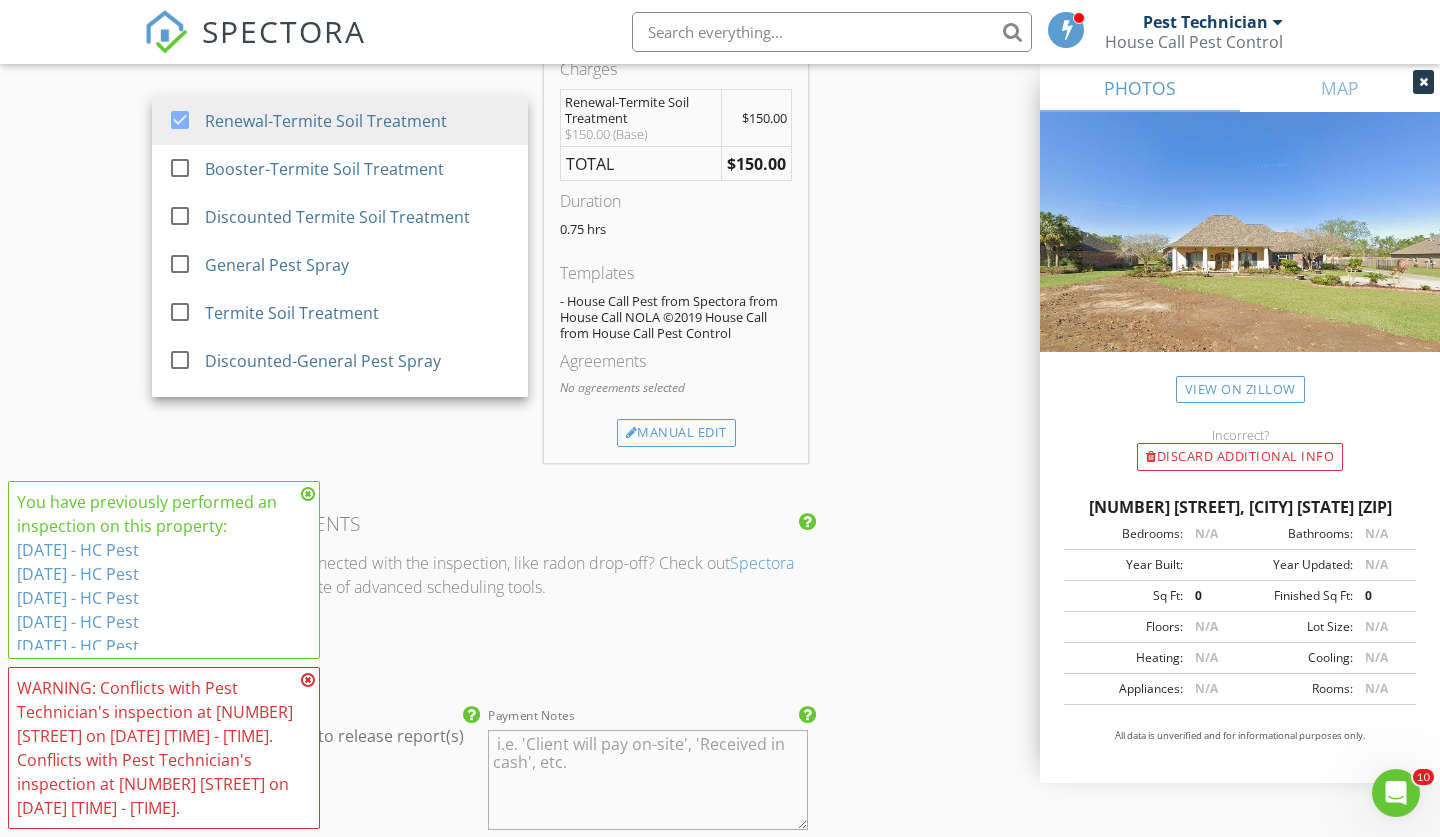 click on "INSPECTOR(S)
check_box   Pest Technician   PRIMARY   Pest Technician arrow_drop_down   check_box_outline_blank Pest Technician specifically requested
Date/Time
08/06/2025 12:00 PM
Location
Address Search       Address 15370 Ryan Ave   Unit   City Prairieville   State LA   Zip 70769   County Ascension Parish     Square Feet 0   Year Built   Foundation arrow_drop_down     Pest Technician     33.0 miles     (an hour)
client
check_box Enable Client CC email for this inspection   Client Search     check_box_outline_blank Client is a Company/Organization     First Name CeeGee   Last Name Hilton   Email ceegeehilton@yahoo.com   CC Email   Phone 2258030218           Notes   Private Notes card on file 376759089775008 06/27 8226 70814
ADD ADDITIONAL client
SERVICES
check_box" at bounding box center [720, 279] 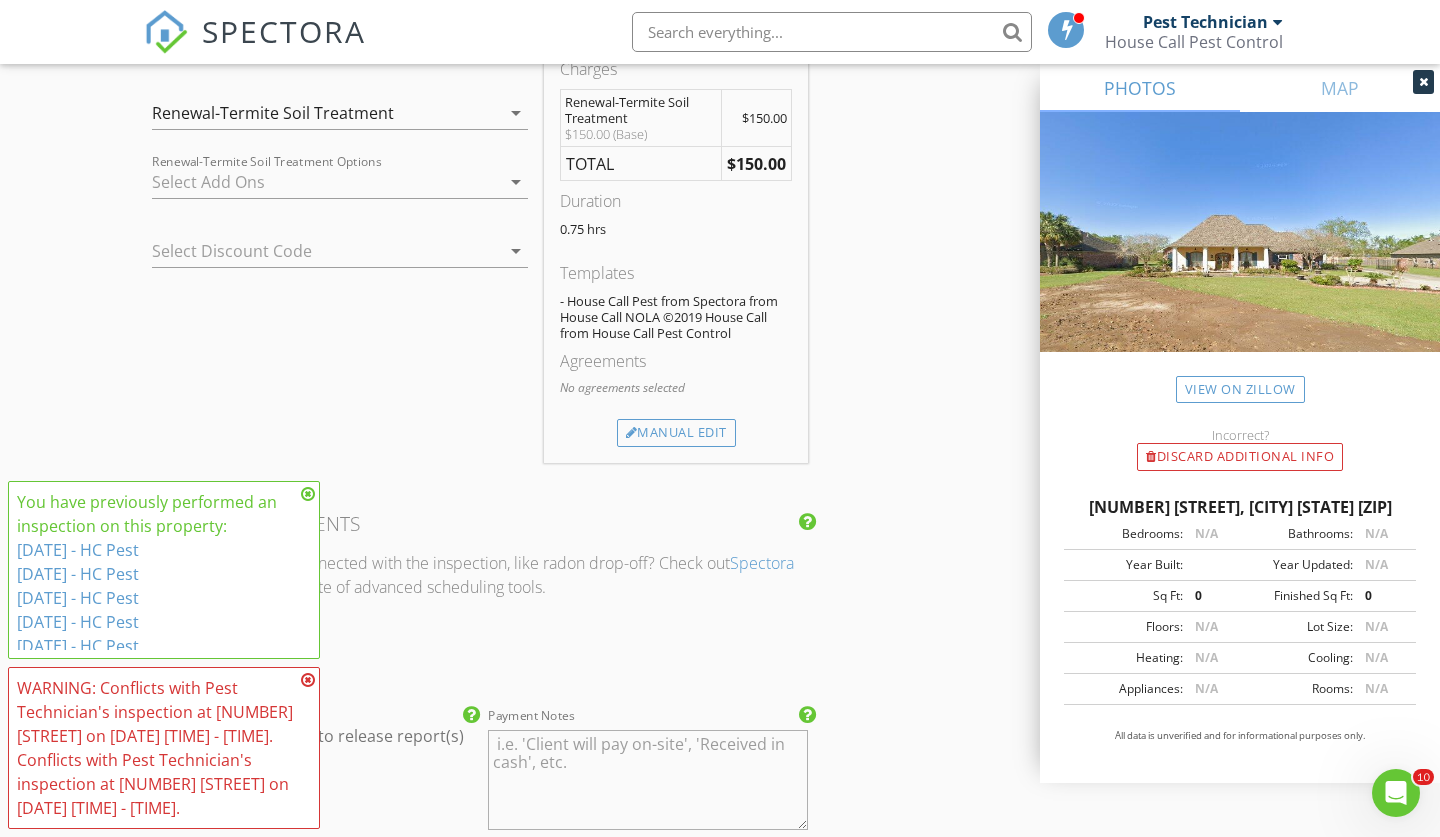 click at bounding box center (326, 182) 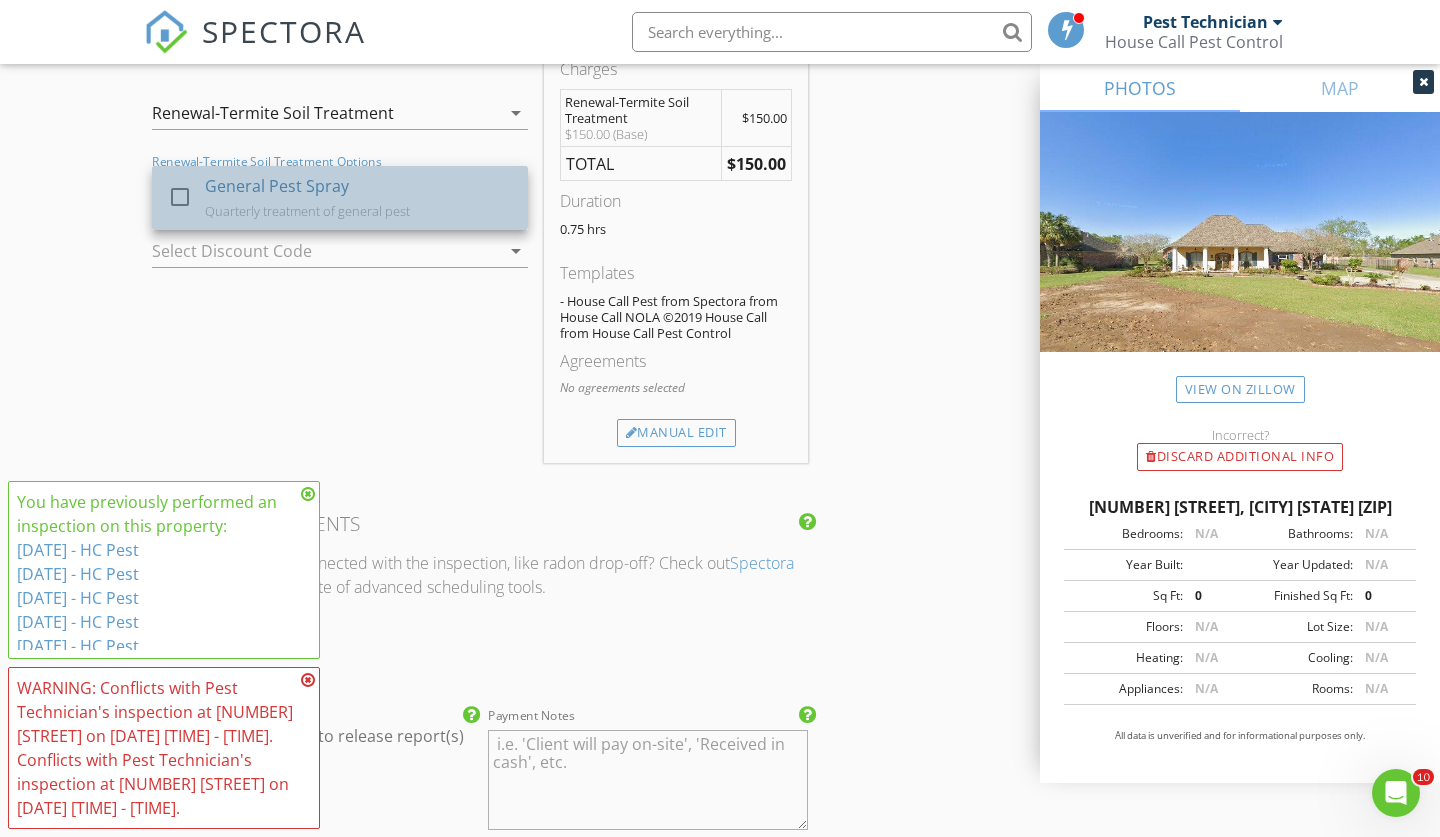 click on "Quarterly treatment of general pest" at bounding box center [307, 211] 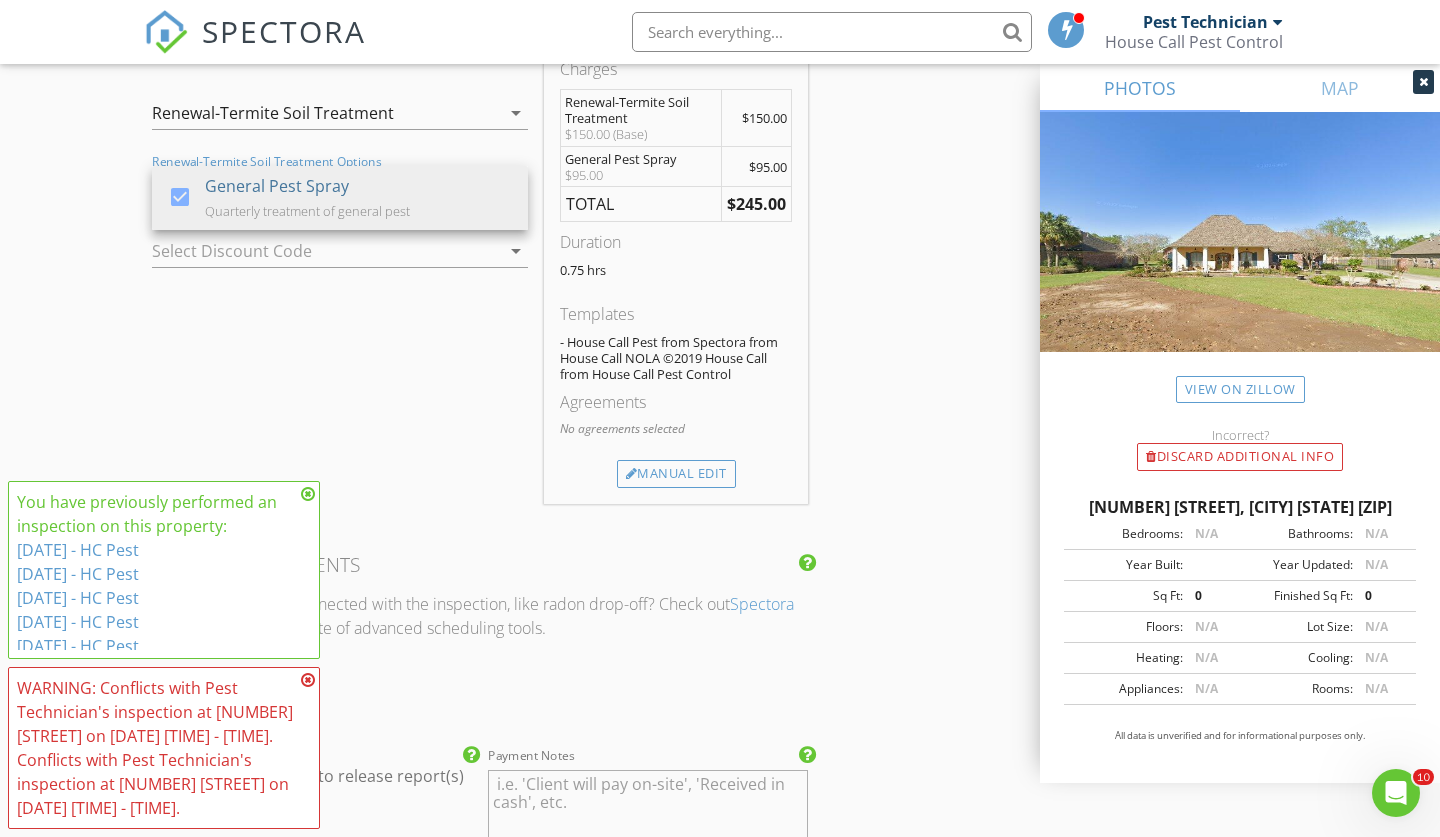 click on "INSPECTOR(S)
check_box   Pest Technician   PRIMARY   Pest Technician arrow_drop_down   check_box_outline_blank Pest Technician specifically requested
Date/Time
08/06/2025 12:00 PM
Location
Address Search       Address 15370 Ryan Ave   Unit   City Prairieville   State LA   Zip 70769   County Ascension Parish     Square Feet 0   Year Built   Foundation arrow_drop_down     Pest Technician     33.0 miles     (an hour)
client
check_box Enable Client CC email for this inspection   Client Search     check_box_outline_blank Client is a Company/Organization     First Name CeeGee   Last Name Hilton   Email ceegeehilton@yahoo.com   CC Email   Phone 2258030218           Notes   Private Notes card on file 376759089775008 06/27 8226 70814
ADD ADDITIONAL client
SERVICES
check_box" at bounding box center (720, 299) 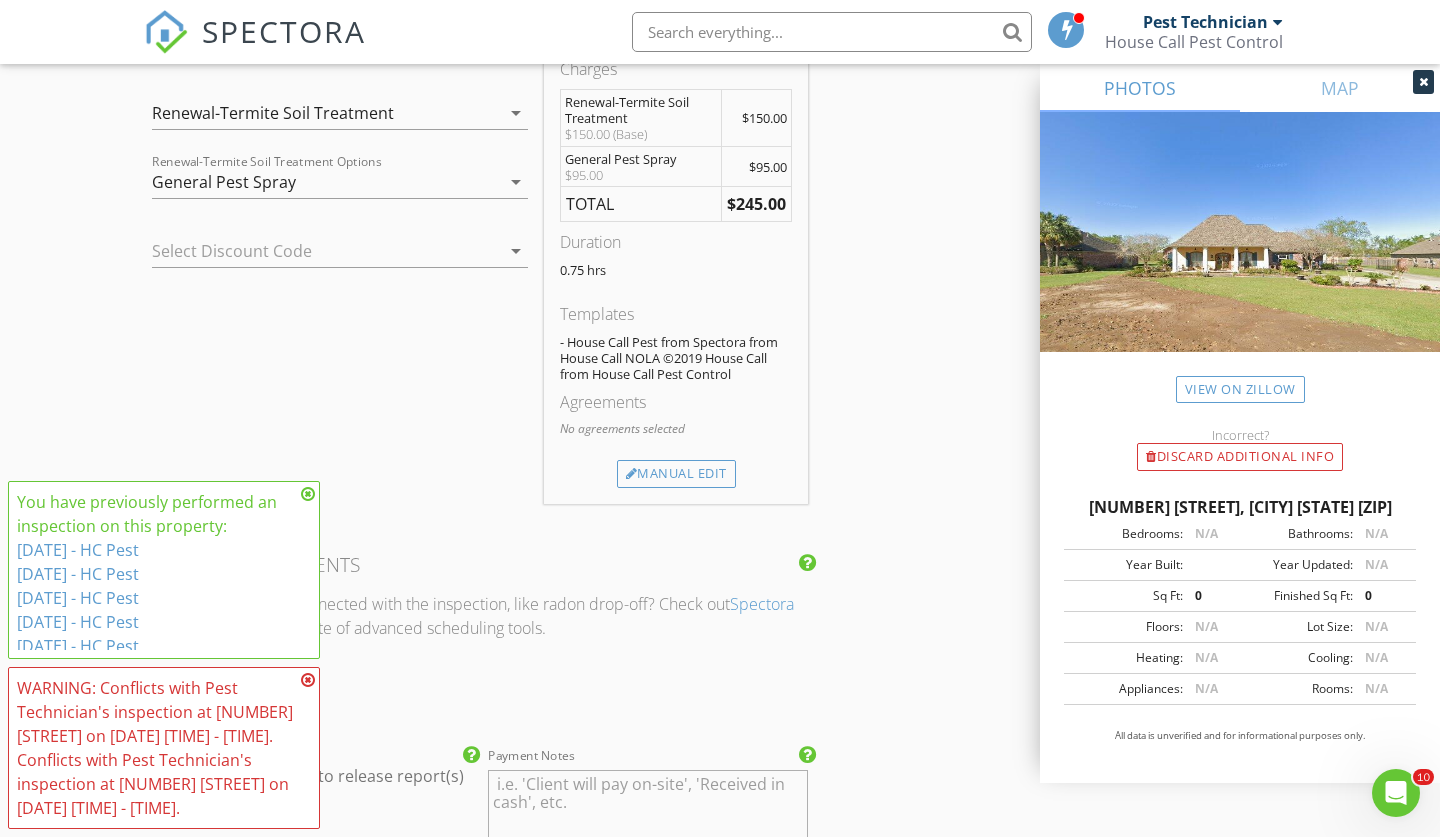 click at bounding box center [308, 494] 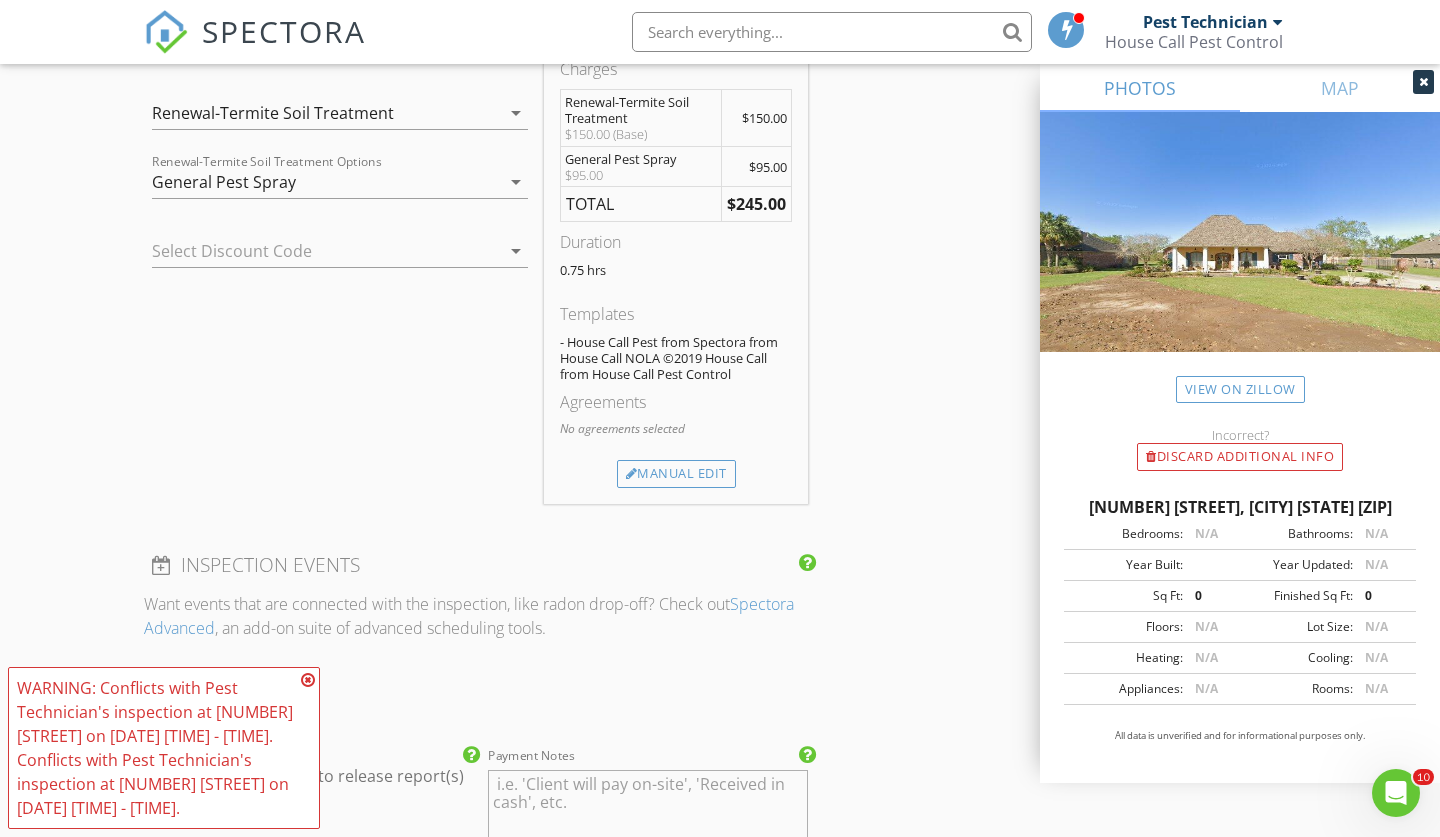 click at bounding box center [308, 680] 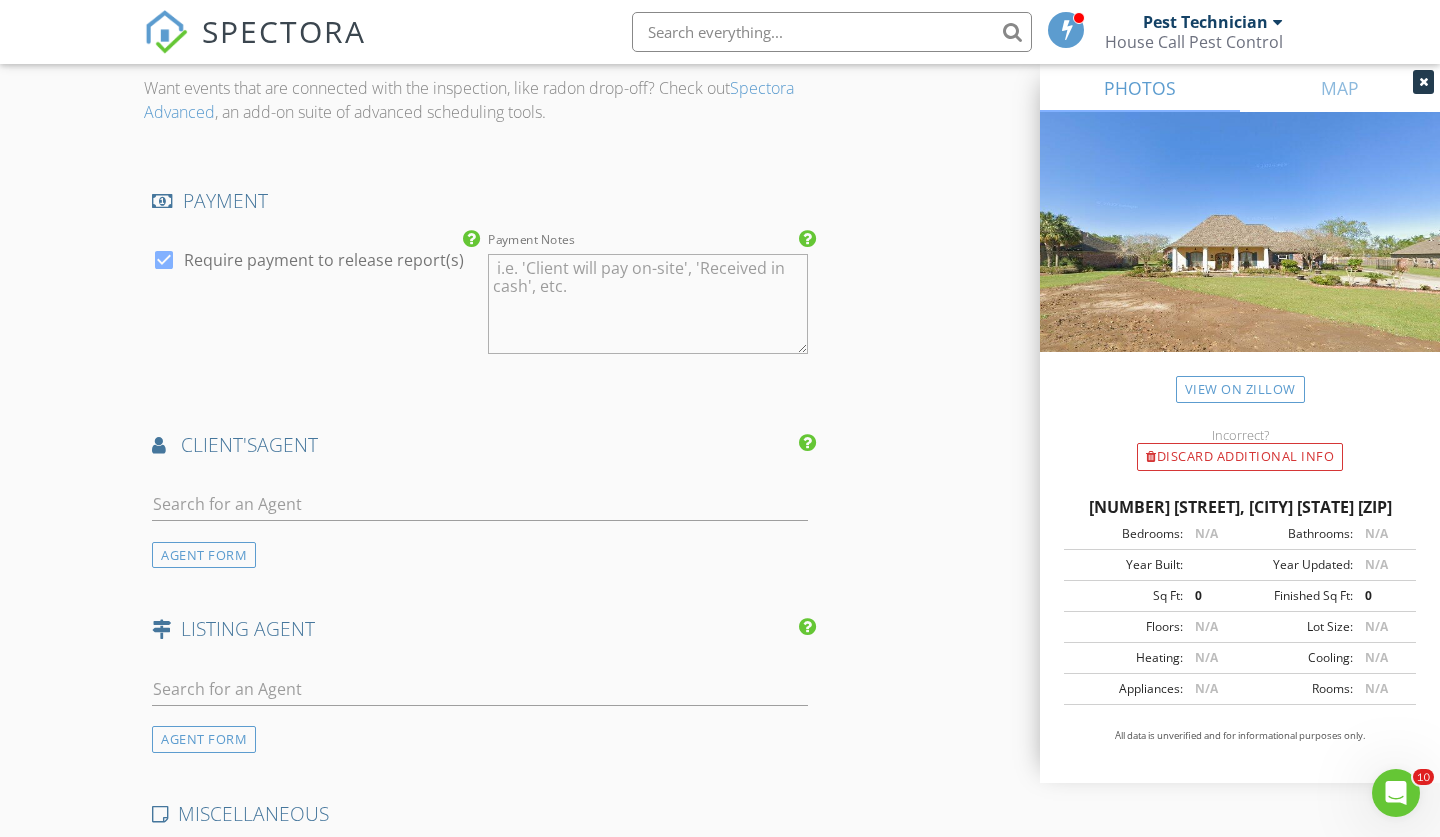 scroll, scrollTop: 2372, scrollLeft: 0, axis: vertical 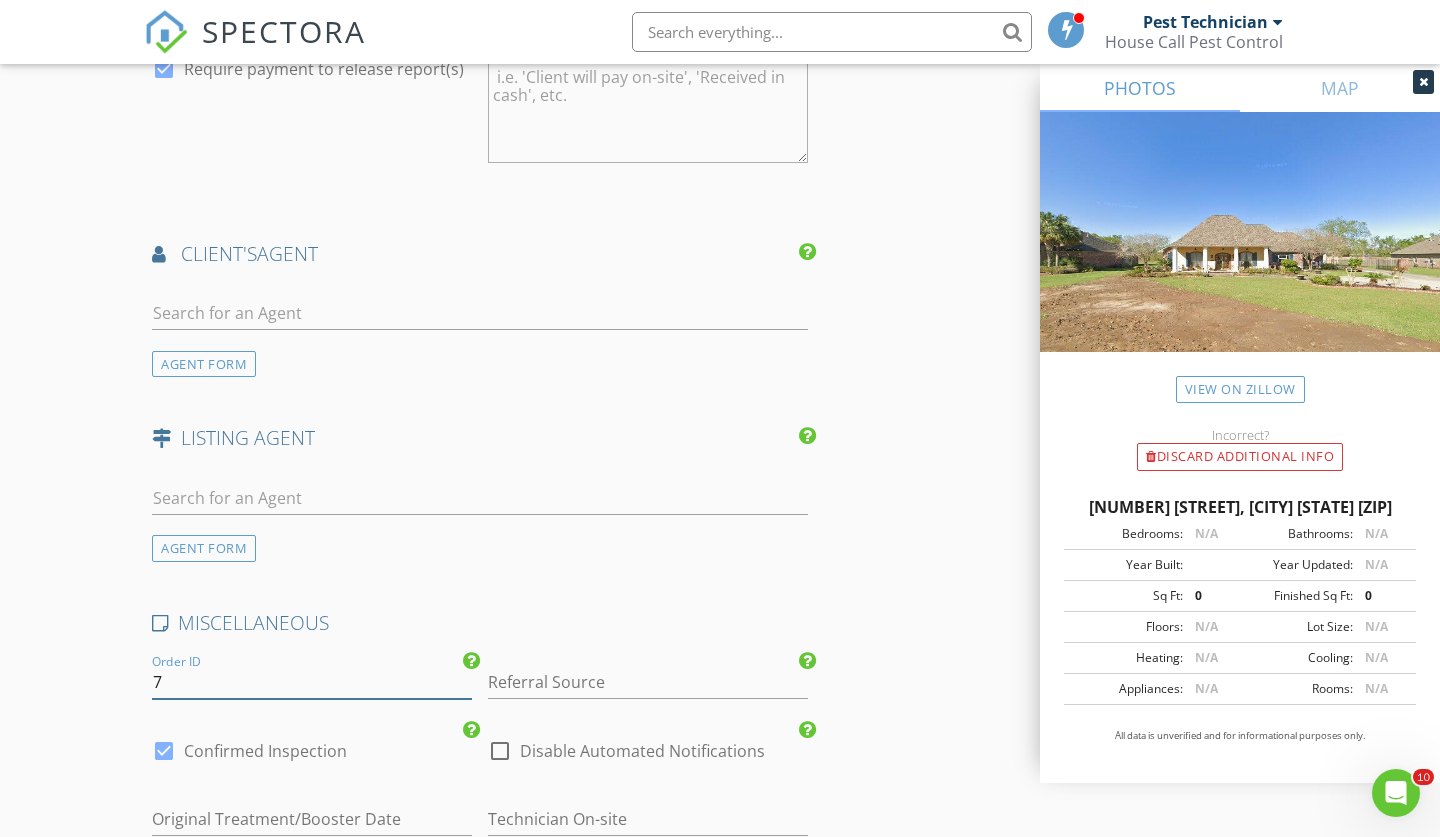 drag, startPoint x: 260, startPoint y: 673, endPoint x: 116, endPoint y: 675, distance: 144.01389 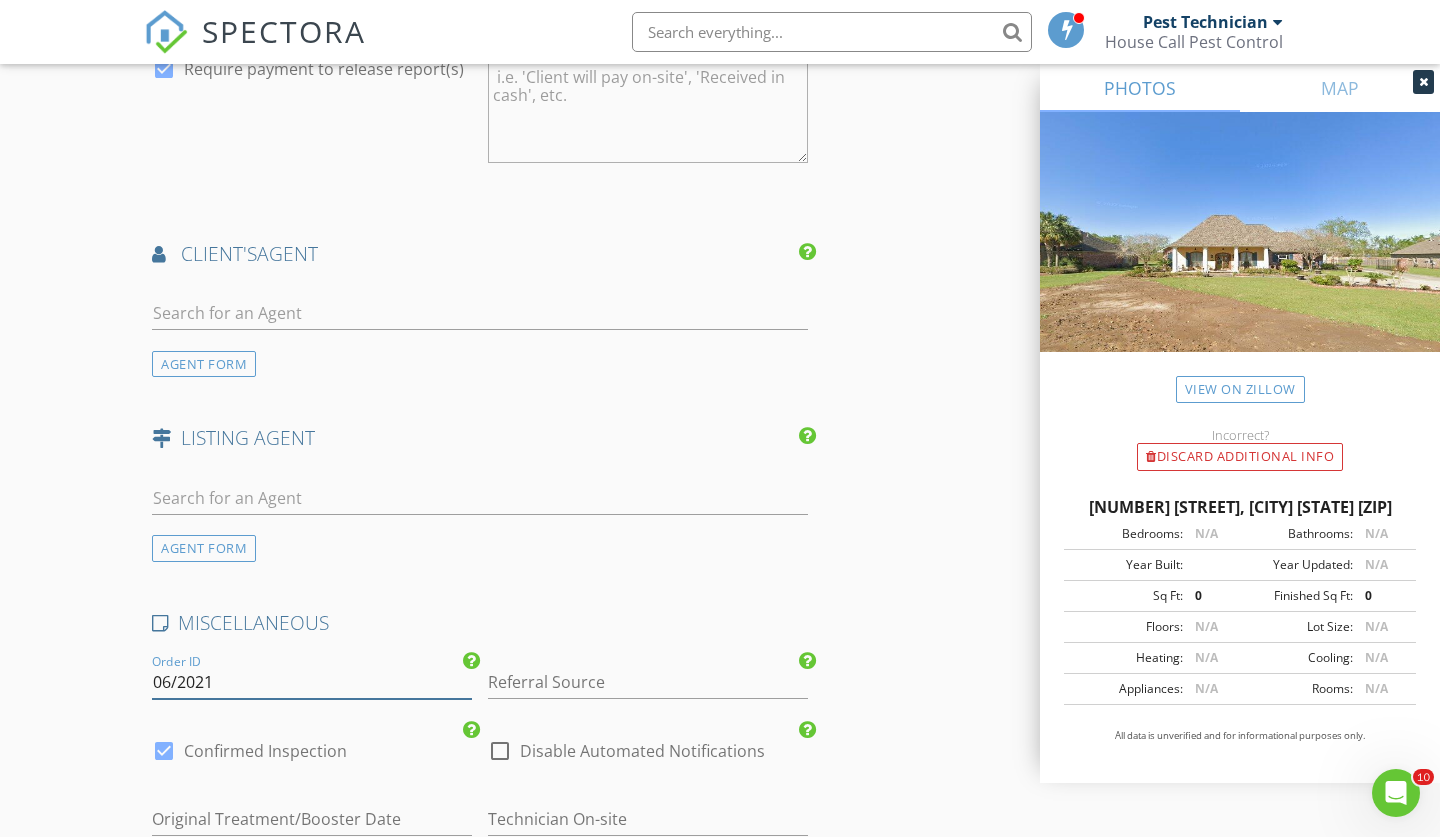 type on "06/2021" 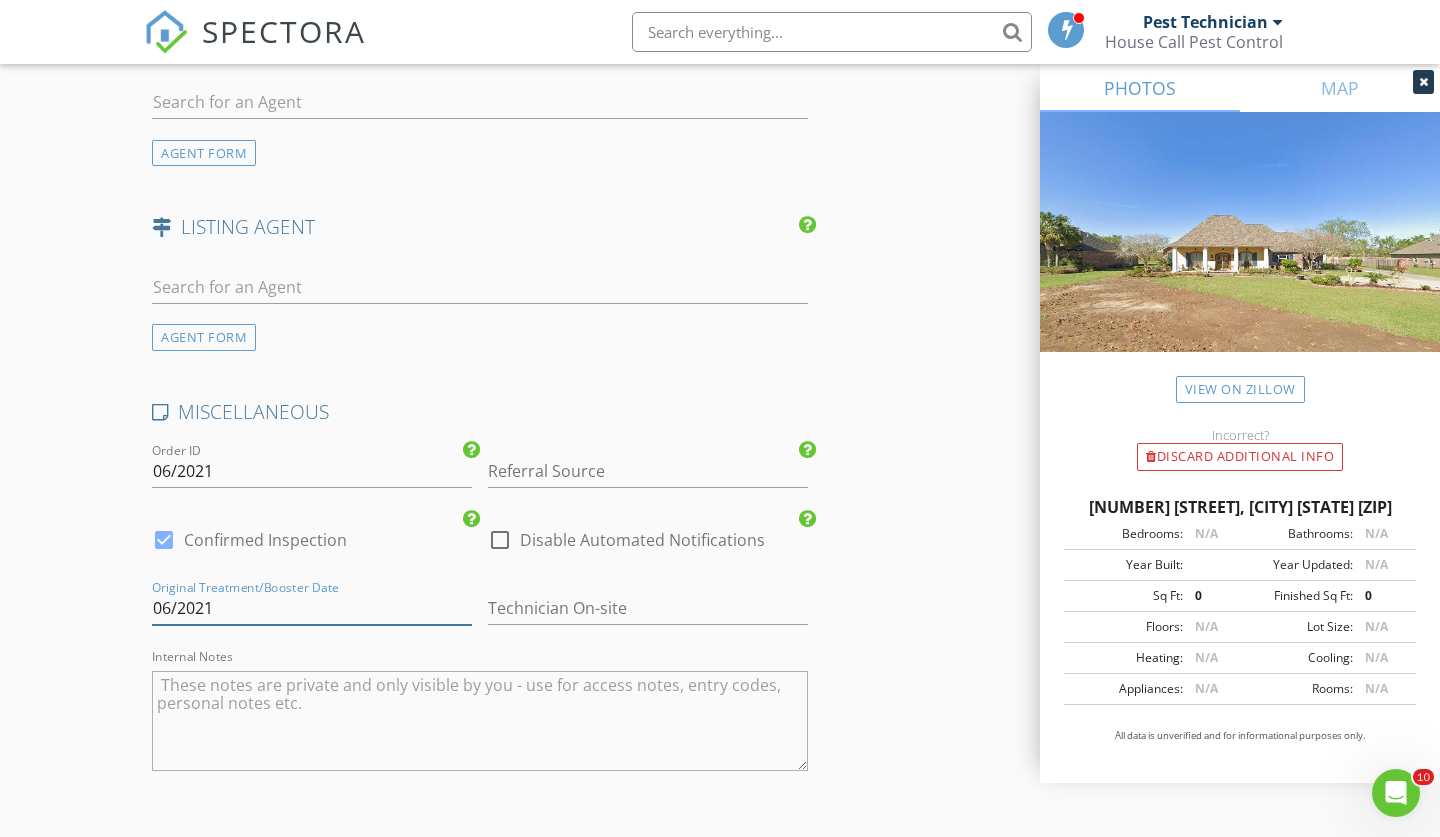 scroll, scrollTop: 2649, scrollLeft: 0, axis: vertical 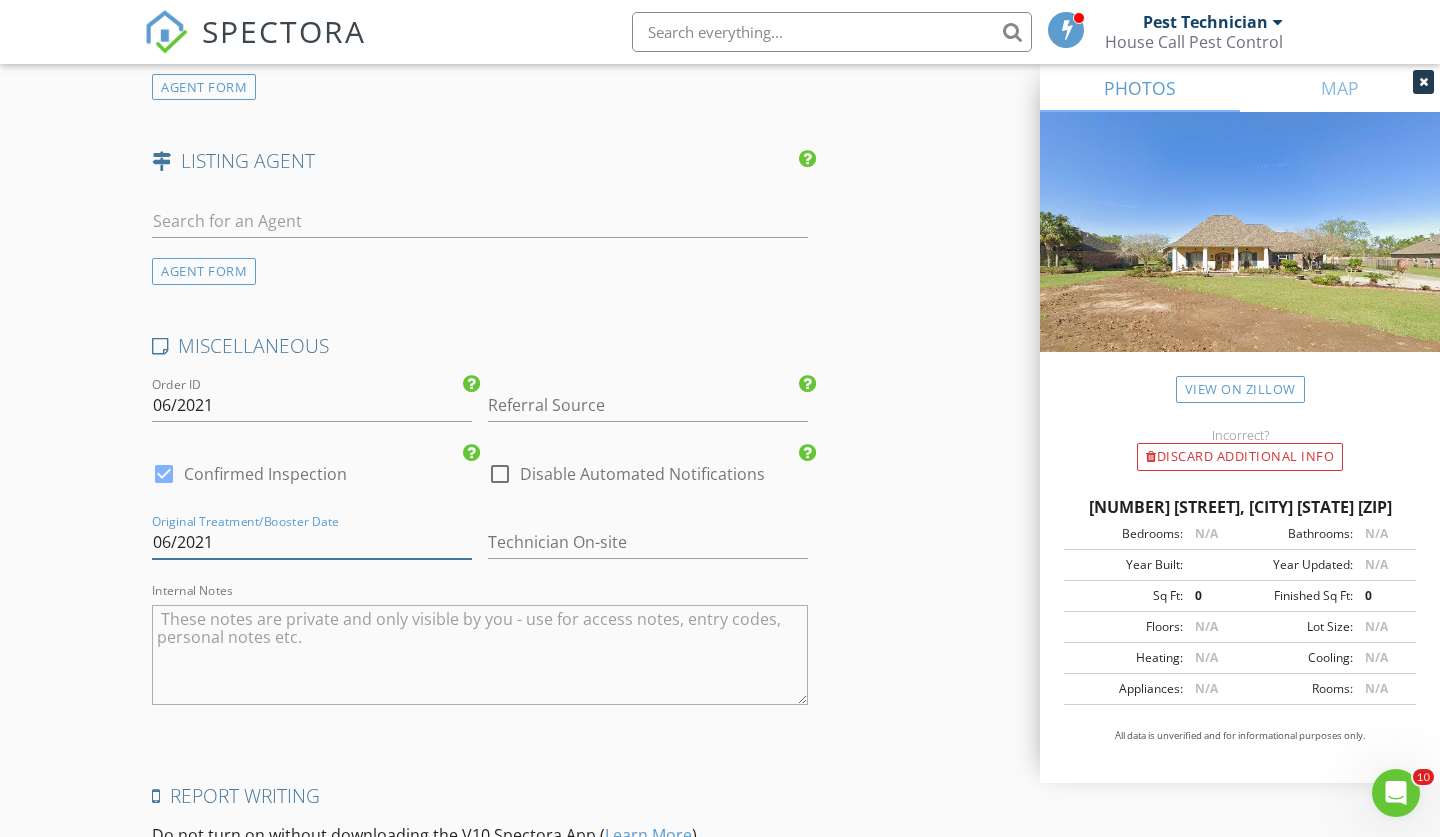 type on "06/2021" 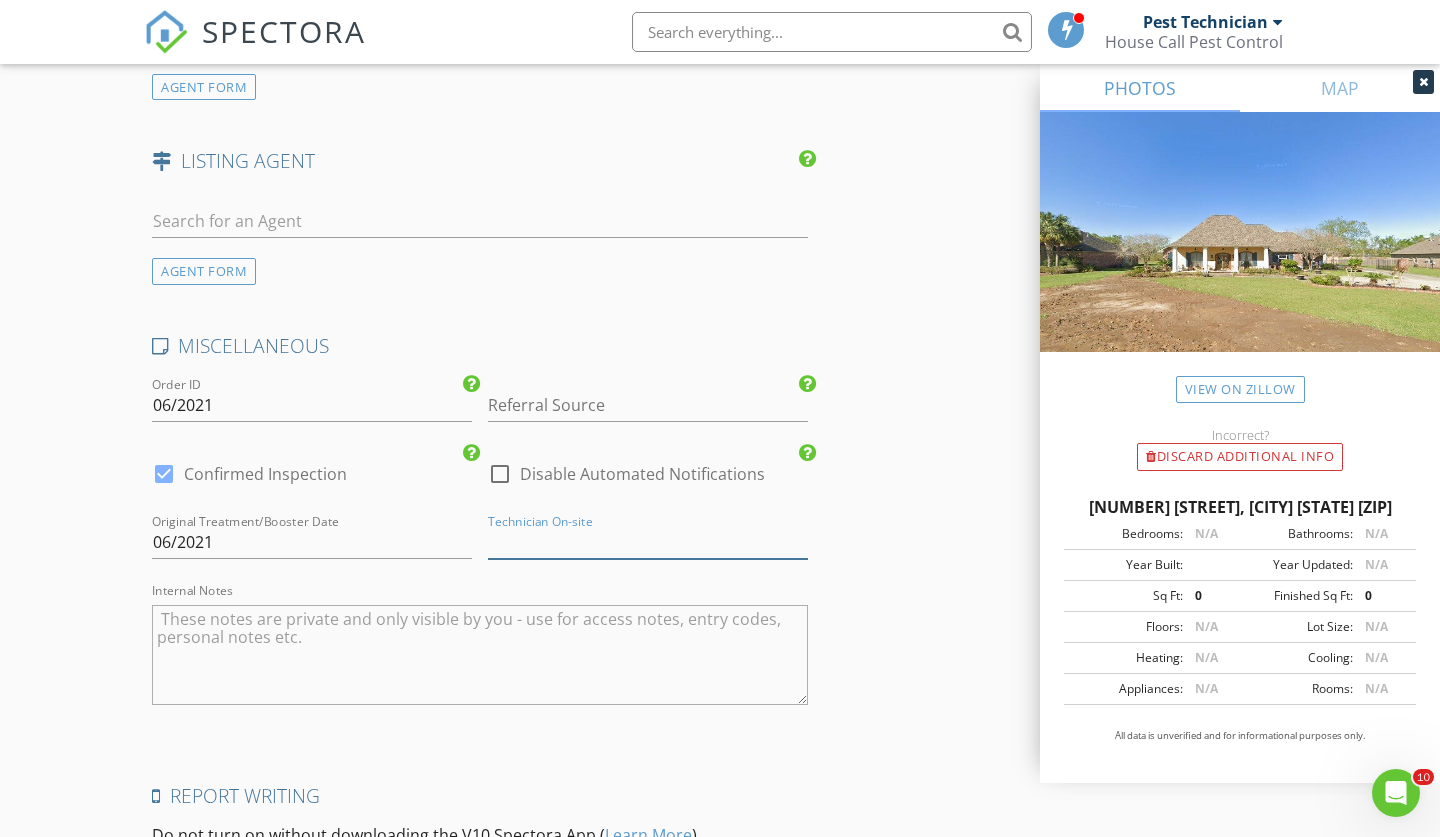 click at bounding box center [648, 542] 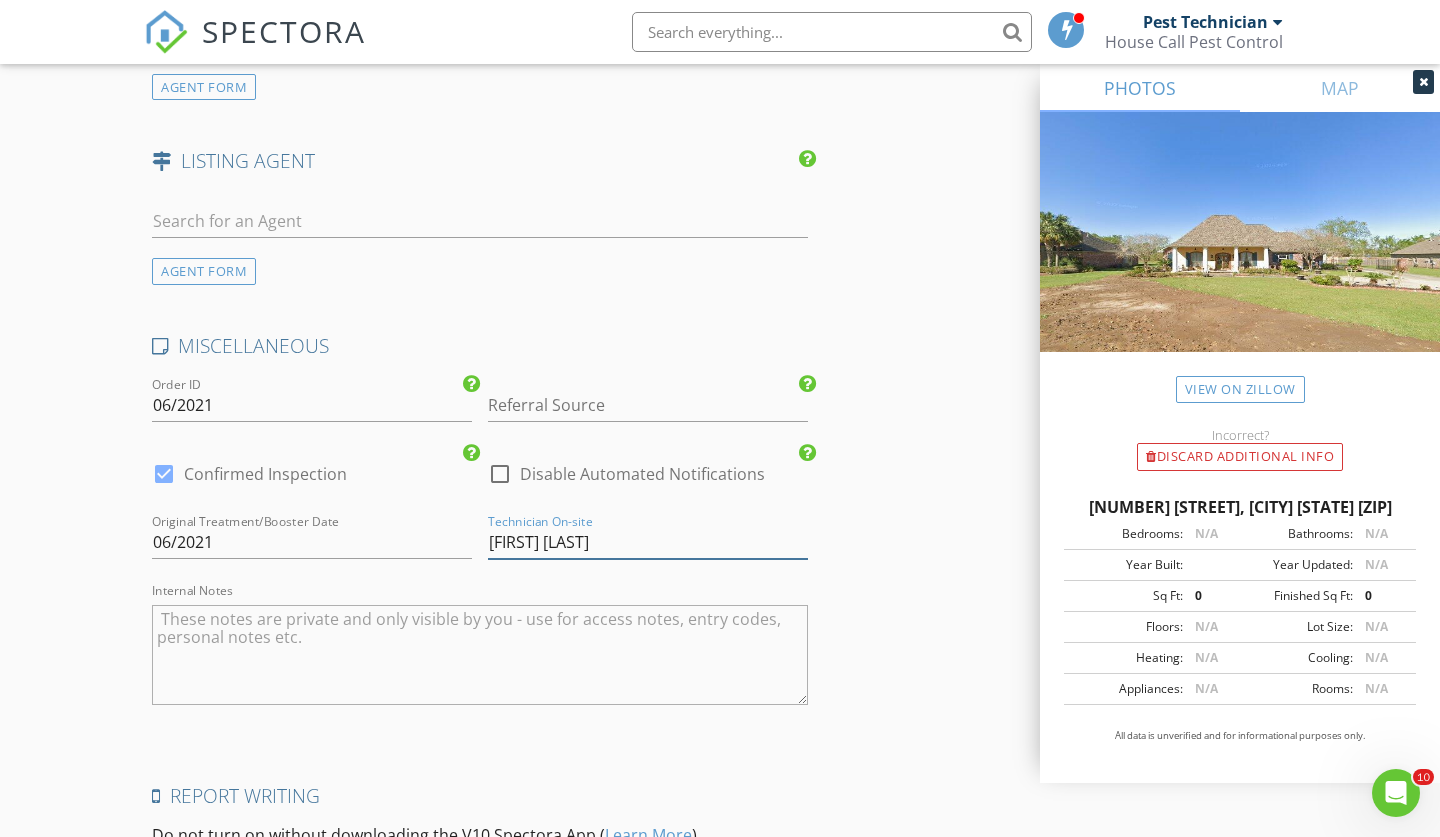 type on "Adam Watts" 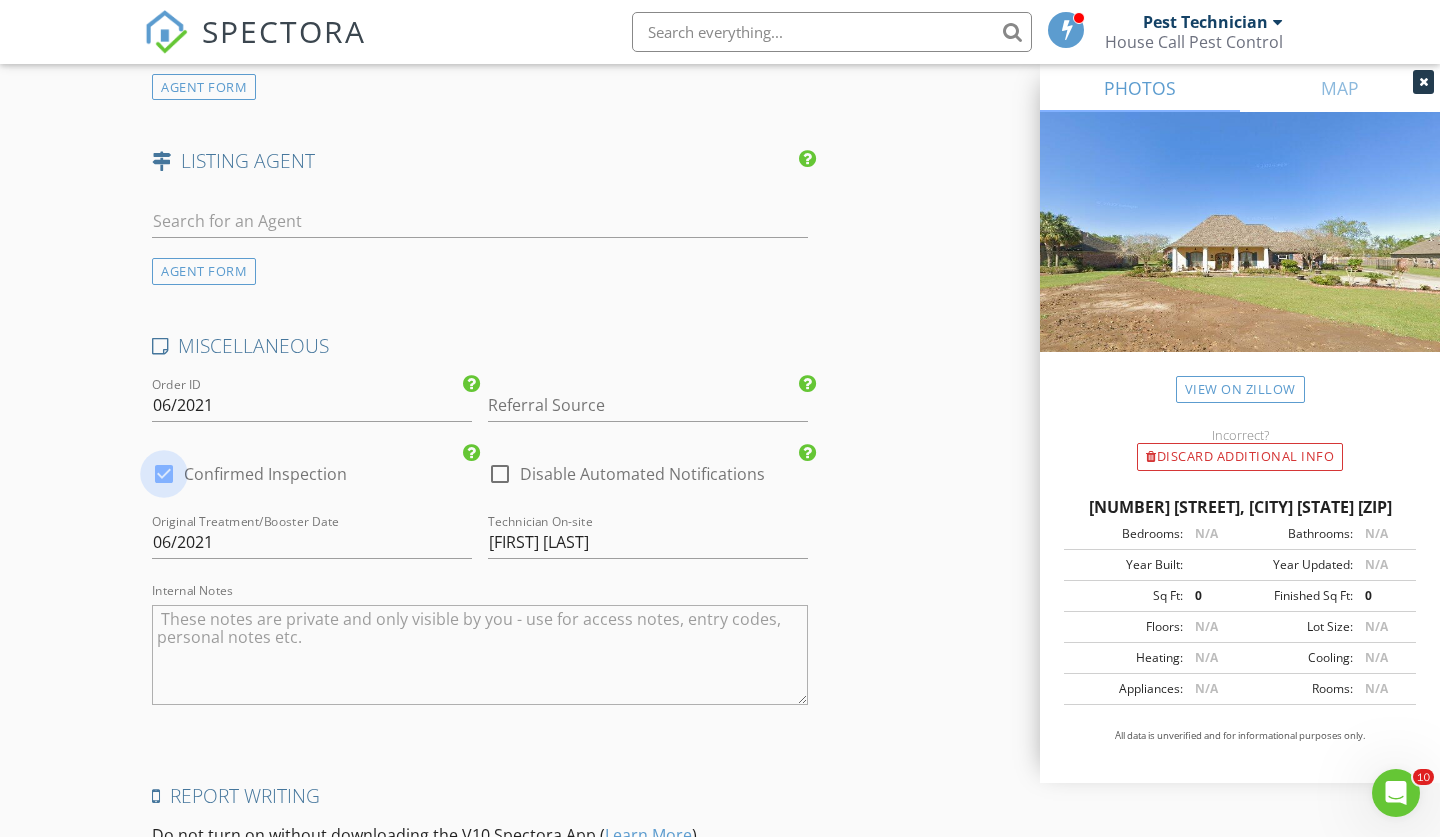click at bounding box center [164, 474] 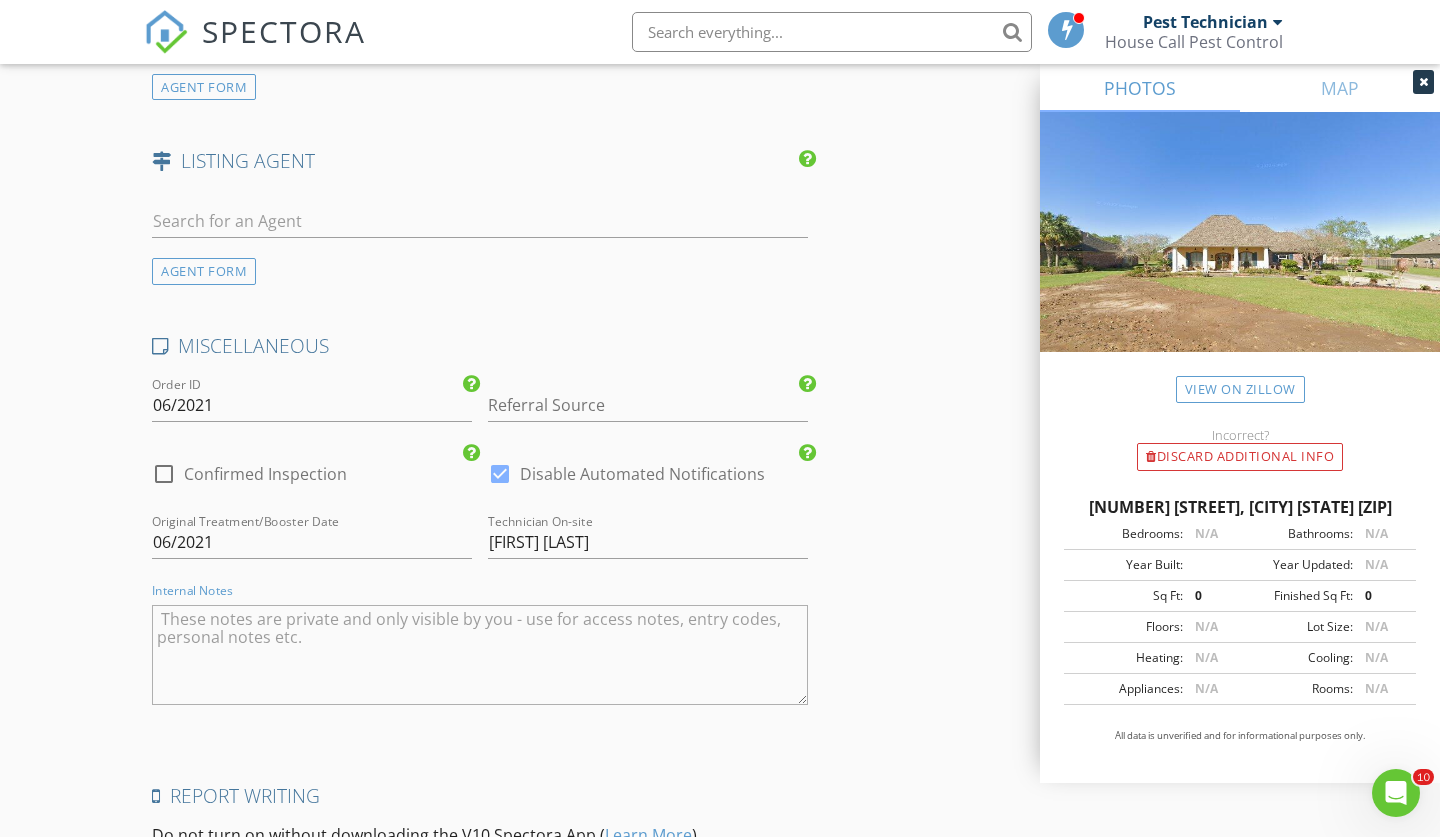 click at bounding box center [480, 655] 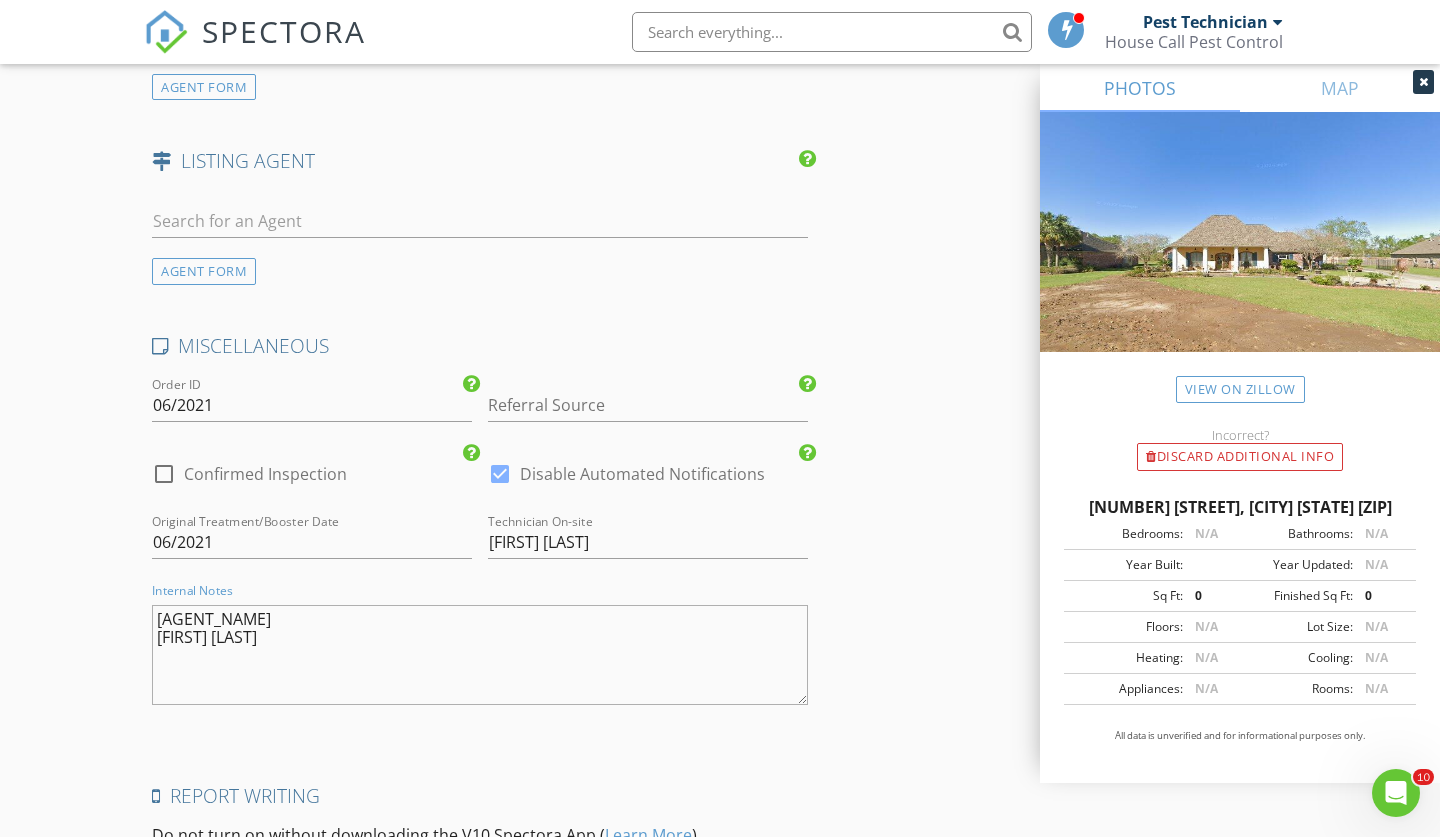 type on "2025 Renewal $150 & Quarterly GP $95. Soil 06/202, 485/150,
agent
Adam Watts" 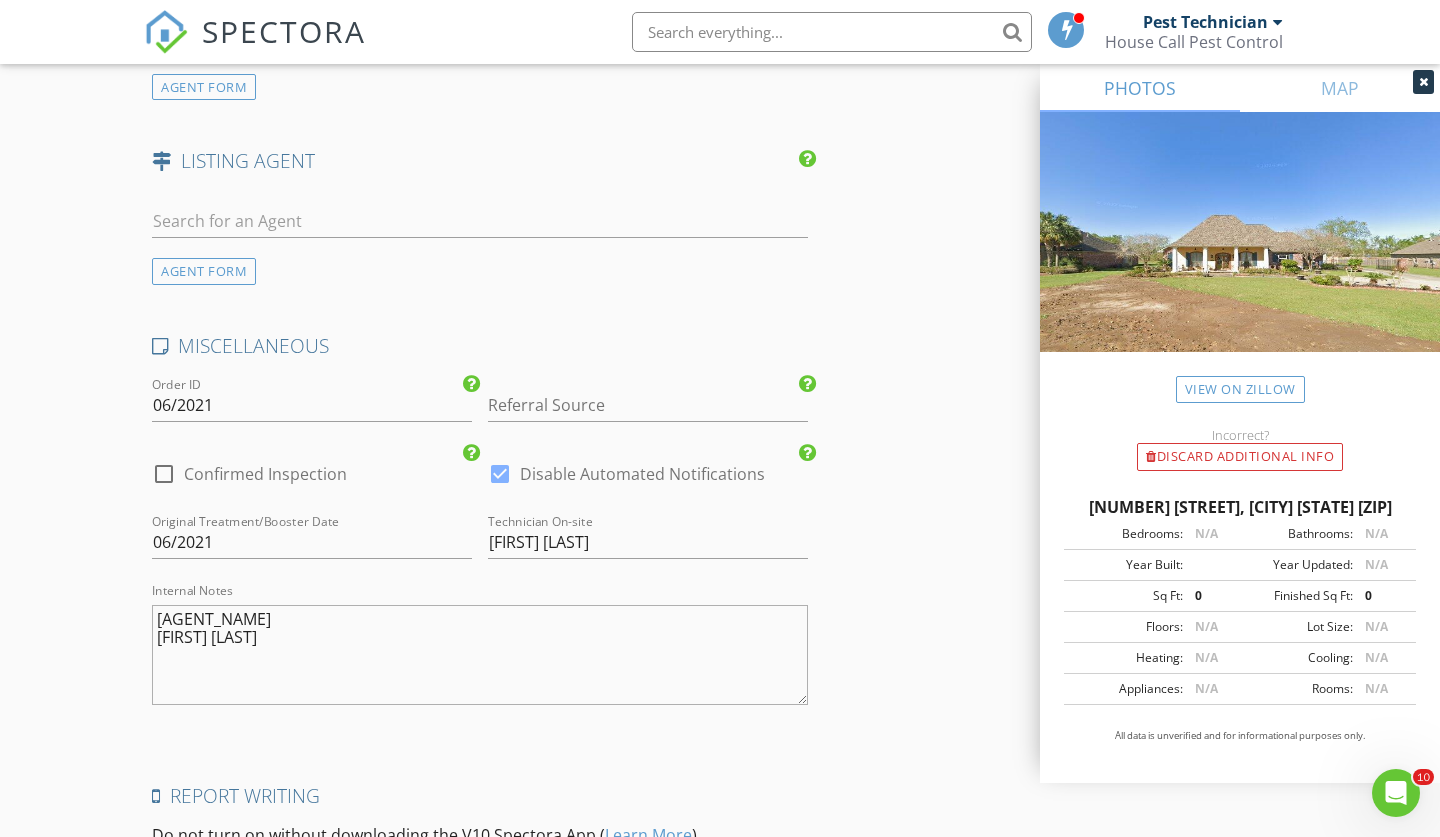 click on "INSPECTOR(S)
check_box   Pest Technician   PRIMARY   Pest Technician arrow_drop_down   check_box_outline_blank Pest Technician specifically requested
Date/Time
08/06/2025 12:00 PM
Location
Address Search       Address 15370 Ryan Ave   Unit   City Prairieville   State LA   Zip 70769   County Ascension Parish     Square Feet 0   Year Built   Foundation arrow_drop_down     Pest Technician     33.0 miles     (an hour)
client
check_box Enable Client CC email for this inspection   Client Search     check_box_outline_blank Client is a Company/Organization     First Name CeeGee   Last Name Hilton   Email ceegeehilton@yahoo.com   CC Email   Phone 2258030218           Notes   Private Notes card on file 376759089775008 06/27 8226 70814
ADD ADDITIONAL client
SERVICES
check_box" at bounding box center [720, -685] 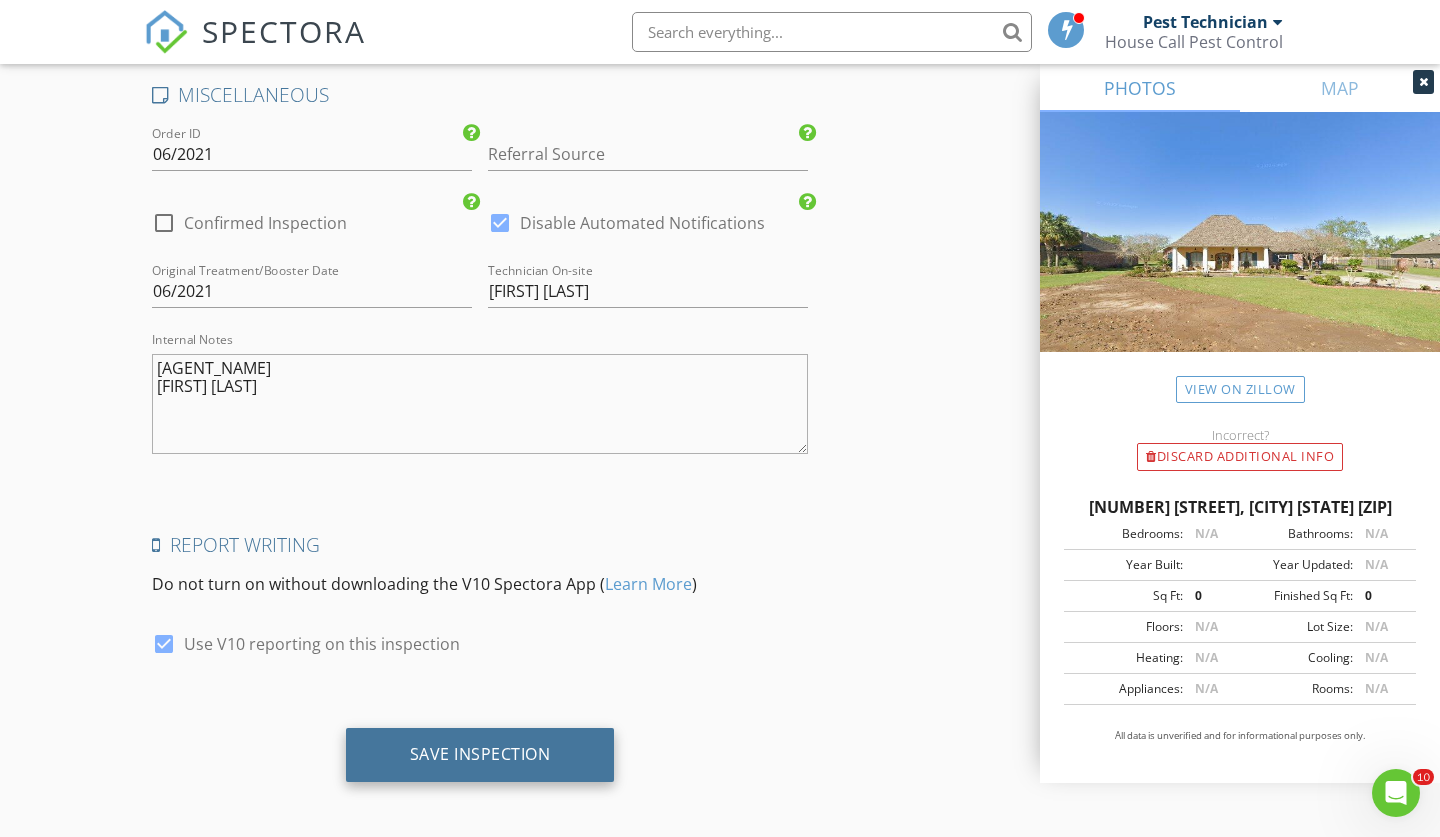 scroll, scrollTop: 2899, scrollLeft: 0, axis: vertical 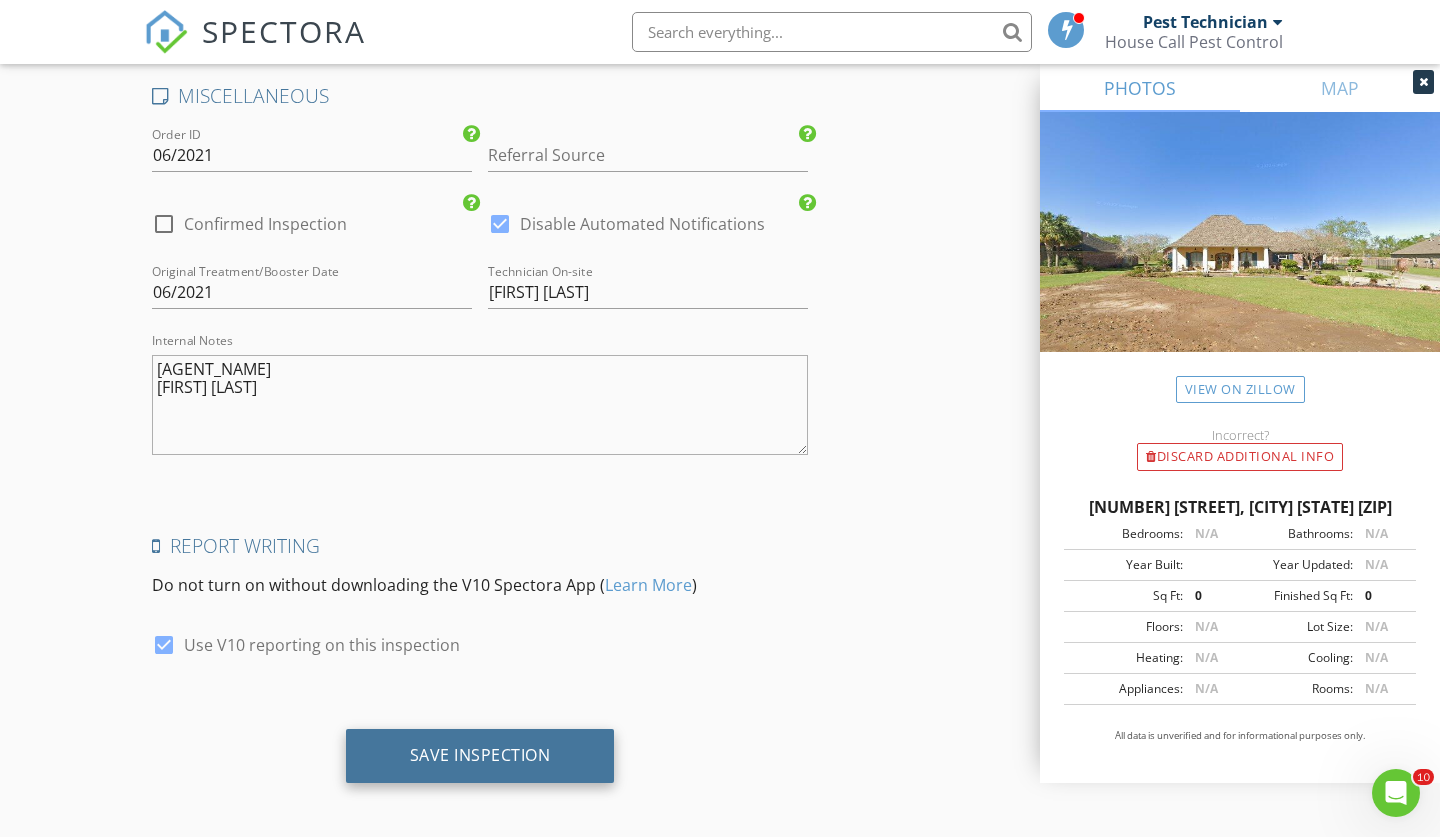 click on "Save Inspection" at bounding box center (480, 756) 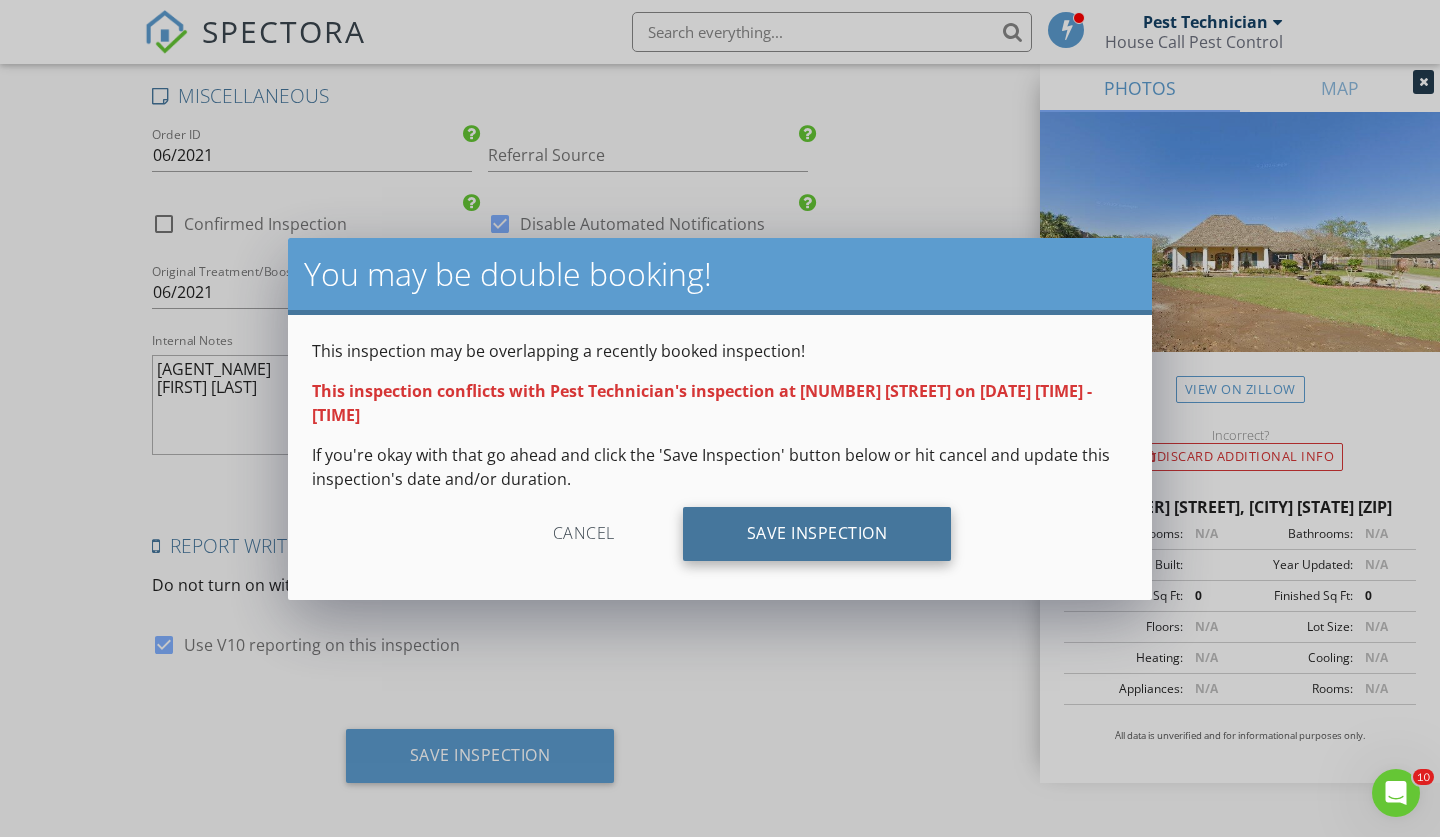 click on "Save Inspection" at bounding box center (817, 534) 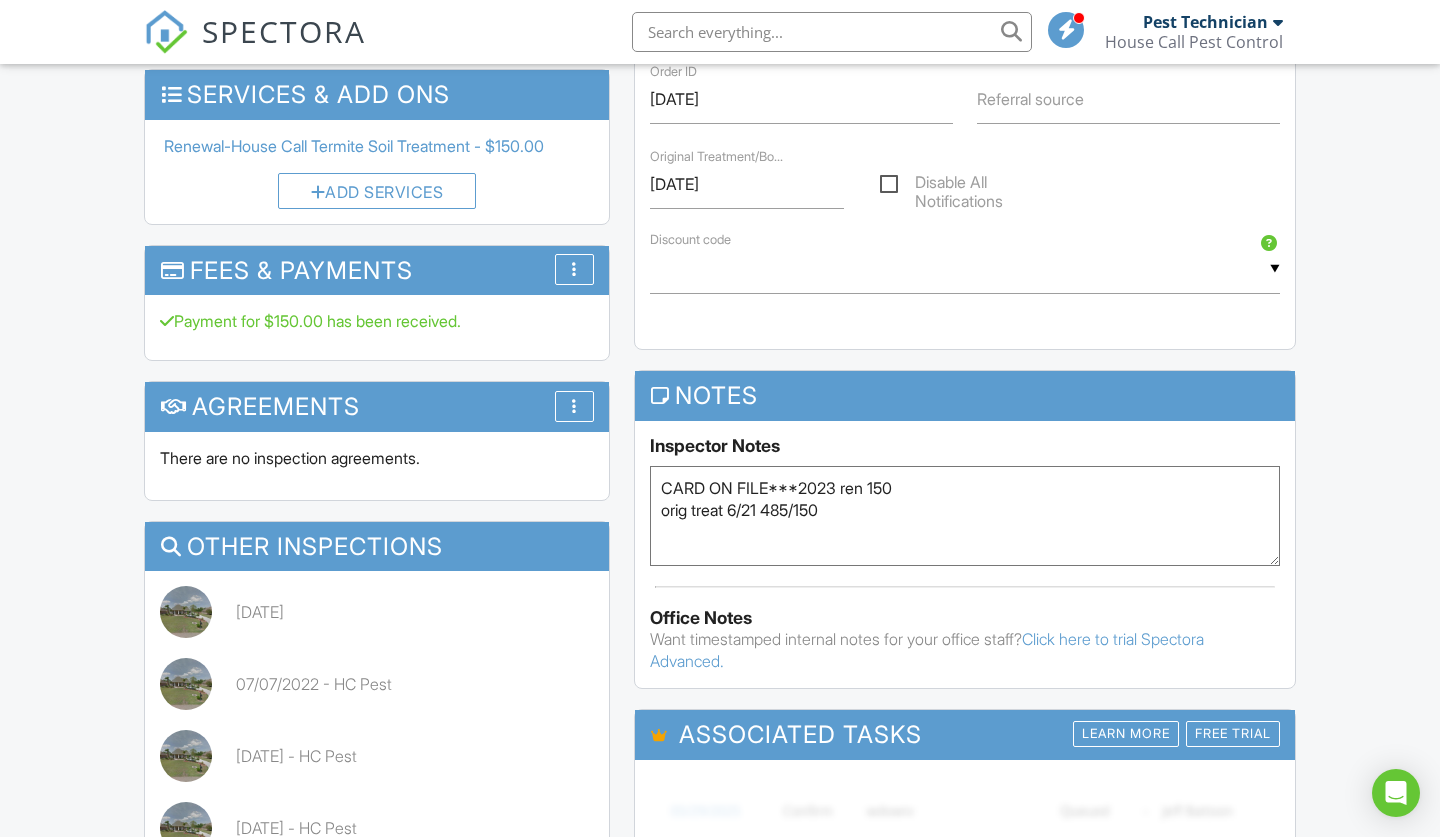 scroll, scrollTop: 932, scrollLeft: 0, axis: vertical 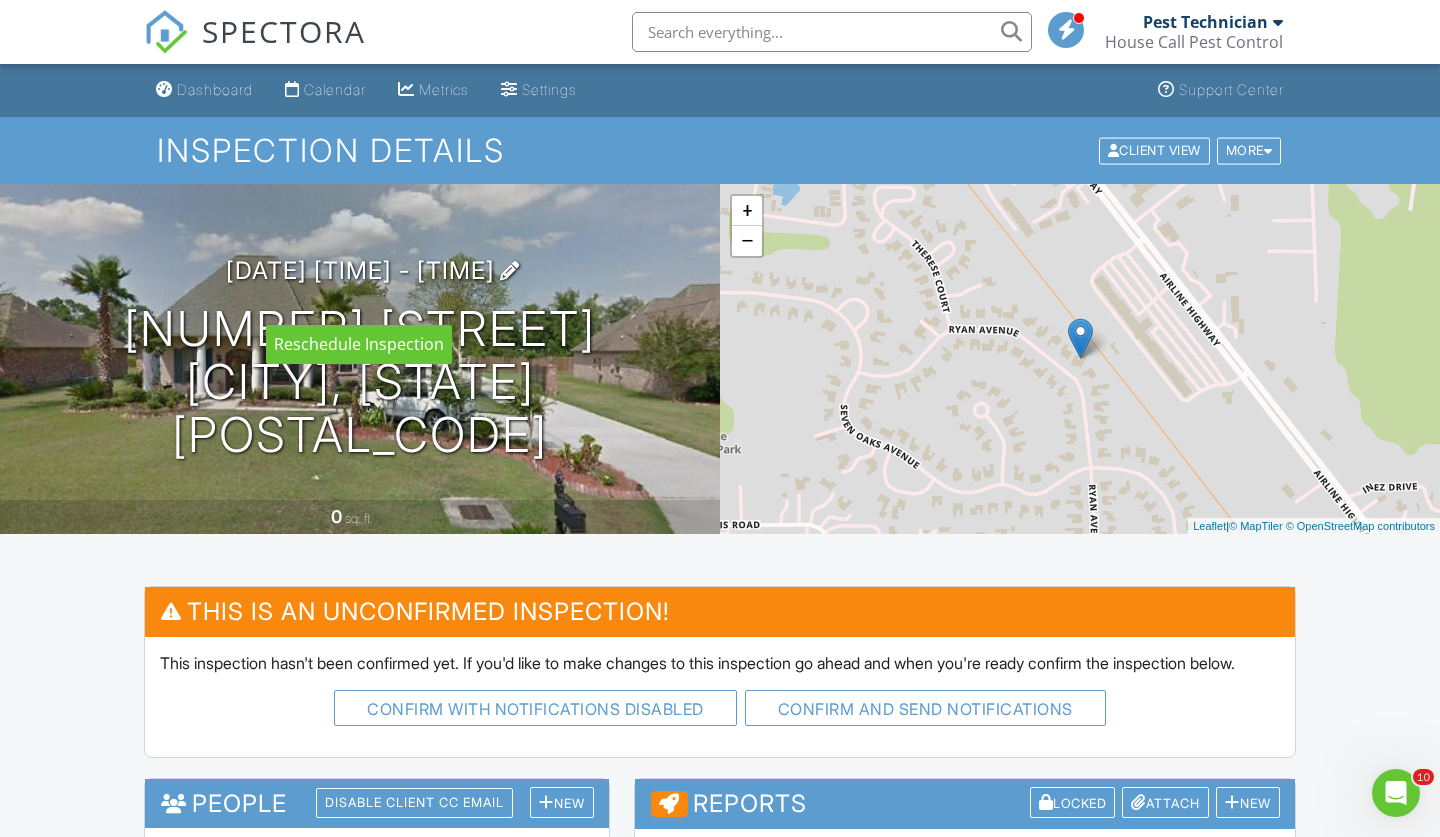 click on "08/06/2025 12:00 pm
- 12:45 pm" at bounding box center [360, 270] 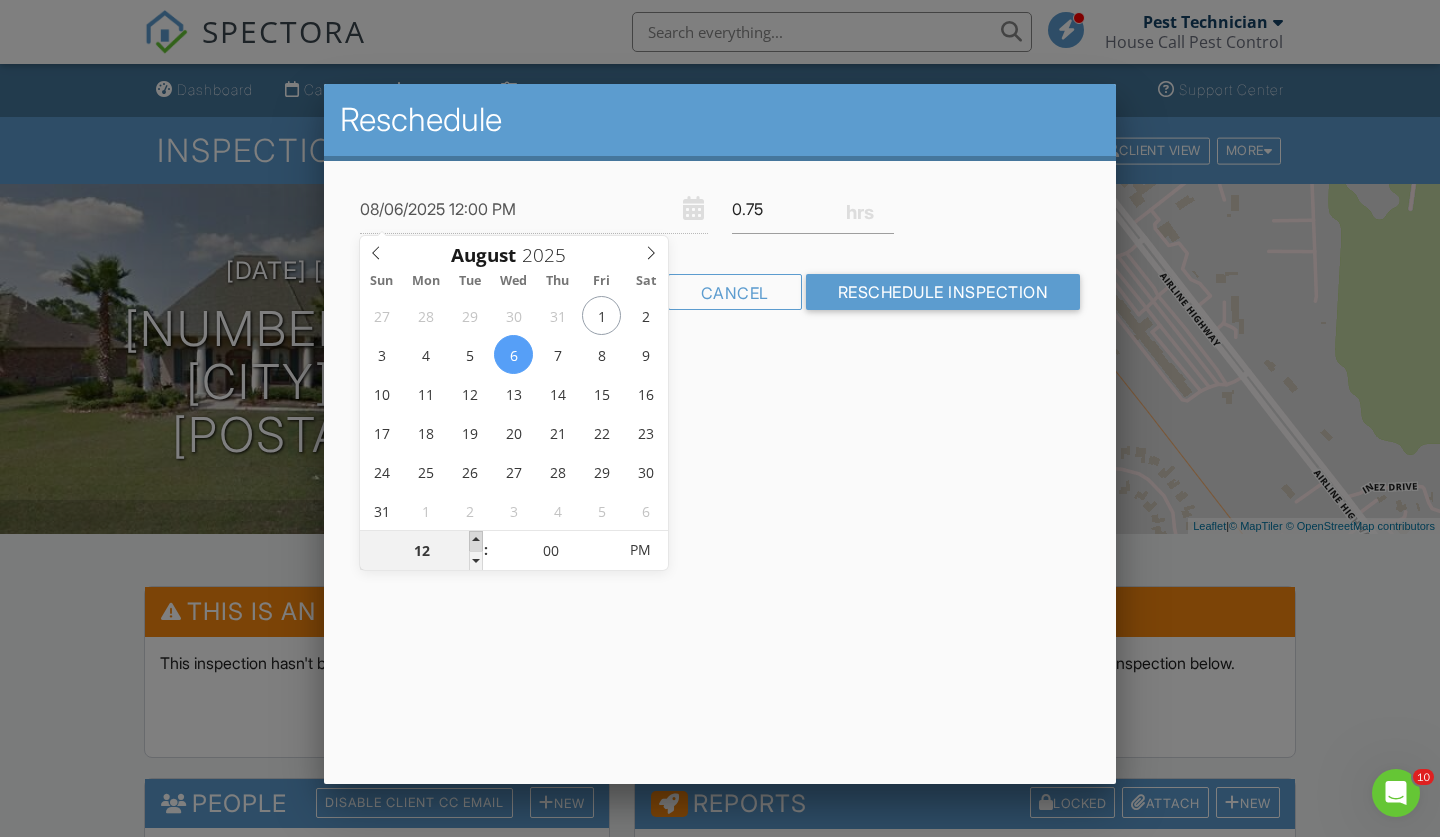 type on "08/06/2025 1:00 PM" 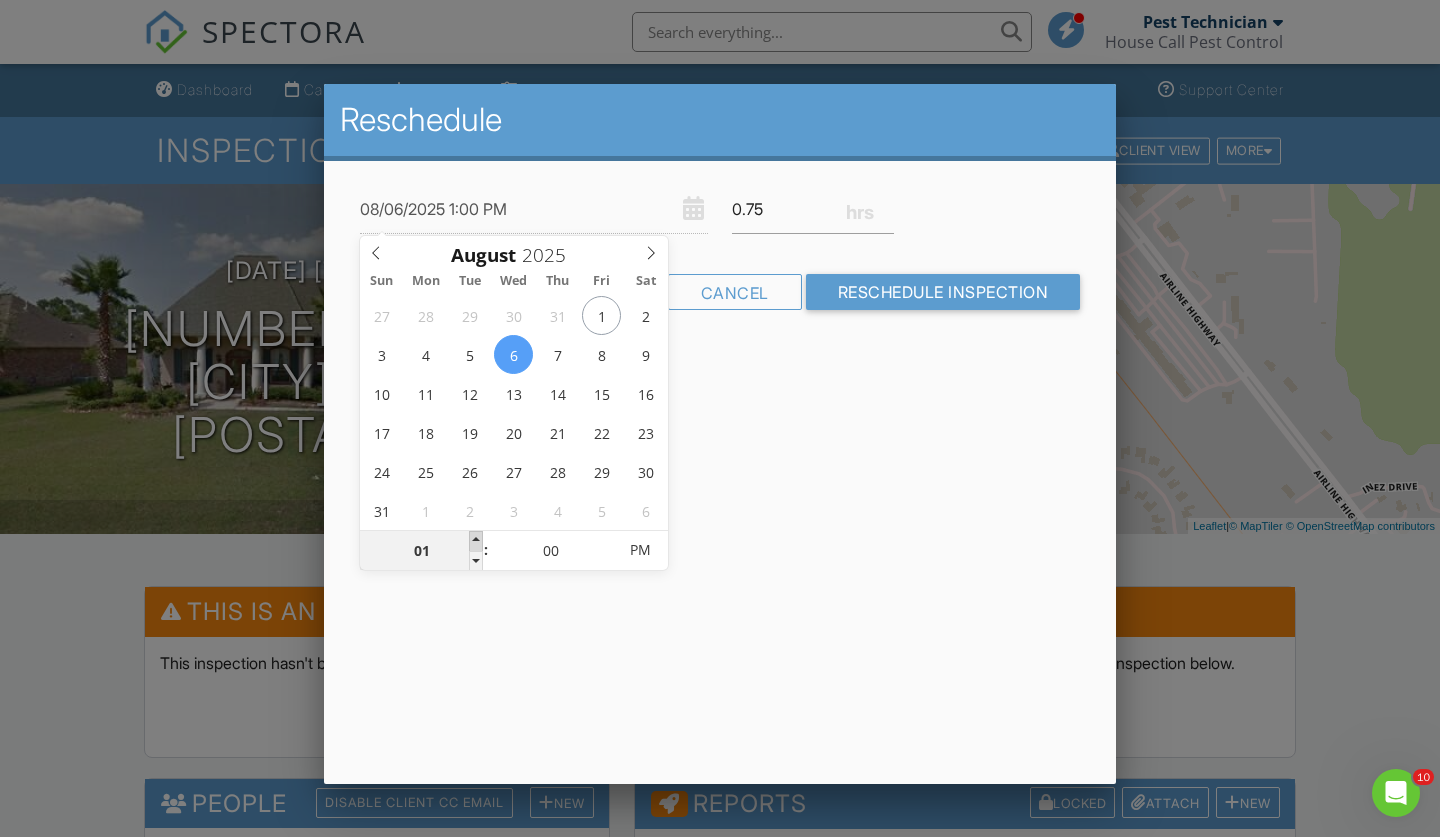 click at bounding box center (476, 541) 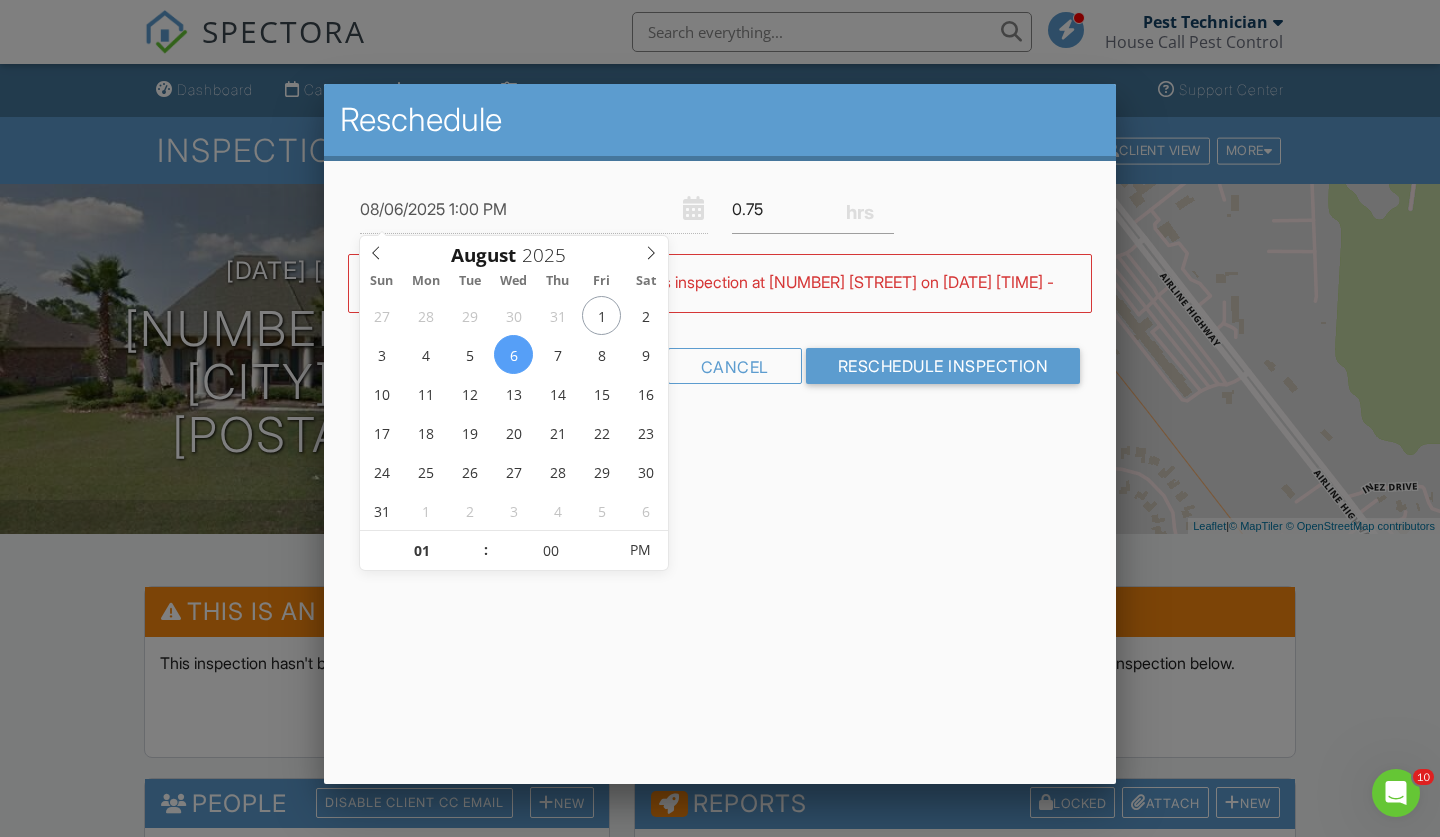 click on "Reschedule
08/06/2025 1:00 PM
0.75
Warning: this date/time is in the past.
WARNING: Conflicts with Pest Technician's inspection at 15326 Springwood Ave on 08/06/2025 12:00 pm - 2:45 pm.
Cancel
Reschedule Inspection" at bounding box center (720, 434) 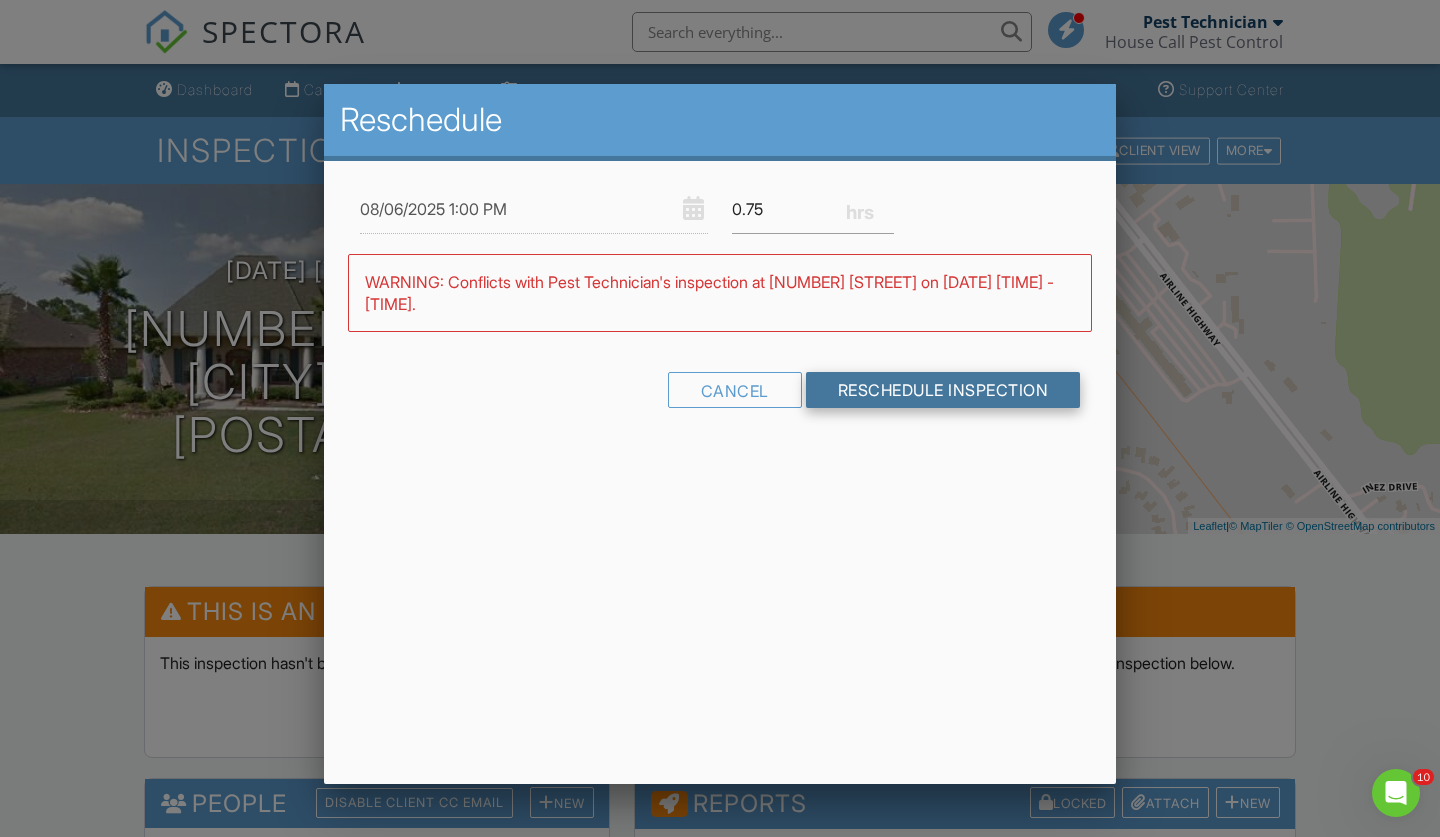 click on "Reschedule Inspection" at bounding box center [943, 390] 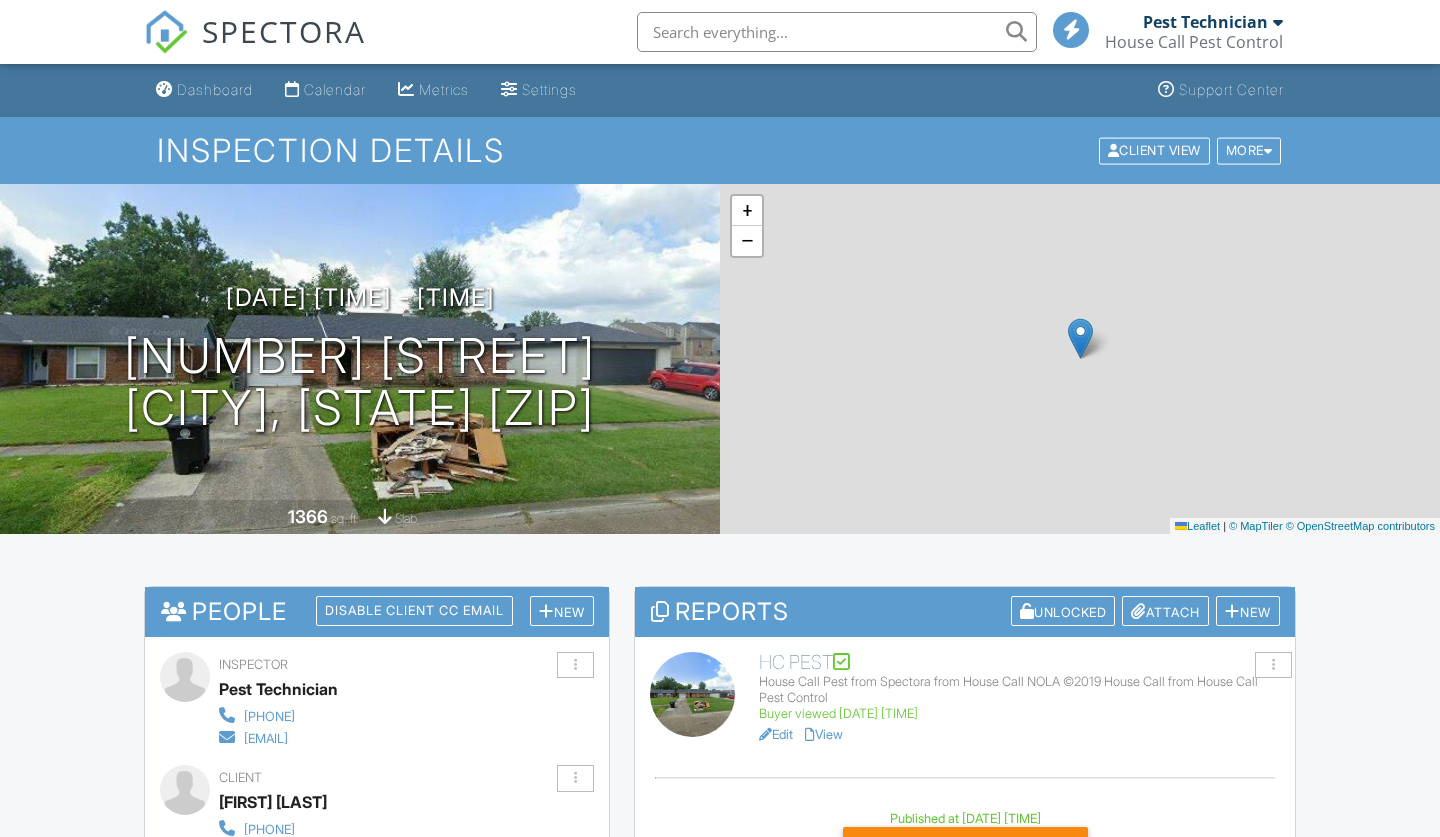 scroll, scrollTop: 1190, scrollLeft: 0, axis: vertical 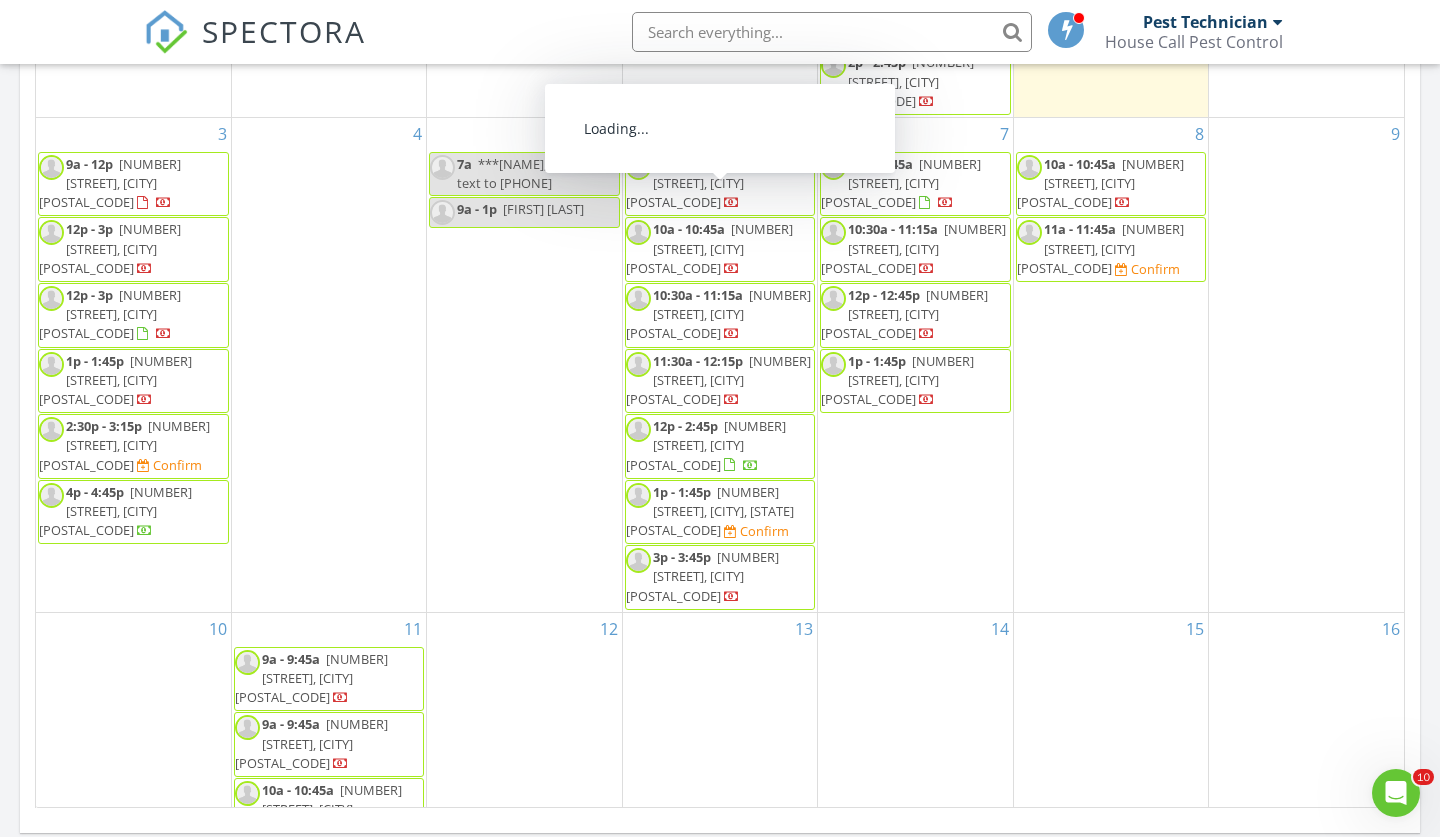 click on "6
9a - 10:30a
142 Countryside Dr, Baton Rouge 70810
10a - 10:45a
429 Fairfield Ave, New Roads 70760
10:30a - 11:15a
649 St Landry St, Baton Rouge 70806
11:30a - 12:15p
3053 Grand Lakes Ave, Zachary 70791
12p - 2:45p
15326 Springwood Ave, Baton Rouge 70817
1p - 1:45p" at bounding box center [720, 365] 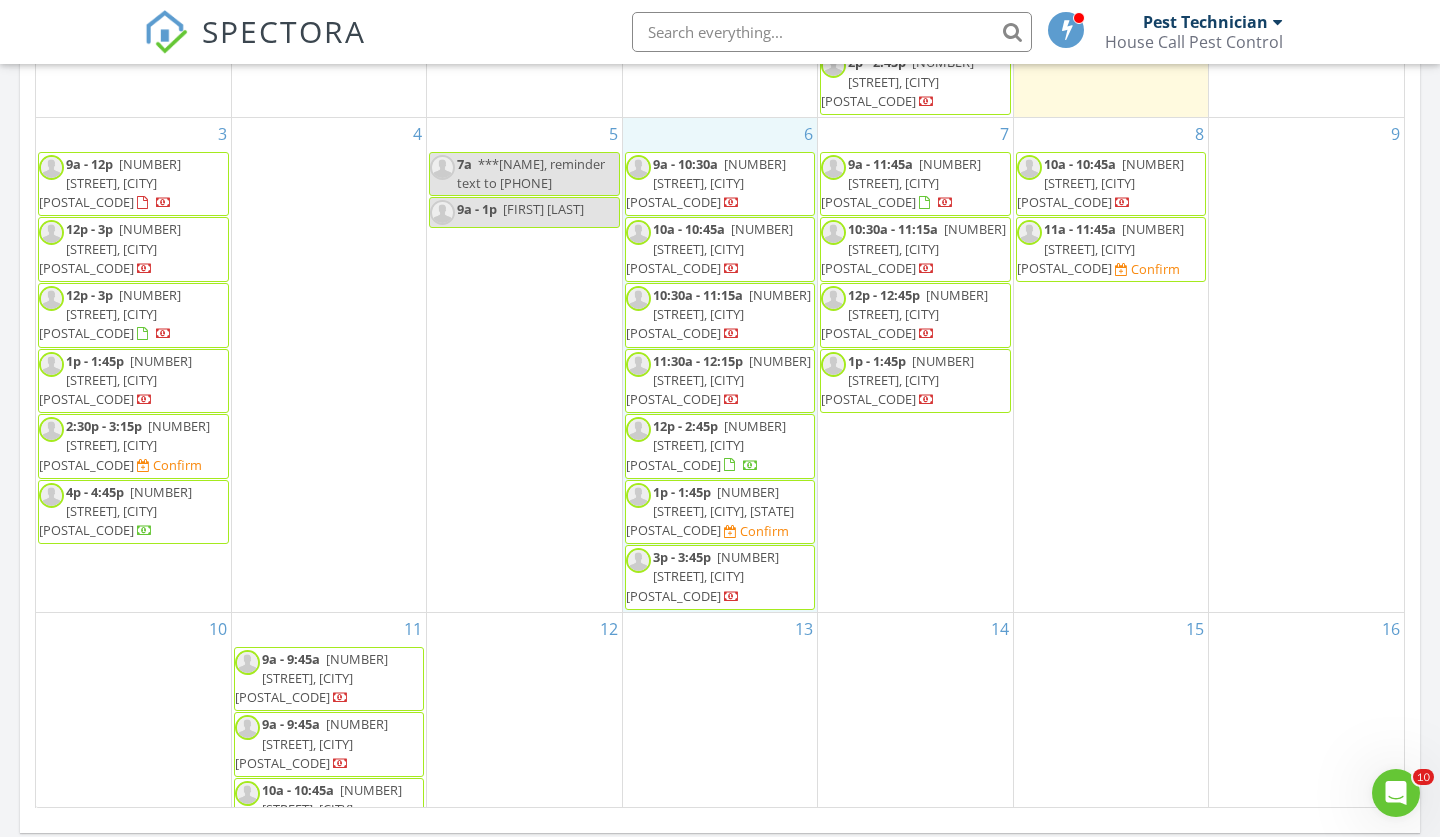 drag, startPoint x: 705, startPoint y: 97, endPoint x: 674, endPoint y: 94, distance: 31.144823 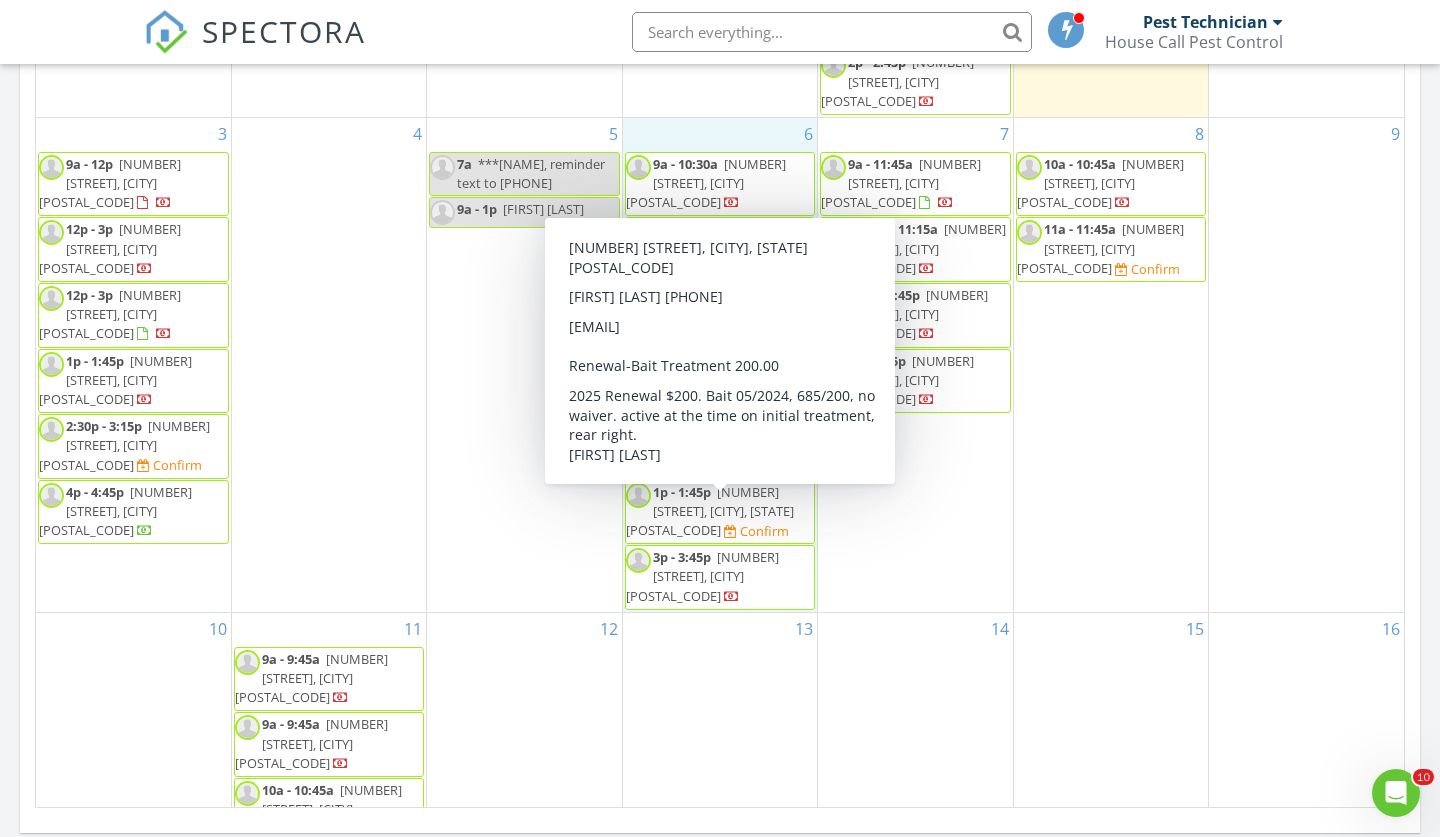 click on "13" at bounding box center (720, 729) 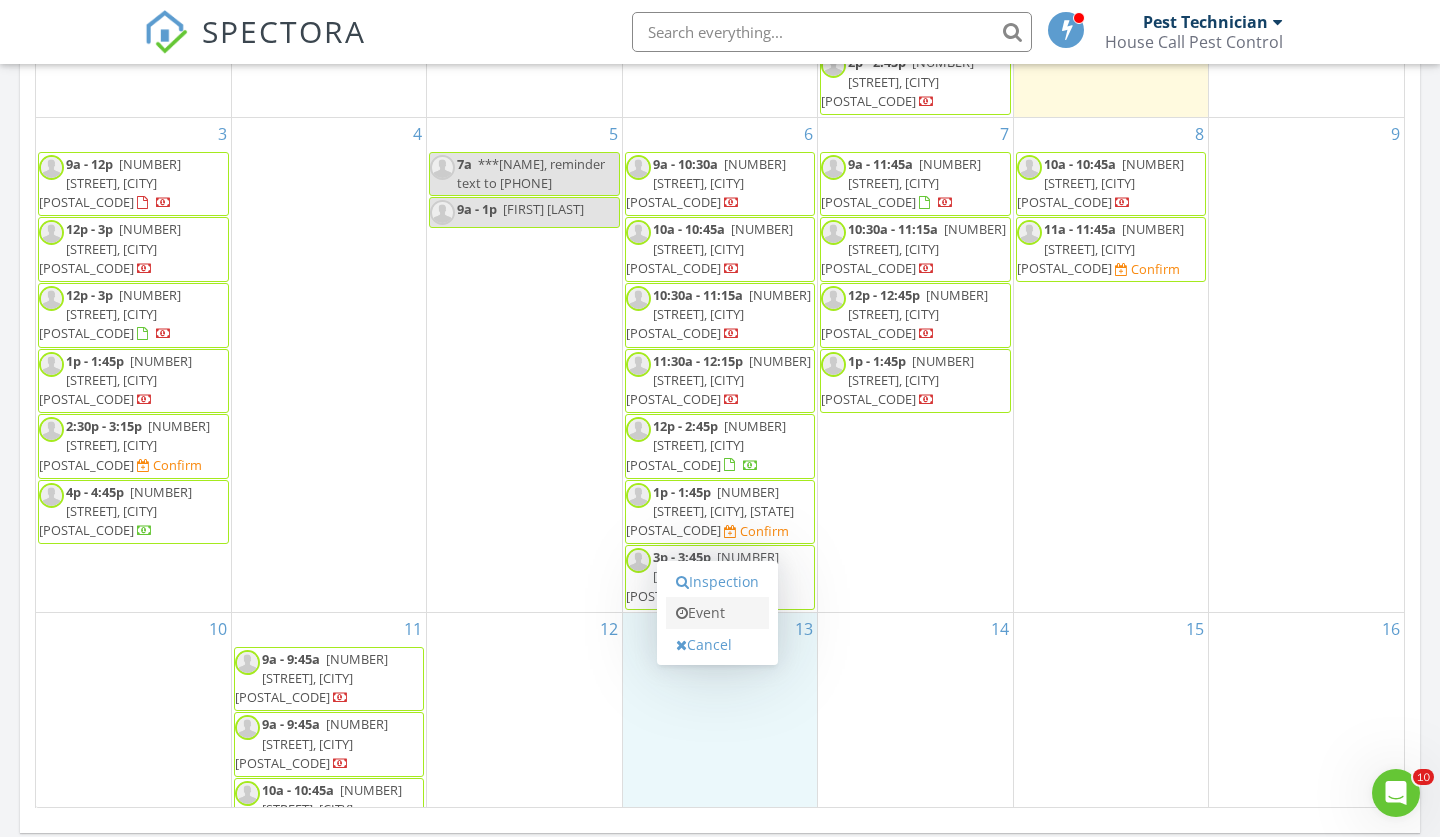 click on "Event" at bounding box center [717, 613] 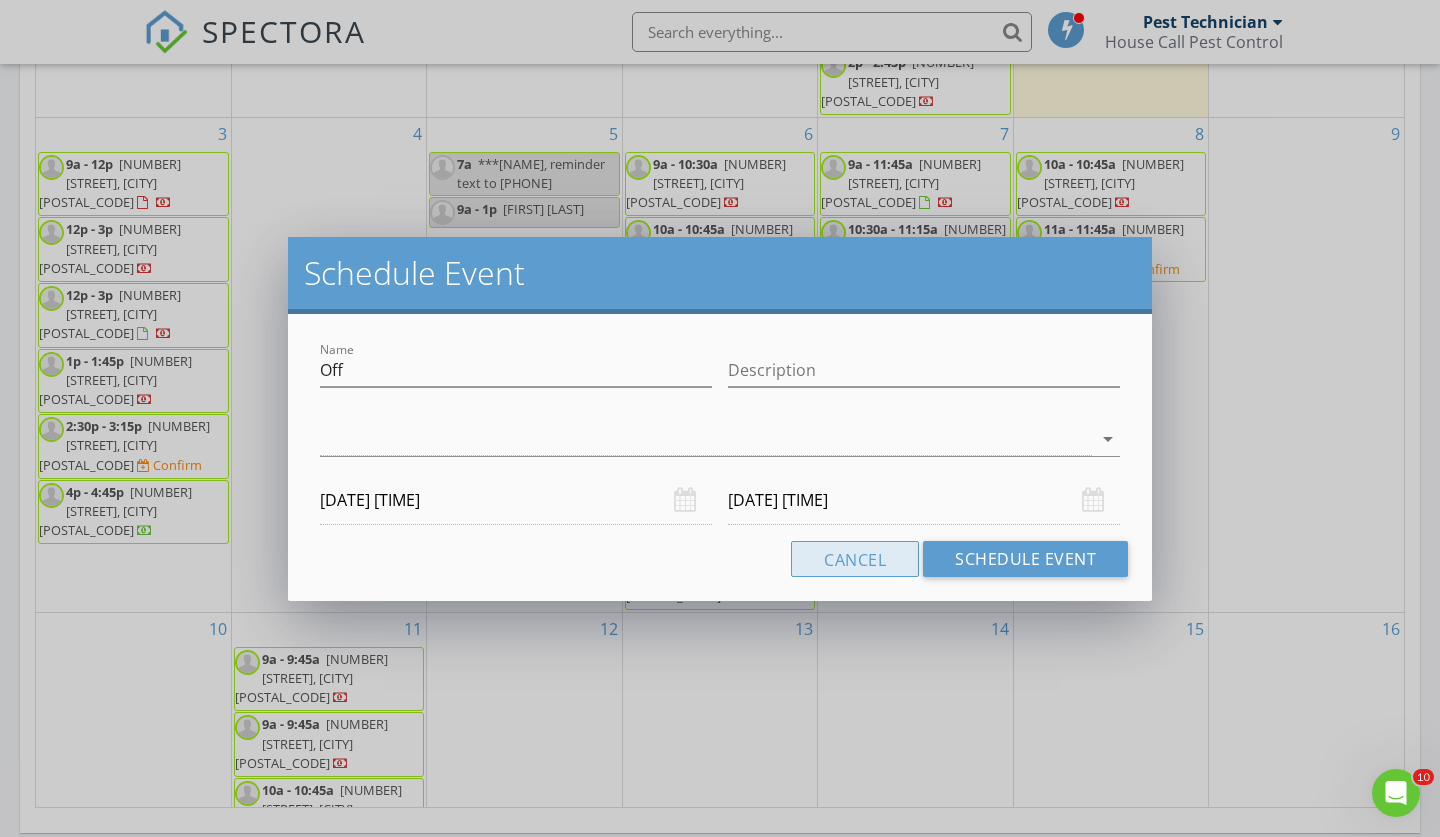 click on "Cancel" at bounding box center (855, 559) 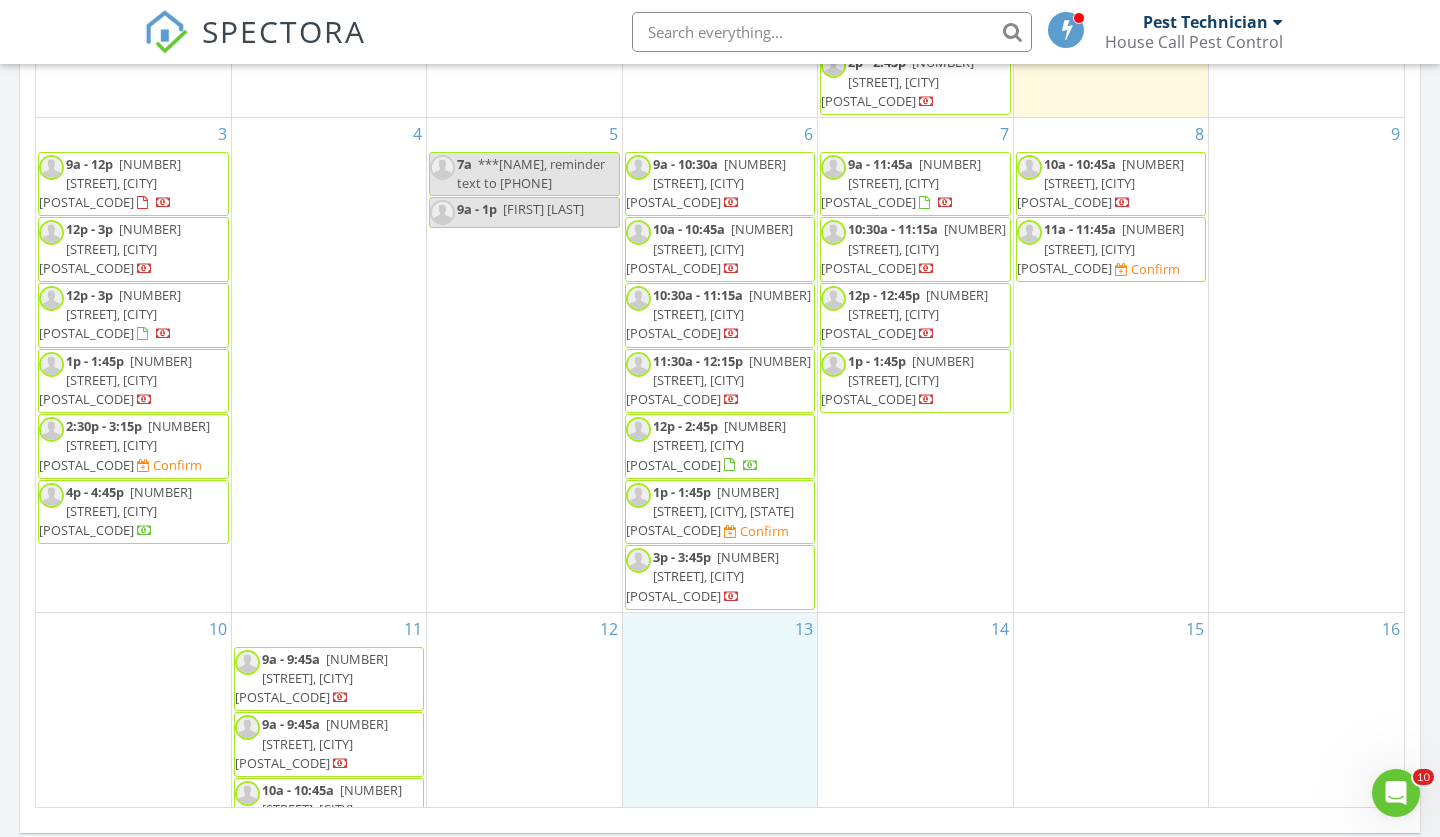 click on "13" at bounding box center (720, 729) 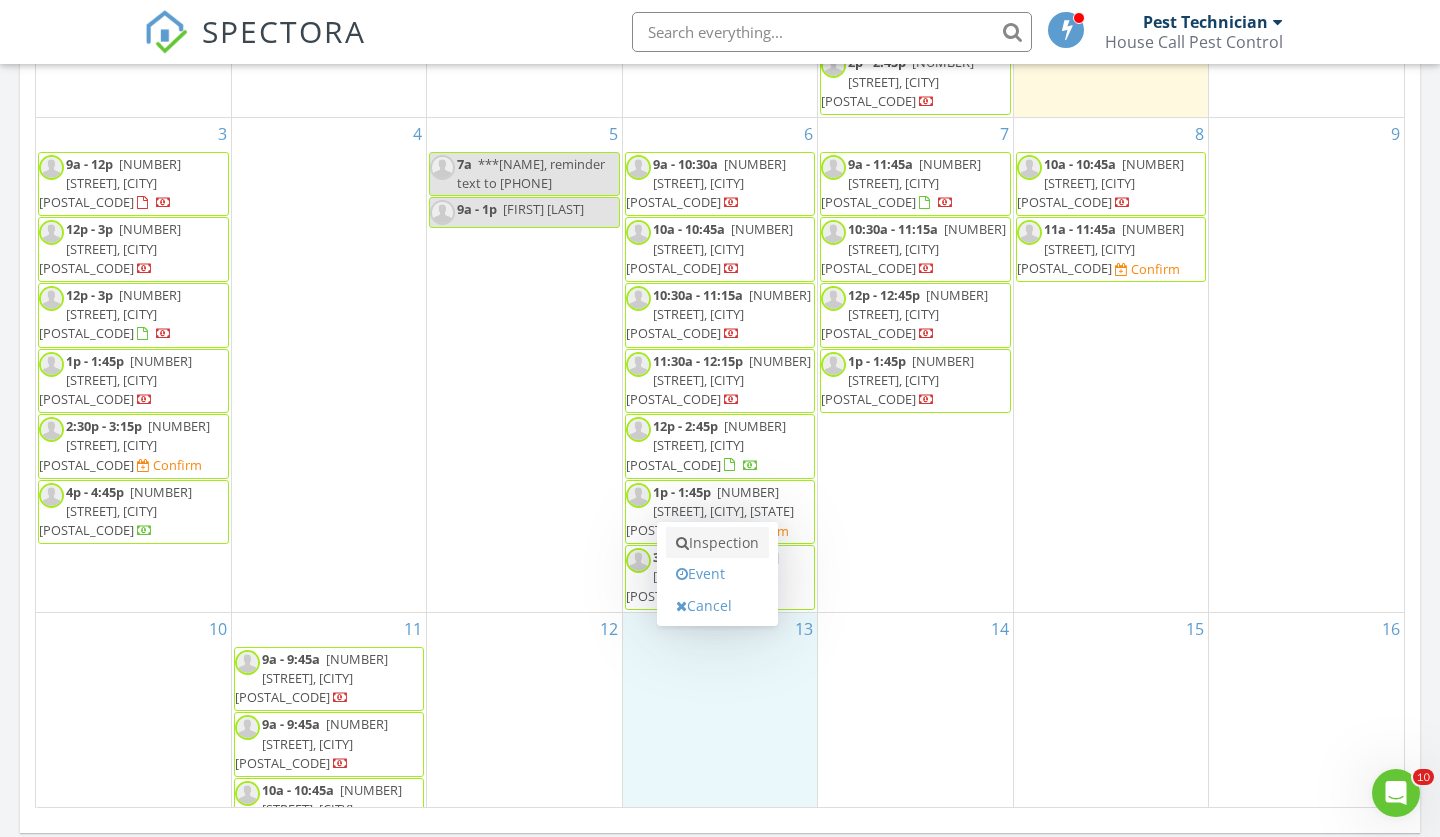 click on "Inspection" at bounding box center [717, 543] 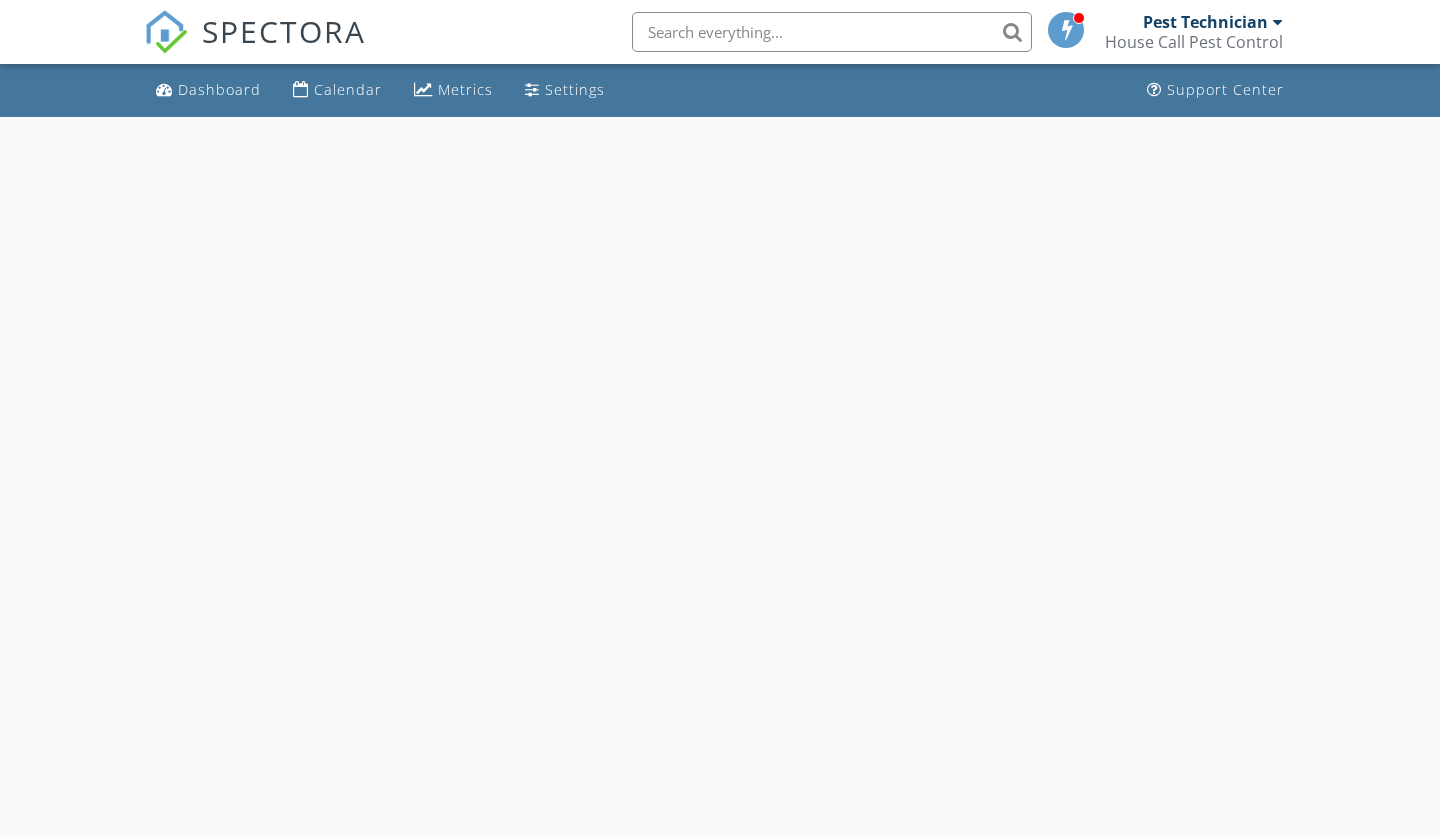 scroll, scrollTop: 0, scrollLeft: 0, axis: both 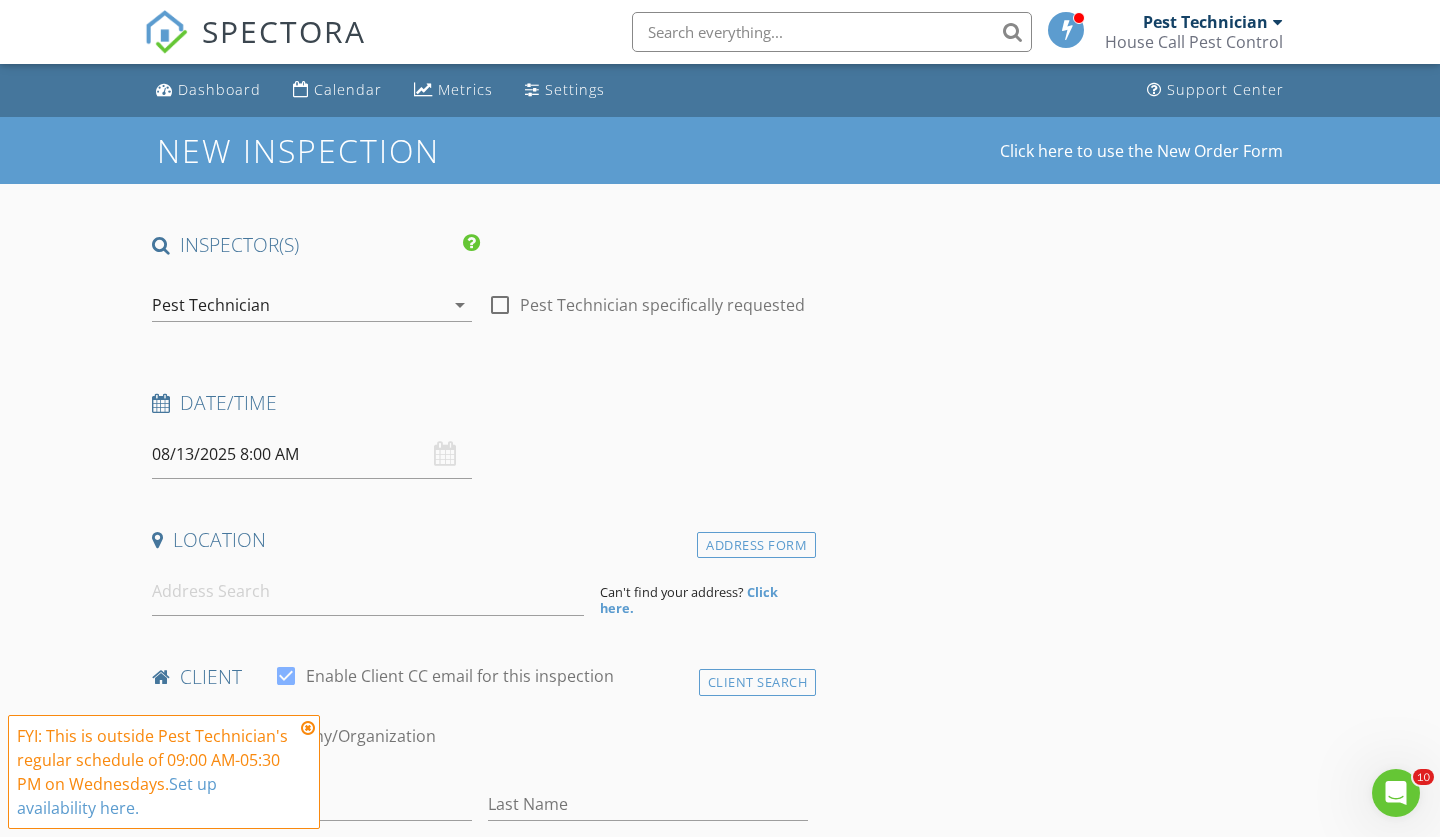 click on "08/13/2025 8:00 AM" at bounding box center [312, 454] 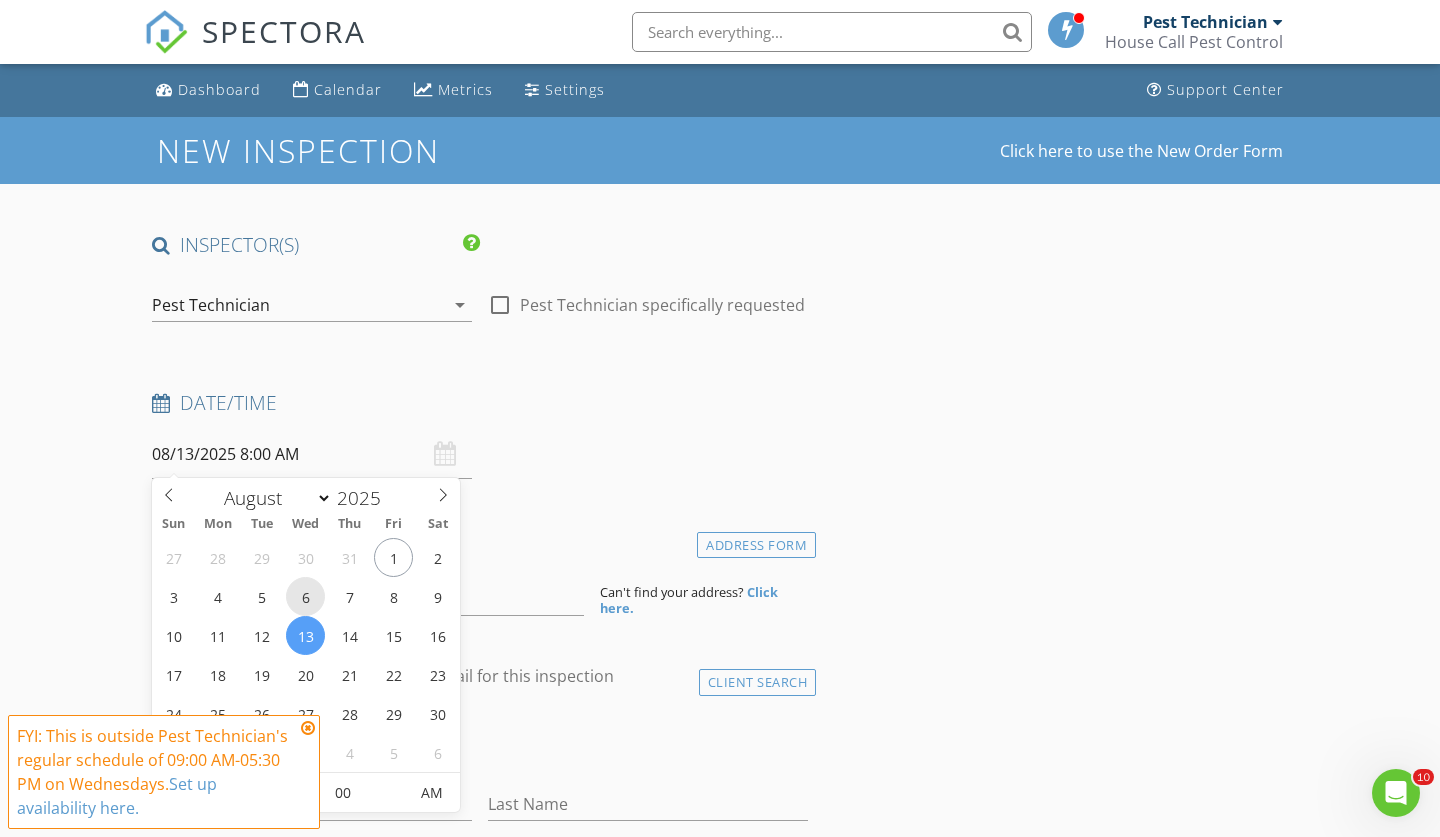 type on "08/06/2025 8:00 AM" 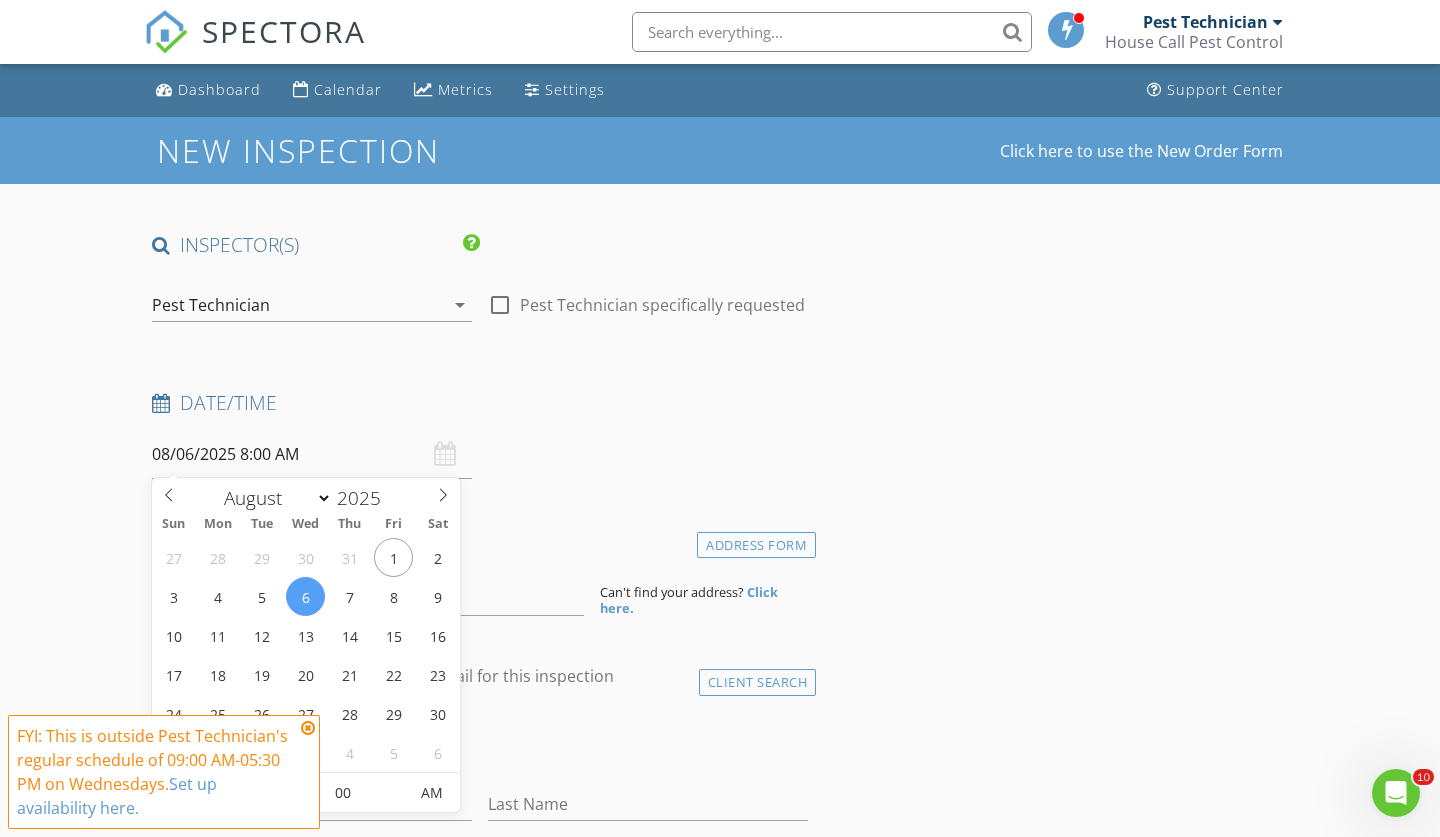 click on "Date/Time
08/06/2025 8:00 AM" at bounding box center [480, 434] 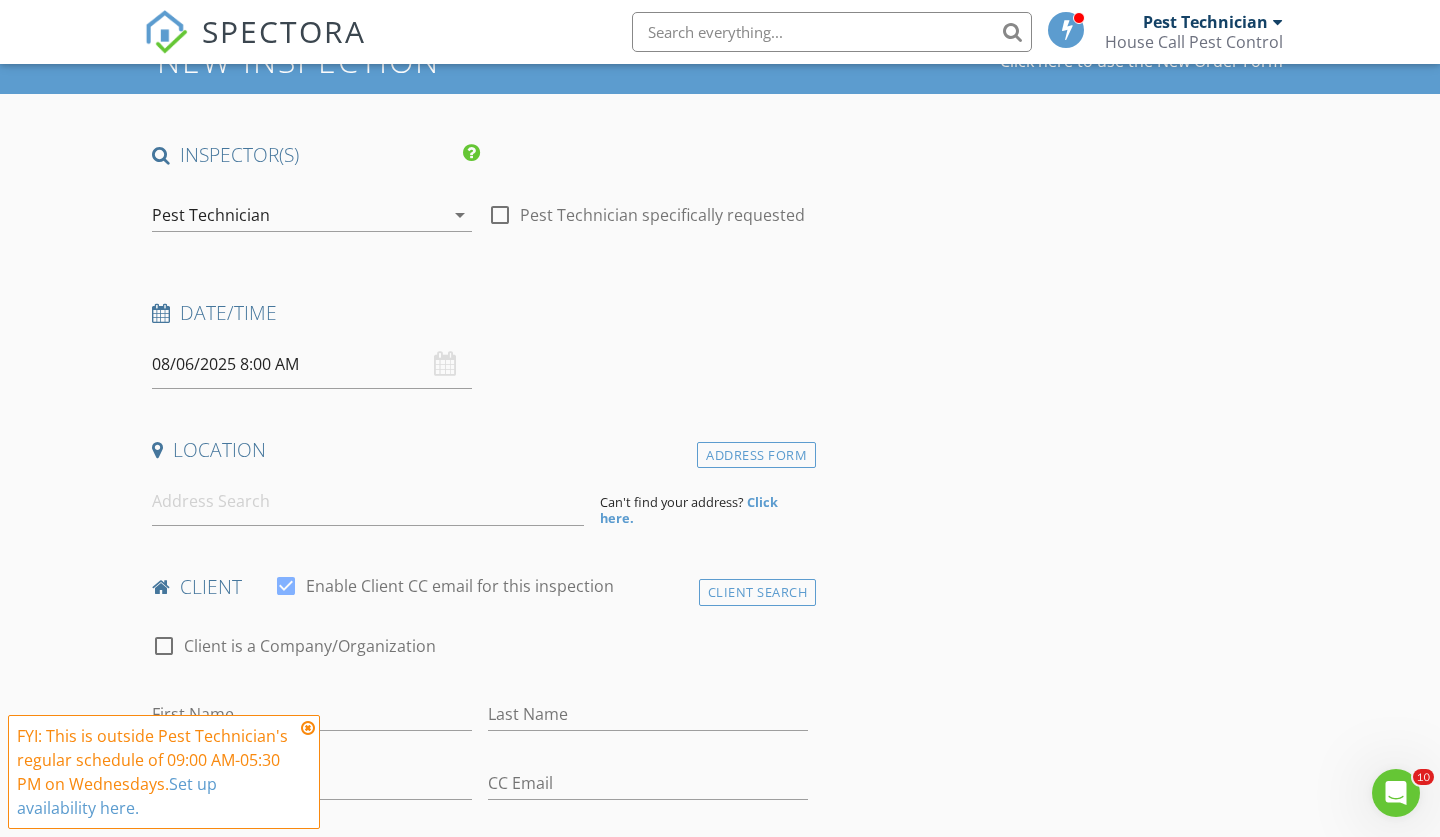 scroll, scrollTop: 118, scrollLeft: 0, axis: vertical 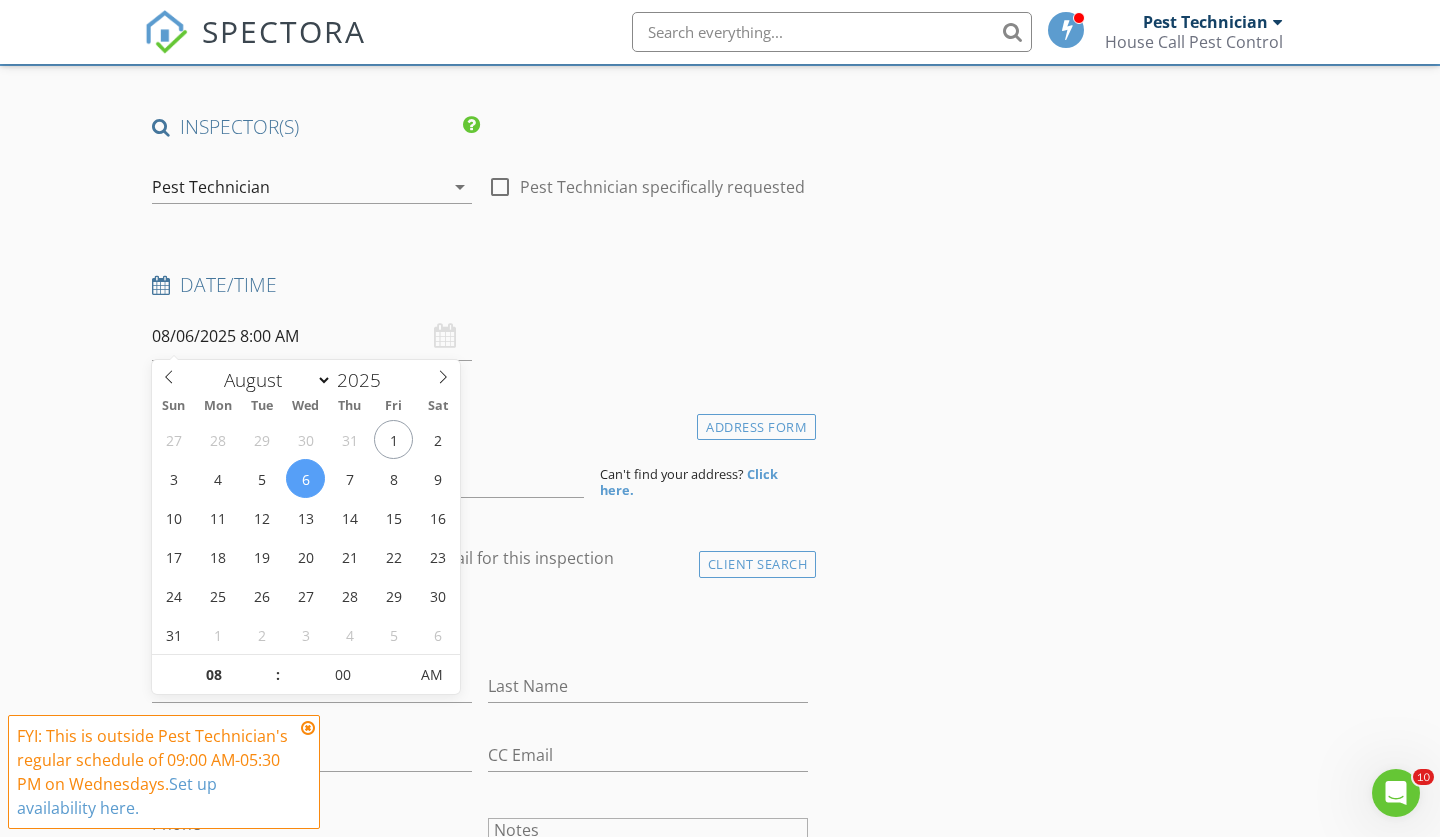 click on "08/06/2025 8:00 AM" at bounding box center (312, 336) 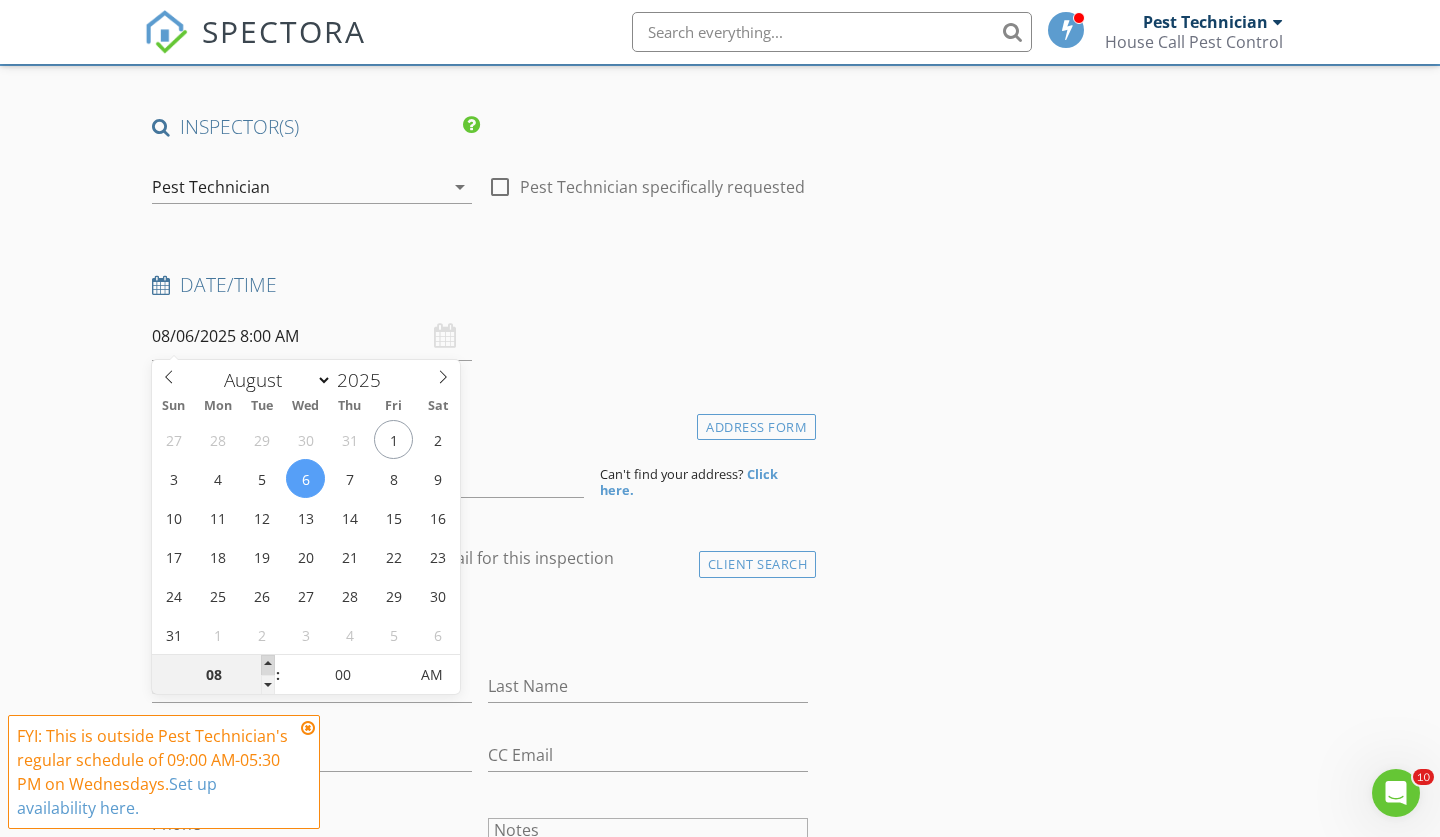 type on "09" 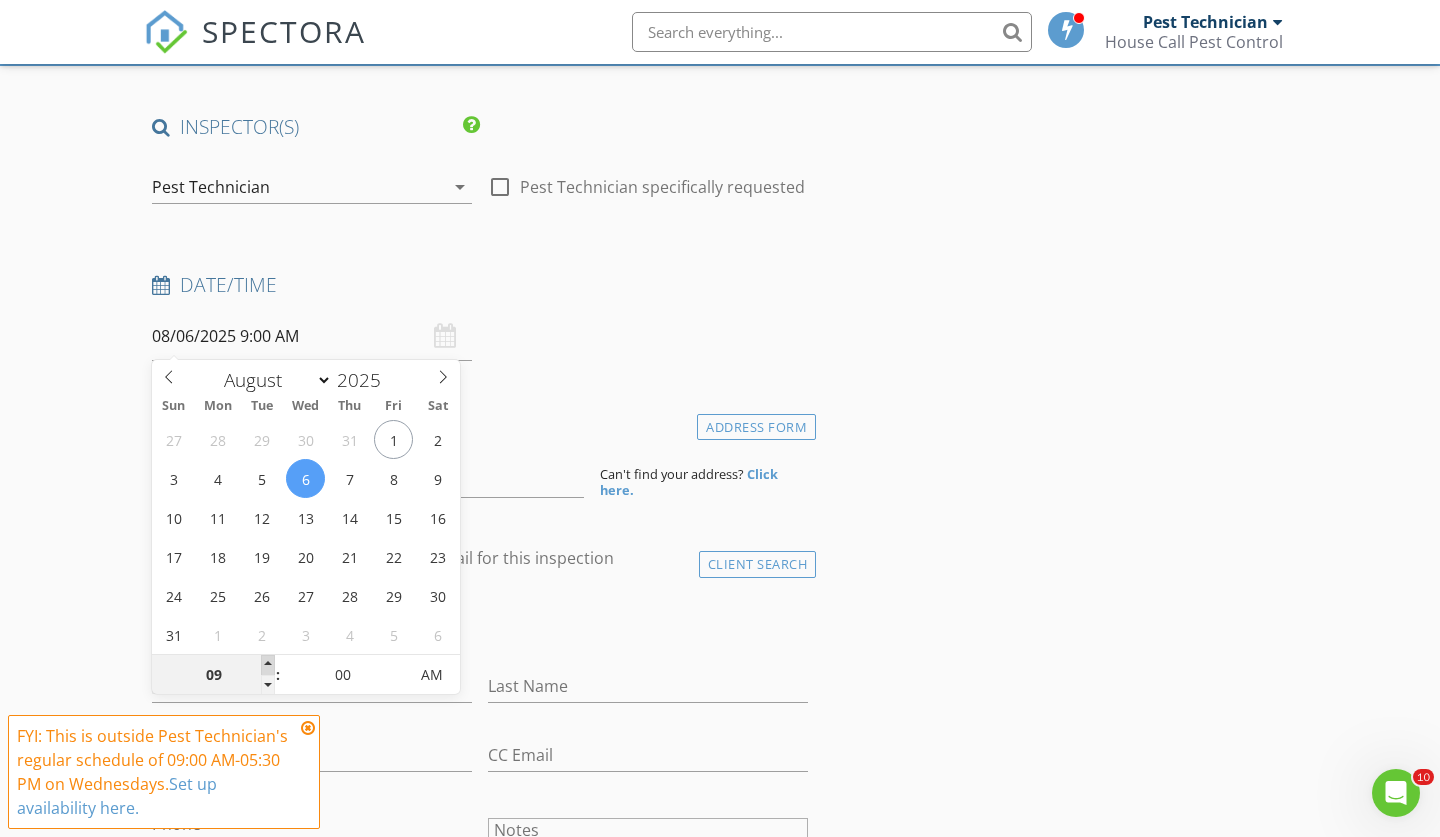 click at bounding box center [268, 665] 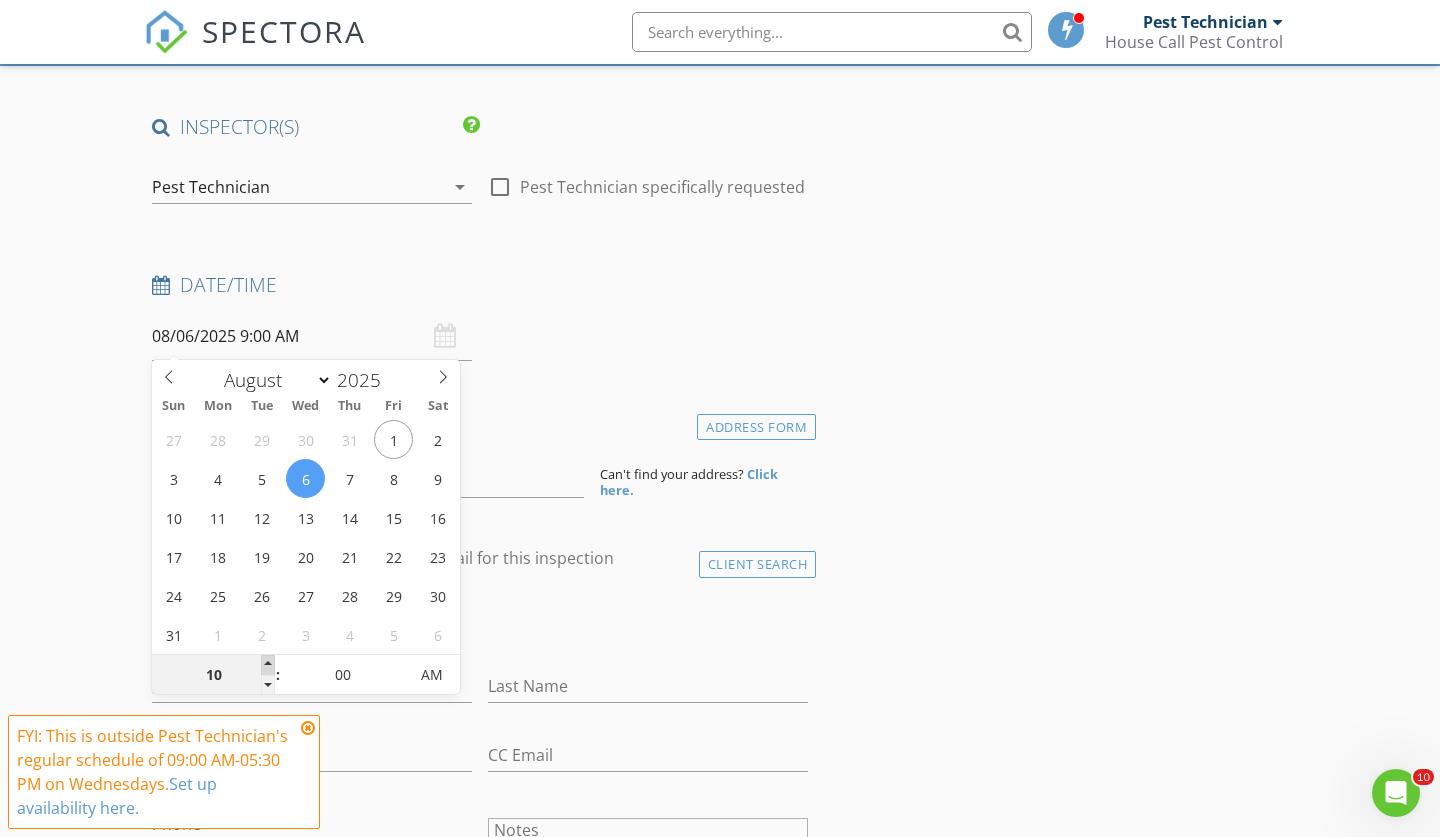type on "08/06/2025 10:00 AM" 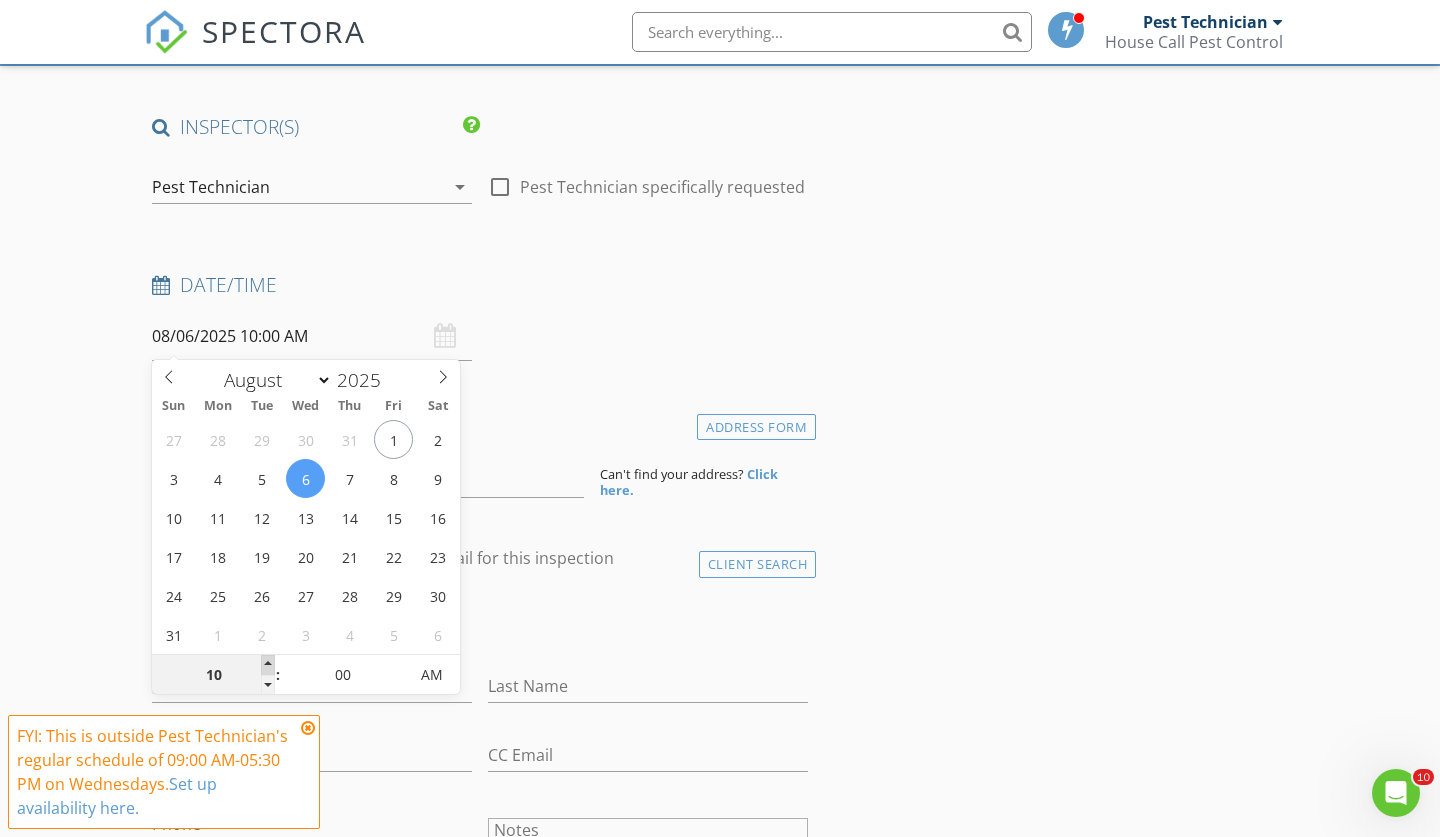 click at bounding box center (268, 665) 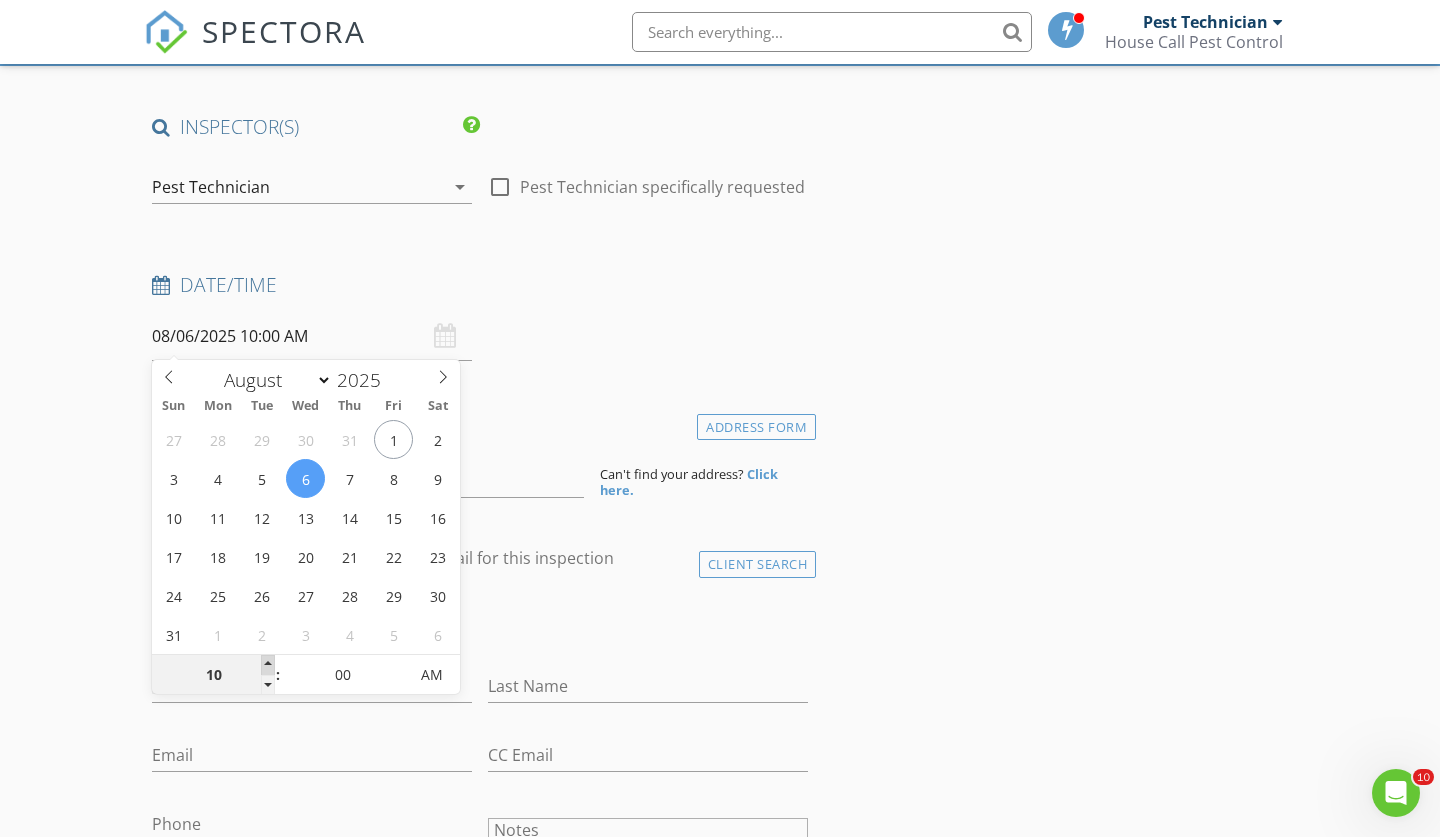 type on "11" 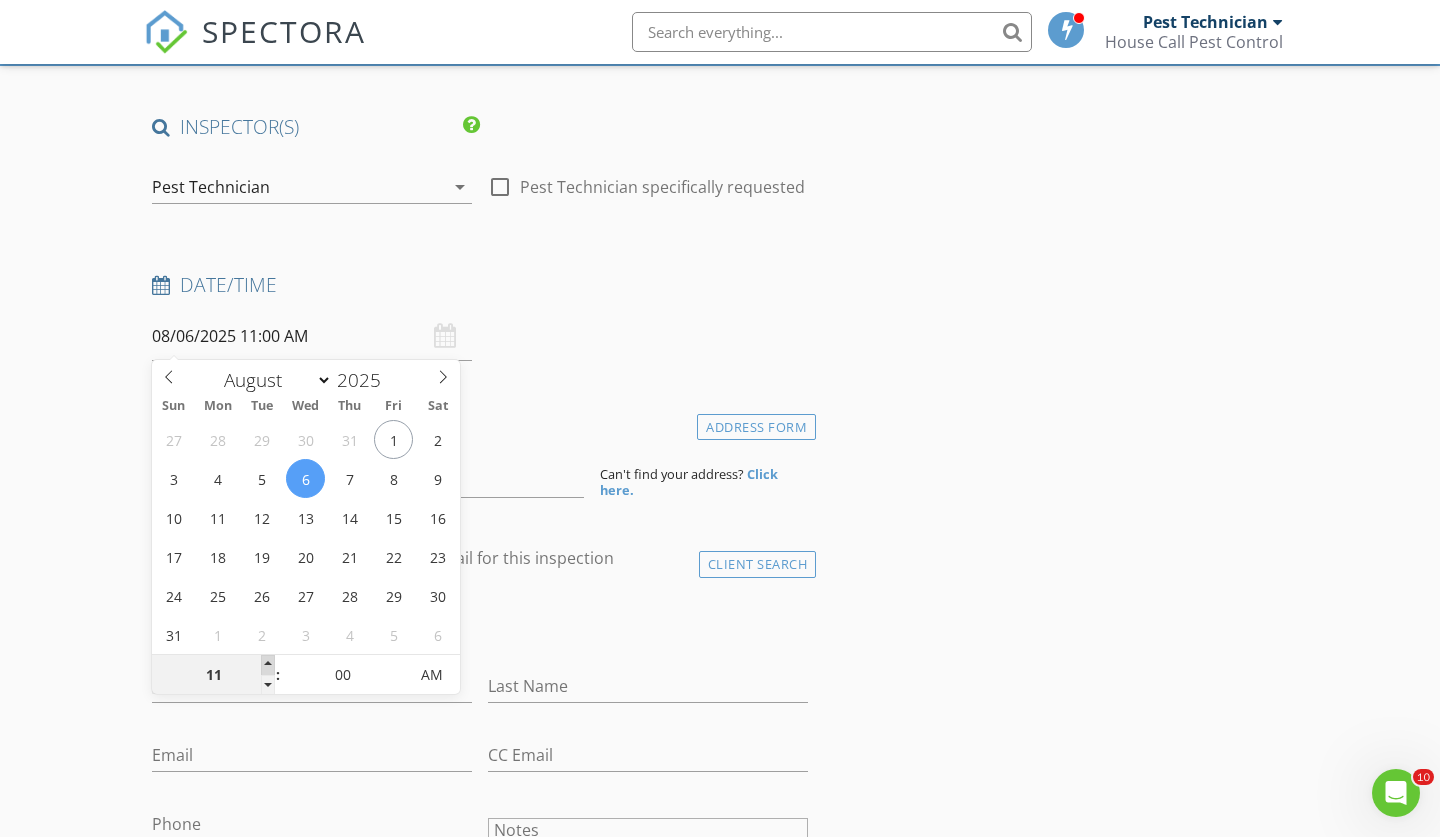 click at bounding box center [268, 665] 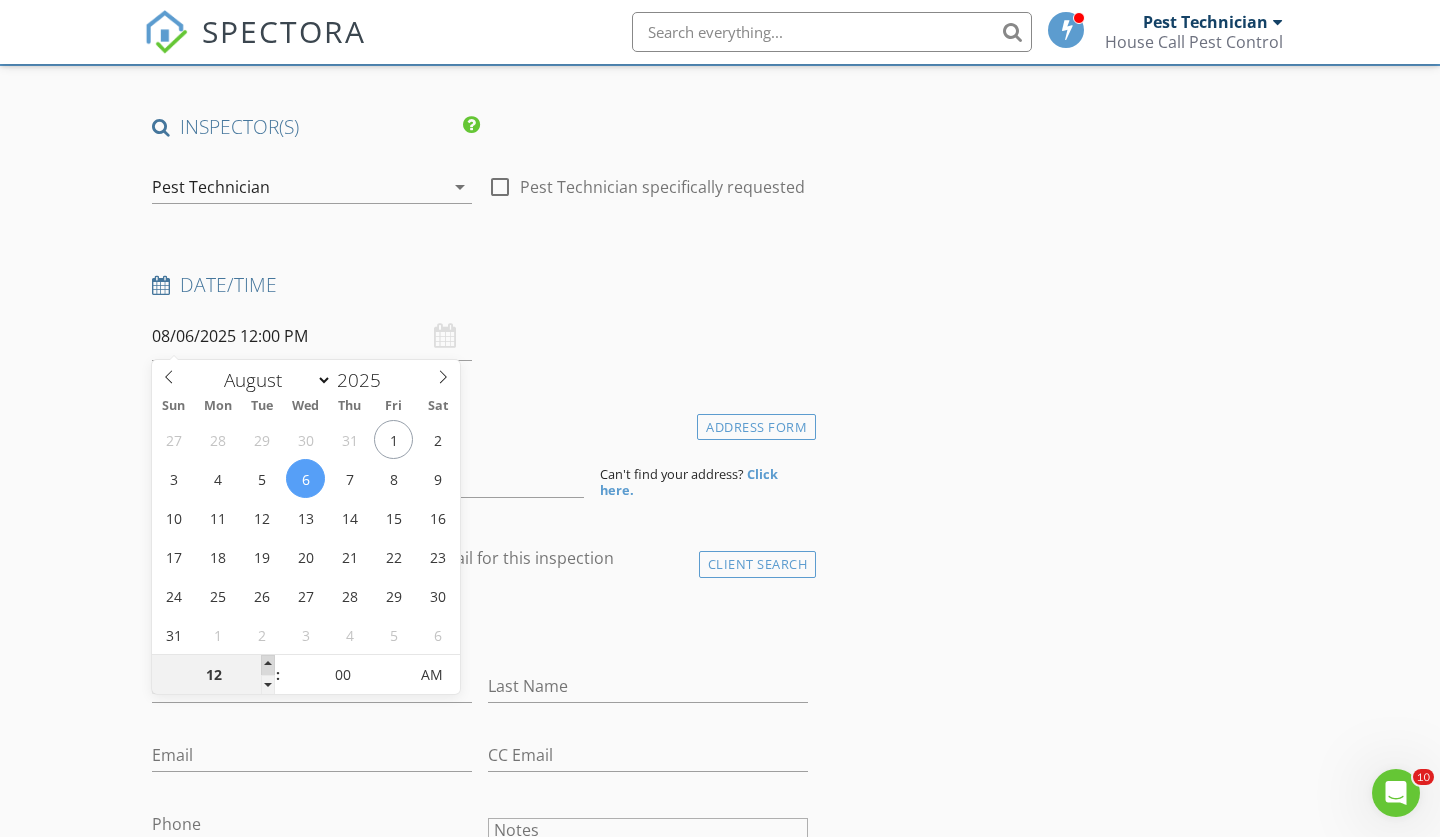 click at bounding box center (268, 665) 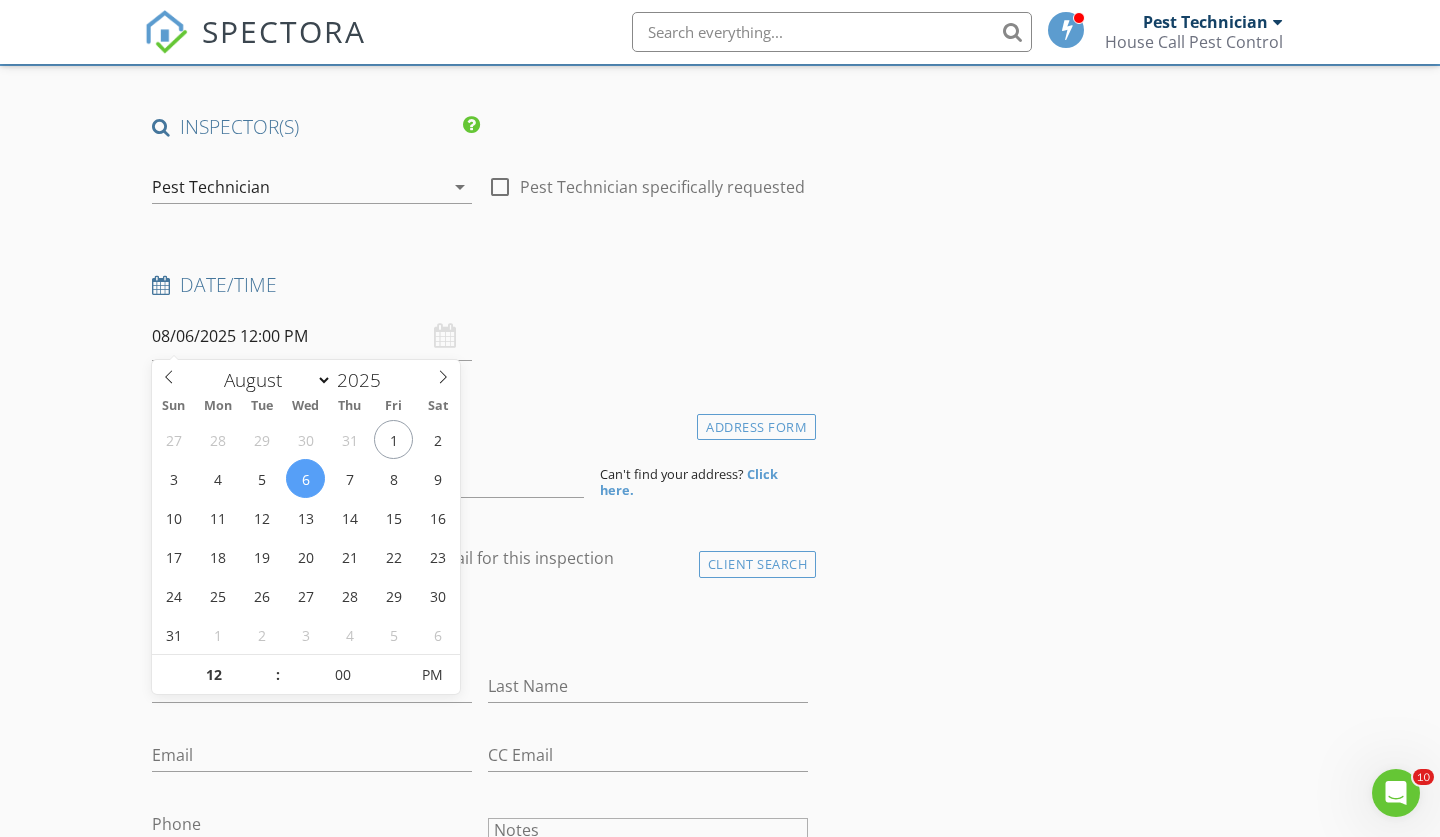 click on "New Inspection
Click here to use the New Order Form
INSPECTOR(S)
check_box   Pest Technician   PRIMARY   Pest Technician arrow_drop_down   check_box_outline_blank Pest Technician specifically requested
Date/Time
08/06/2025 12:00 PM
Location
Address Form       Can't find your address?   Click here.
client
check_box Enable Client CC email for this inspection   Client Search     check_box_outline_blank Client is a Company/Organization     First Name   Last Name   Email   CC Email   Phone           Notes   Private Notes
ADD ADDITIONAL client
SERVICES
check_box_outline_blank   Renewal-Termite Soil Treatment   check_box_outline_blank   Booster-Termite Soil Treatment   check_box_outline_blank   Discounted Termite Soil Treatment   check_box_outline_blank" at bounding box center [720, 1550] 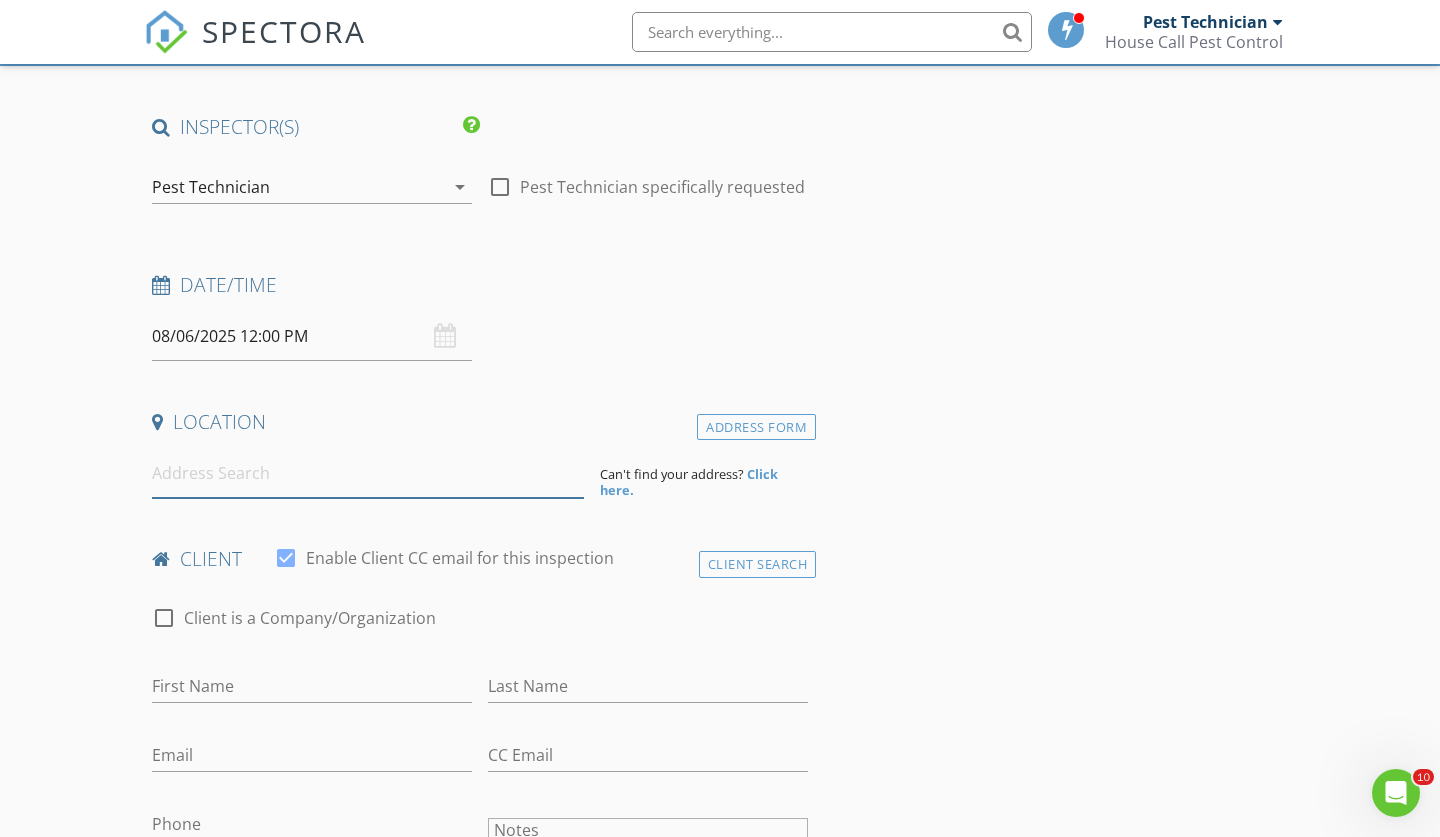 click at bounding box center [368, 473] 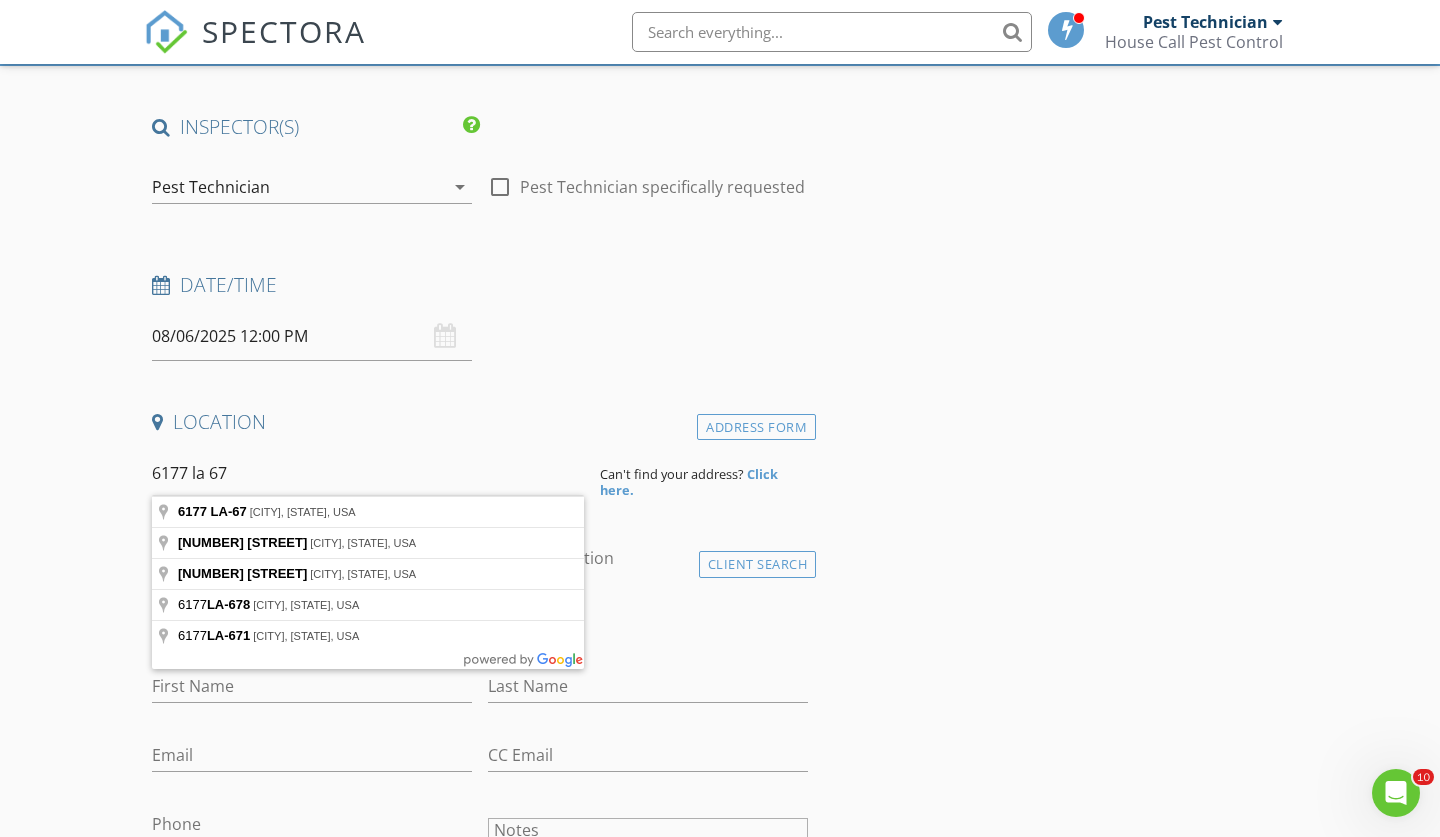 type on "6177 LA-67, Slaughter, LA, USA" 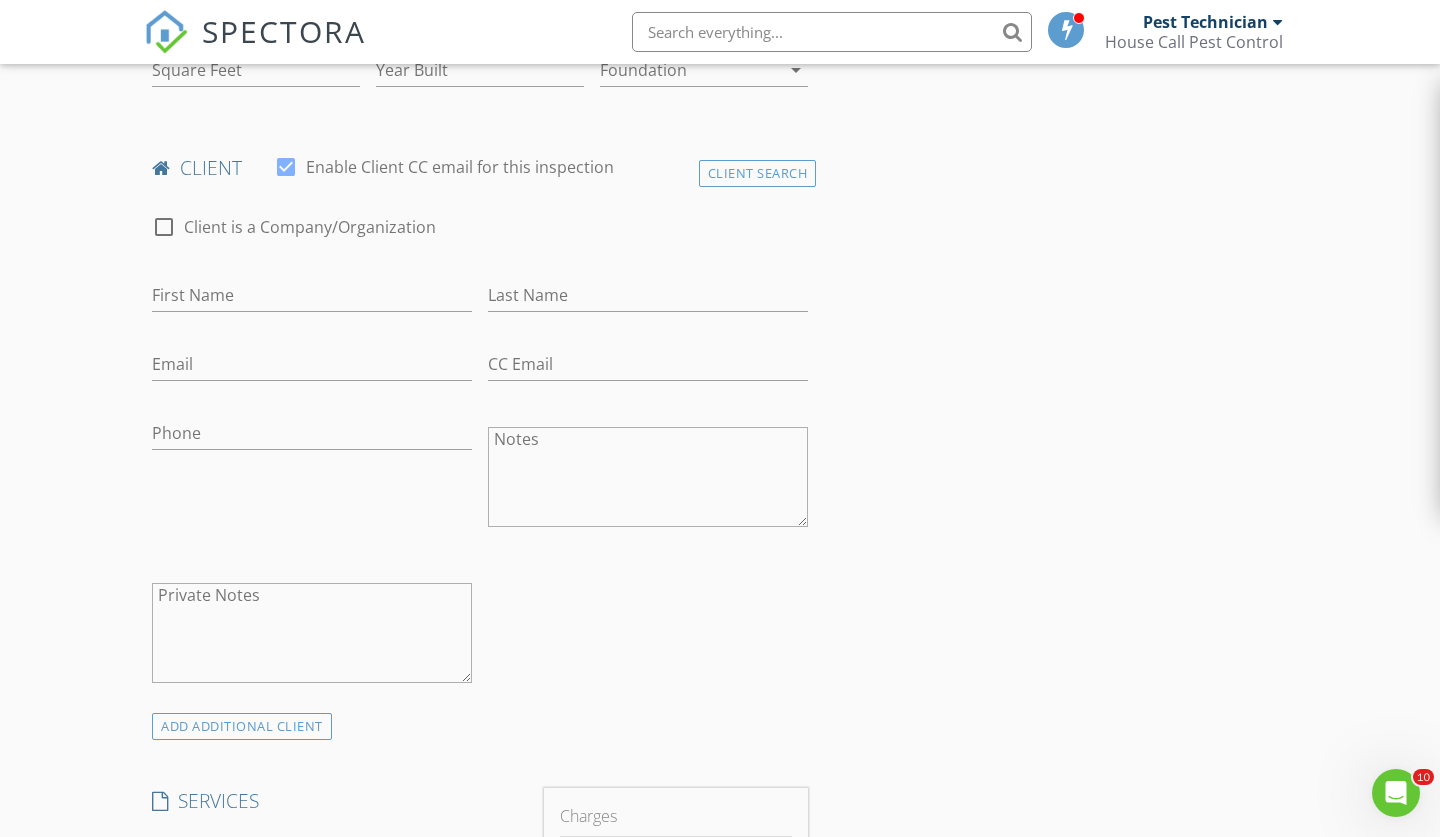 scroll, scrollTop: 819, scrollLeft: 0, axis: vertical 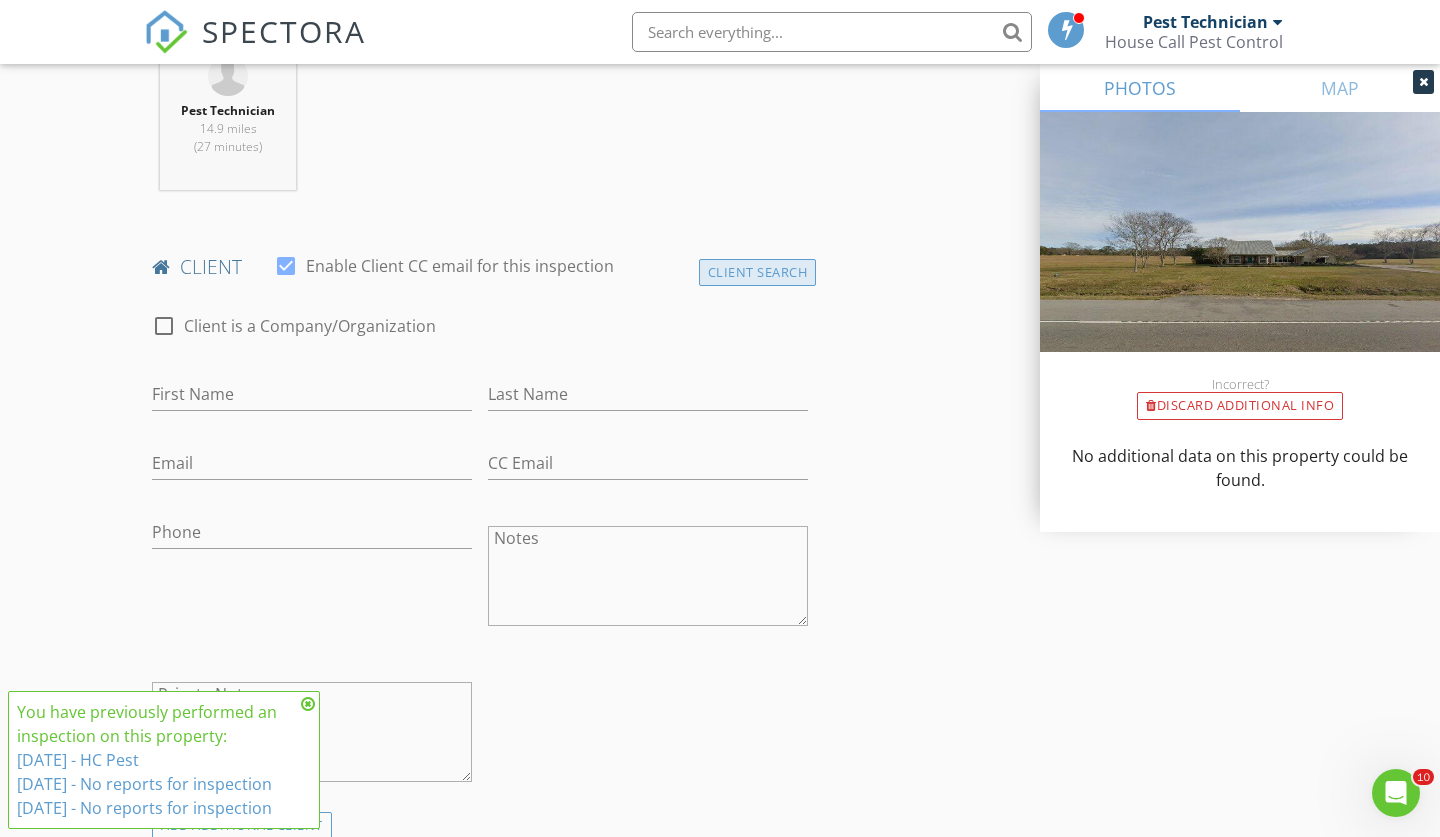 click on "Client Search" at bounding box center [758, 272] 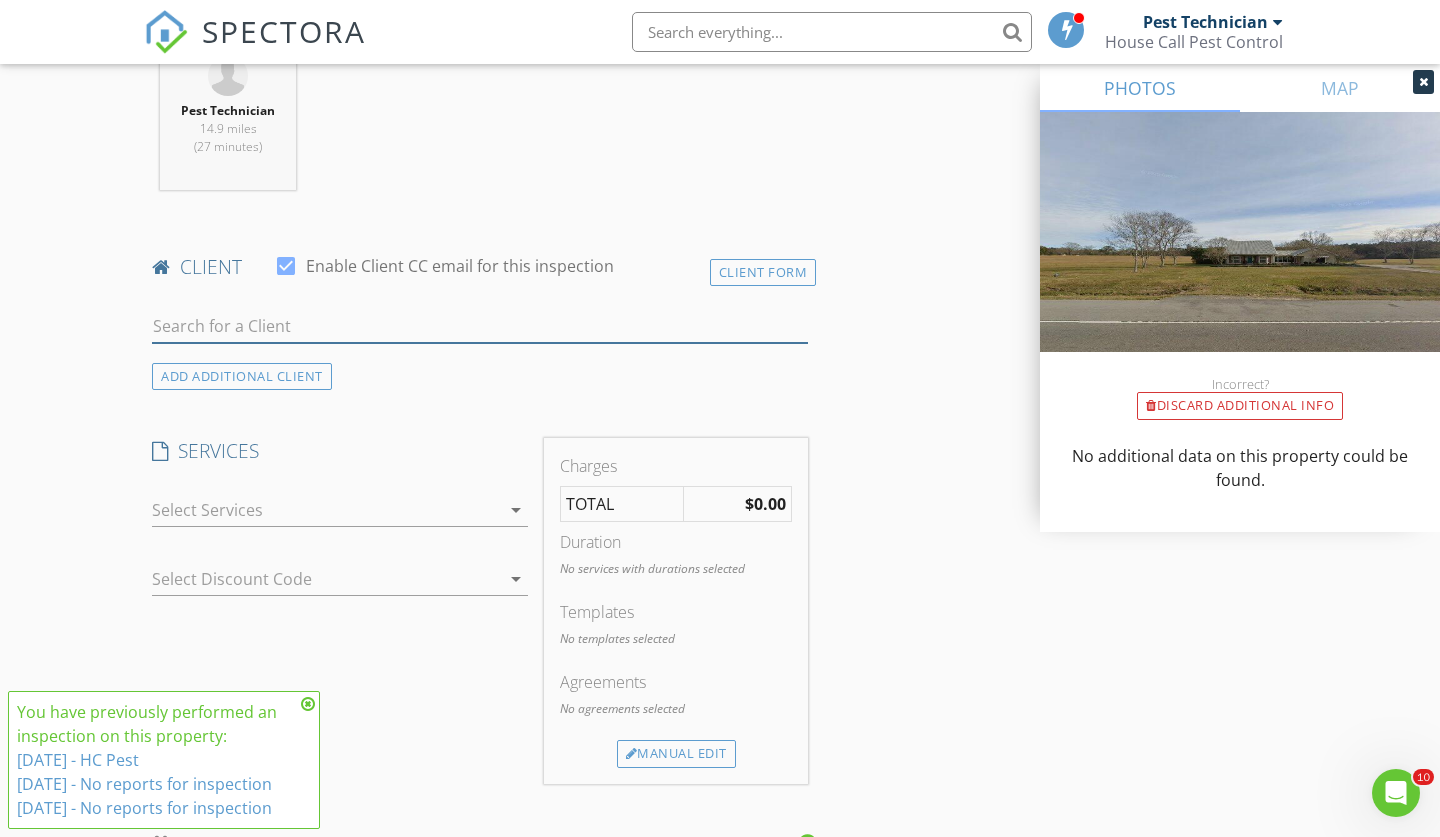 click at bounding box center [480, 326] 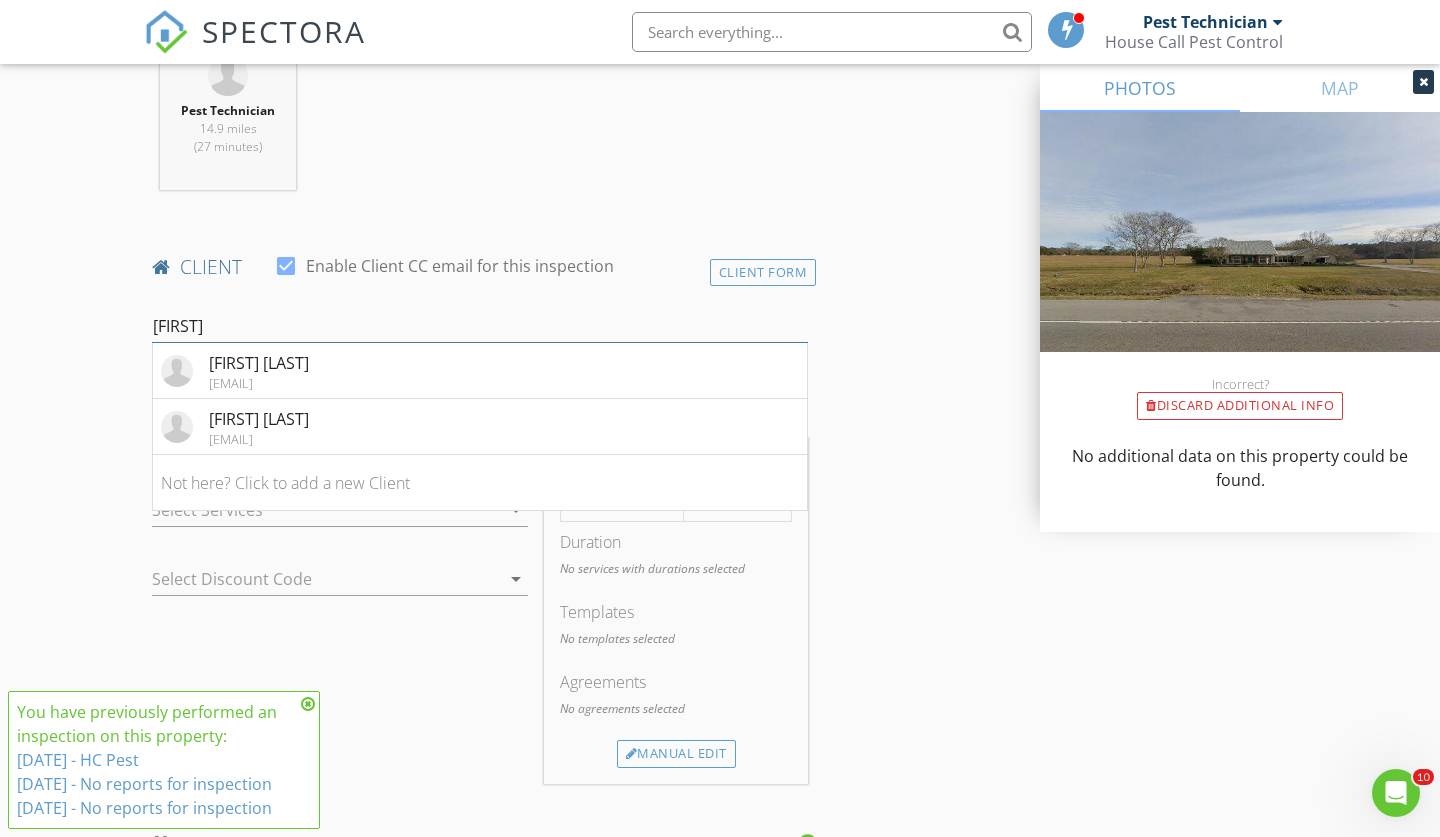 type on "Cynthia" 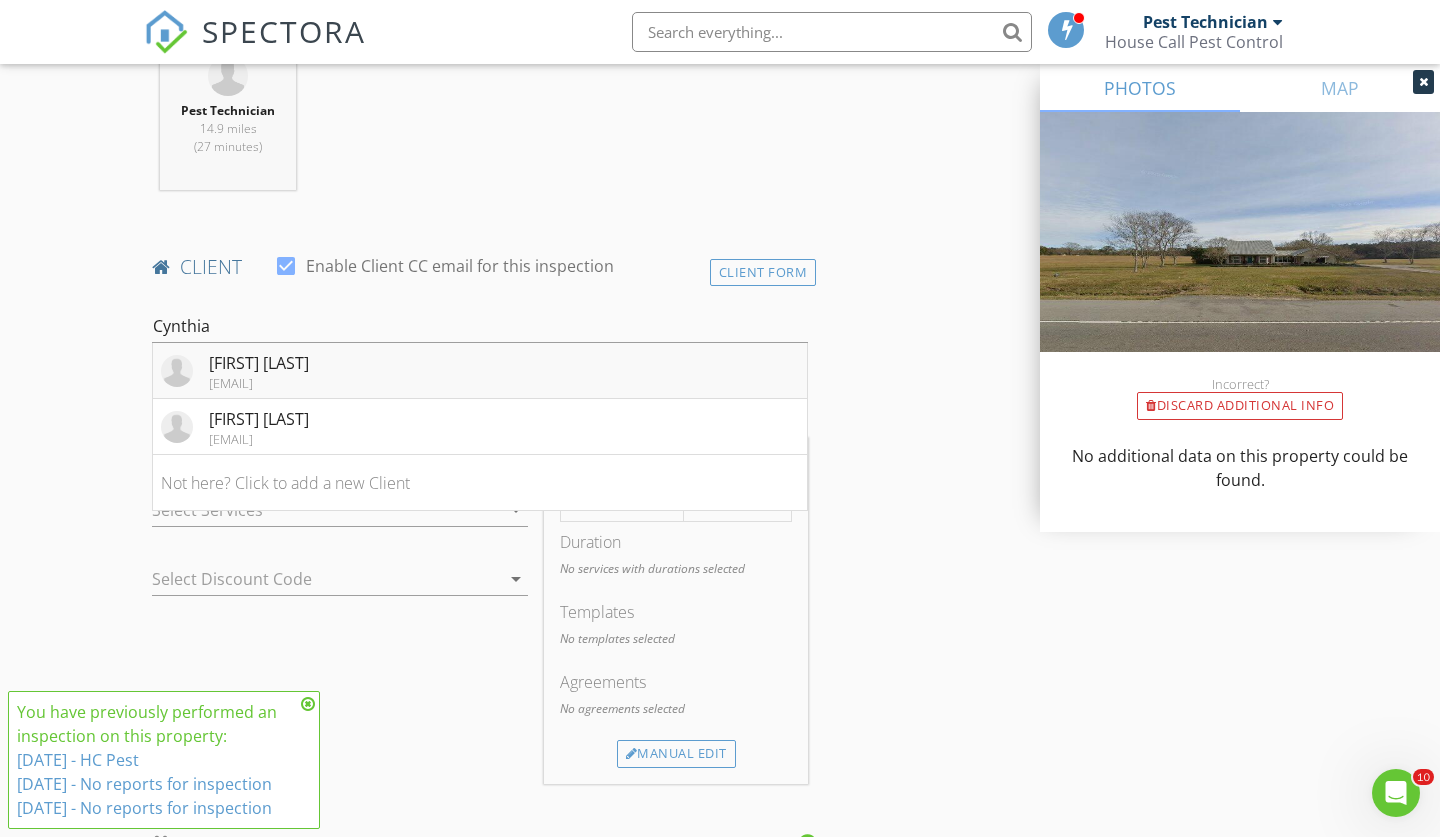 drag, startPoint x: 644, startPoint y: 320, endPoint x: 373, endPoint y: 366, distance: 274.87634 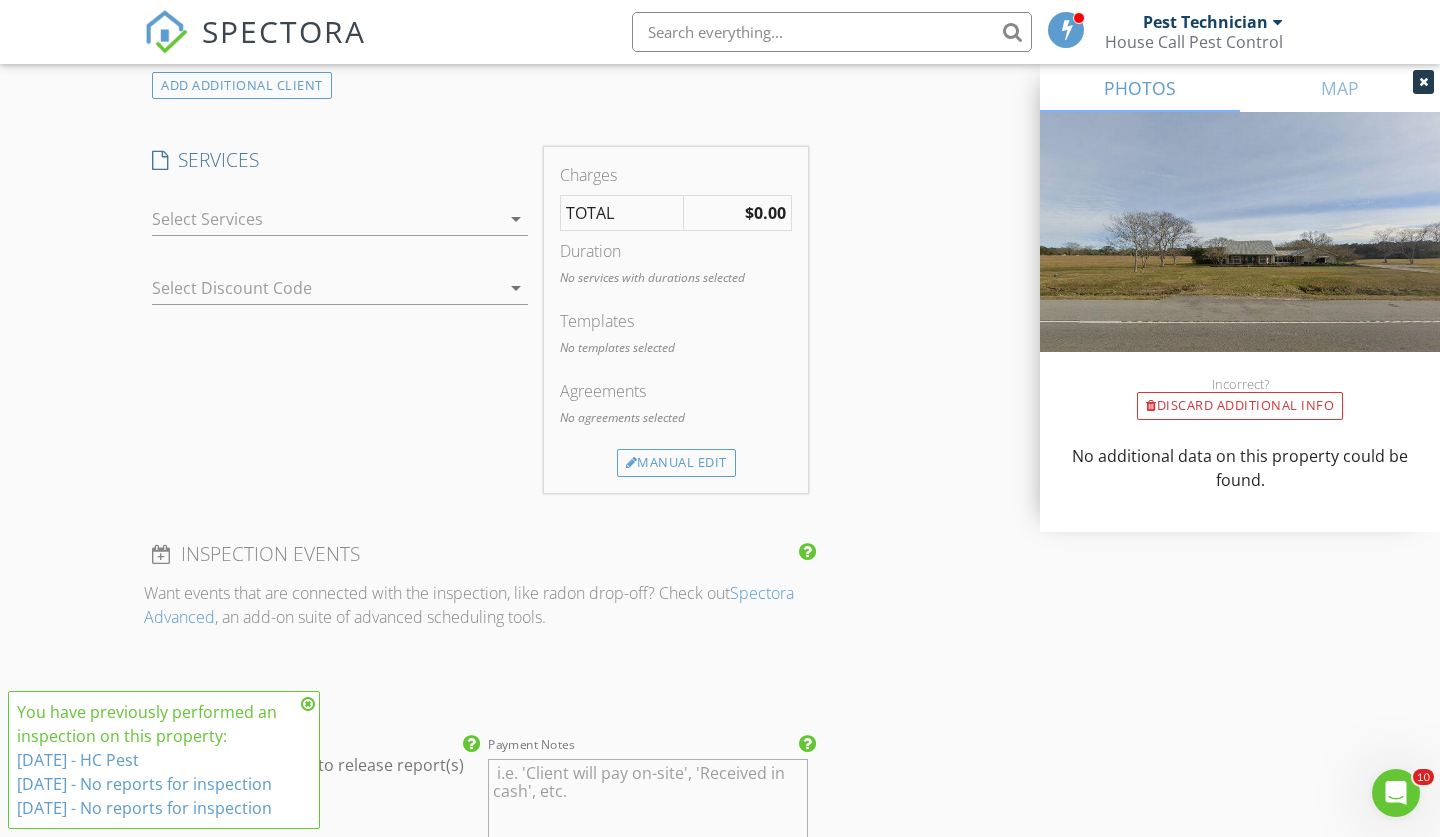 scroll, scrollTop: 1563, scrollLeft: 0, axis: vertical 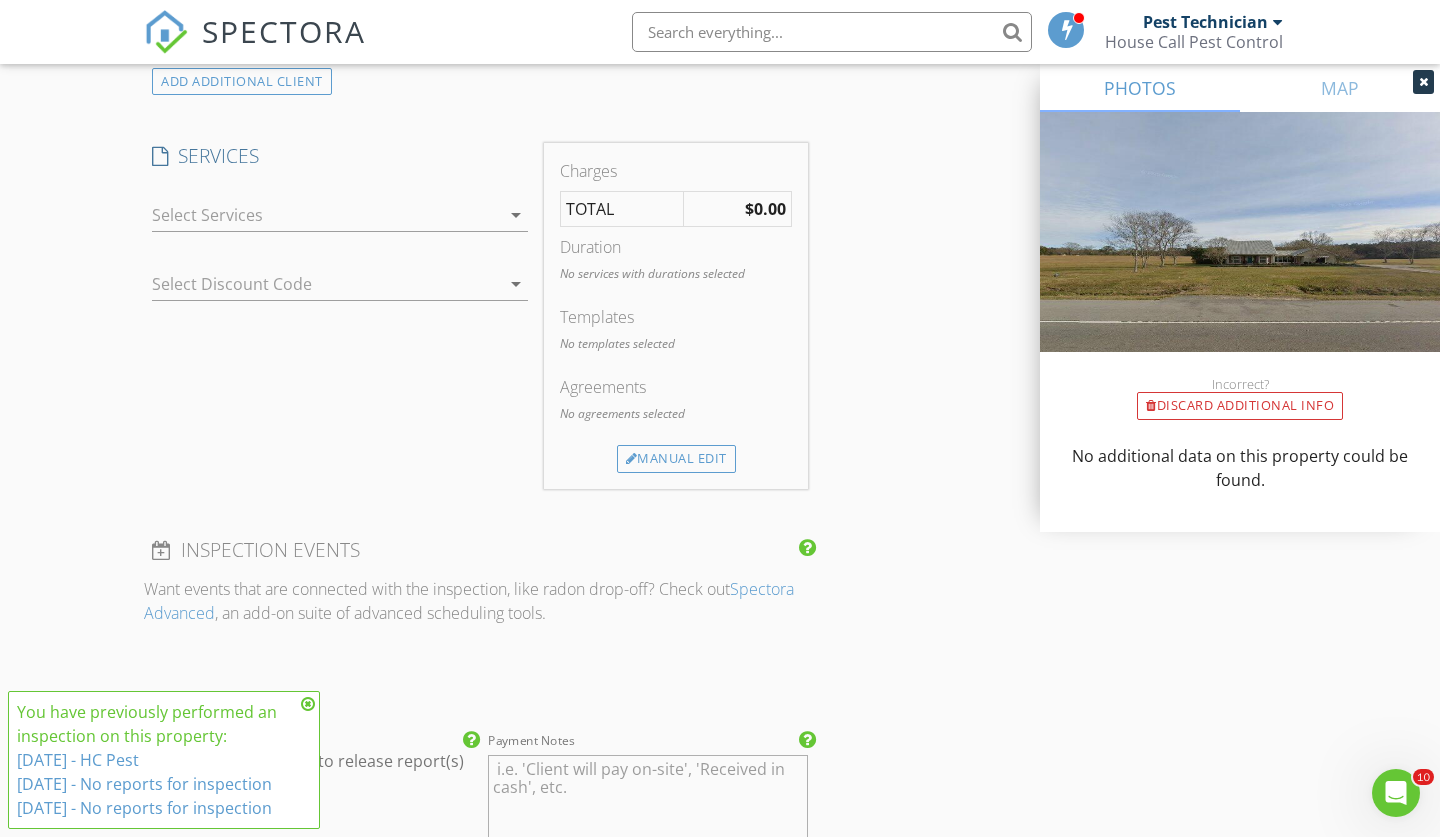 click at bounding box center (326, 215) 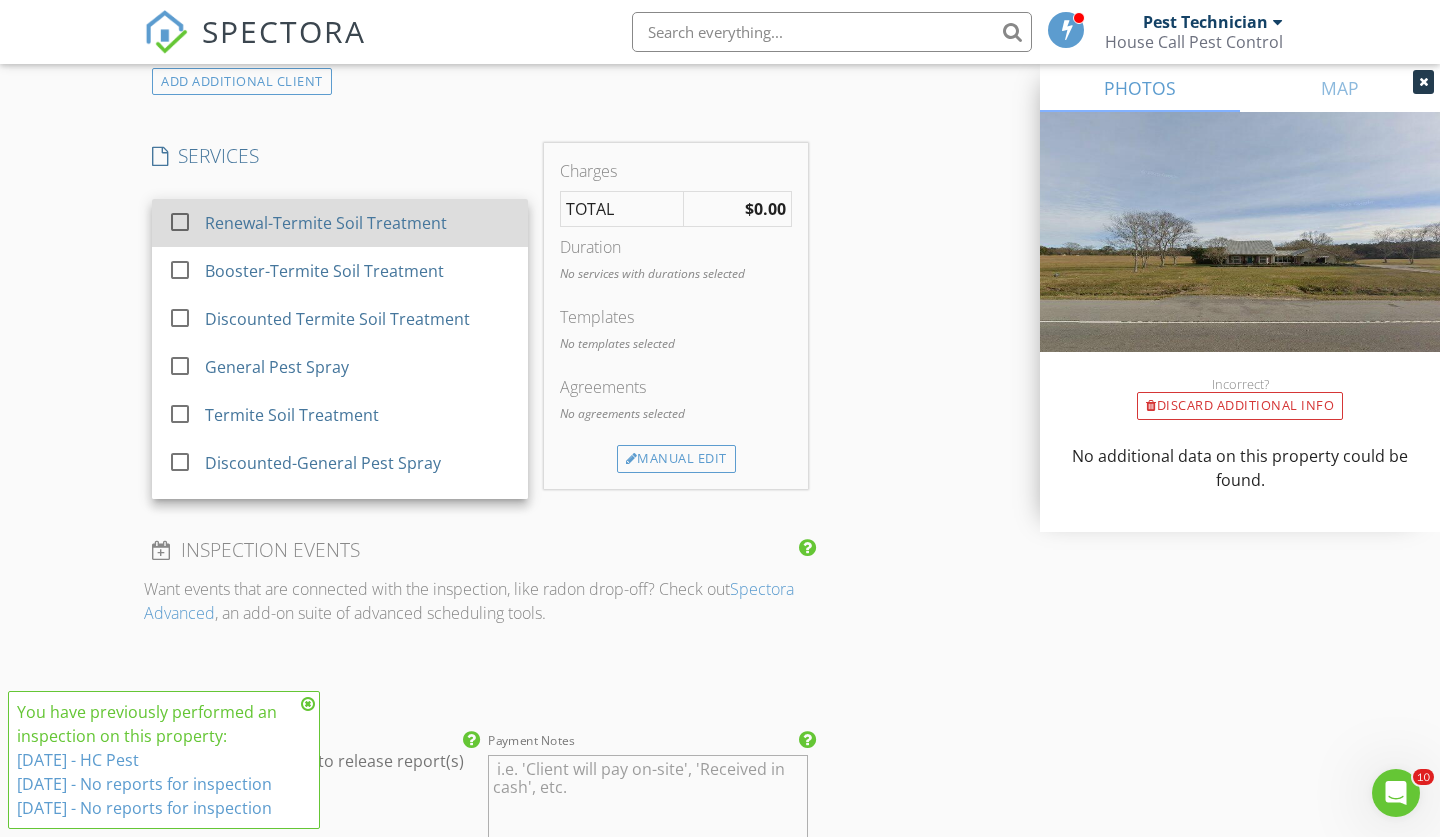click on "Renewal-Termite Soil Treatment" at bounding box center (326, 223) 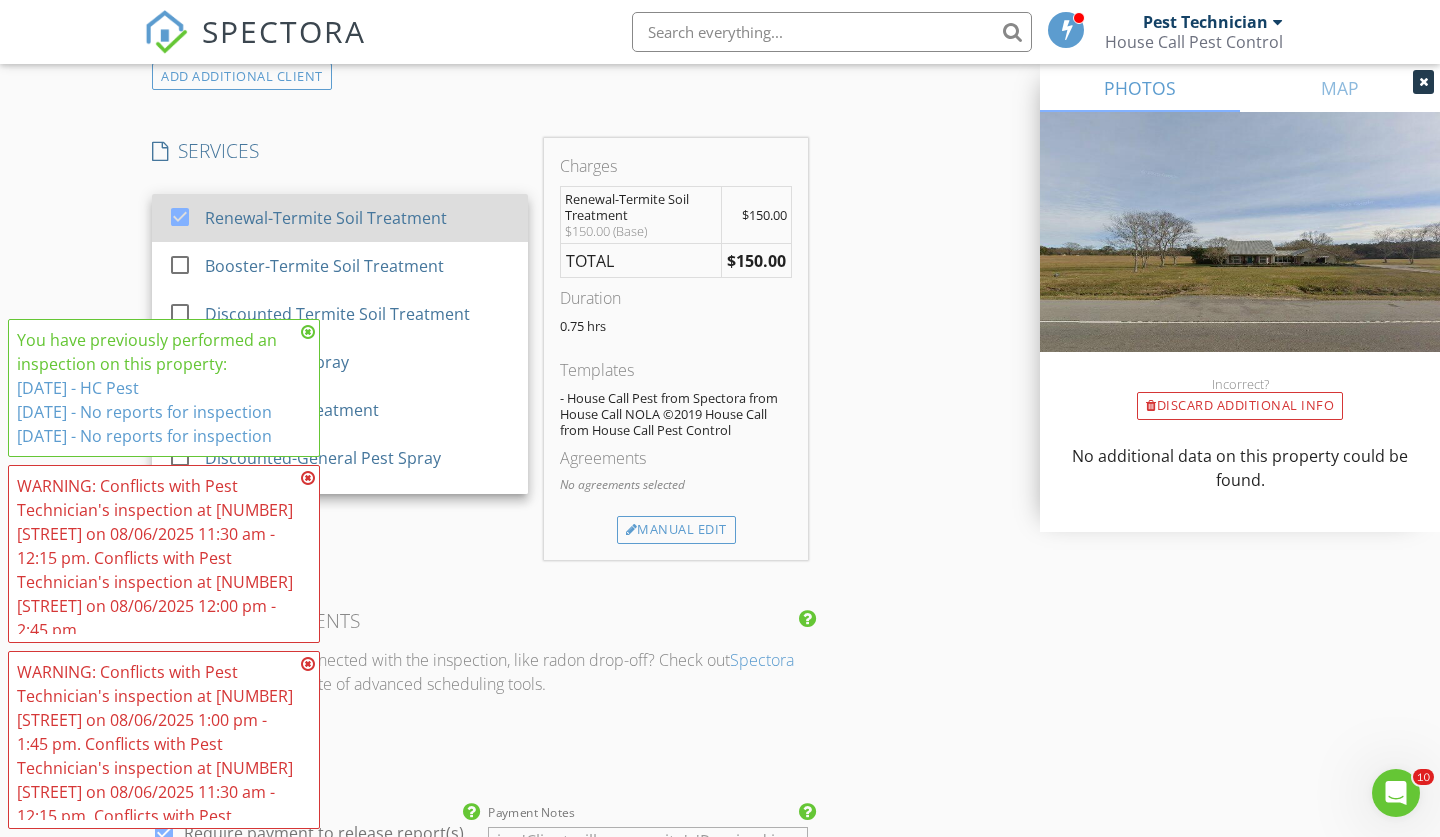 click on "Renewal-Termite Soil Treatment" at bounding box center [326, 218] 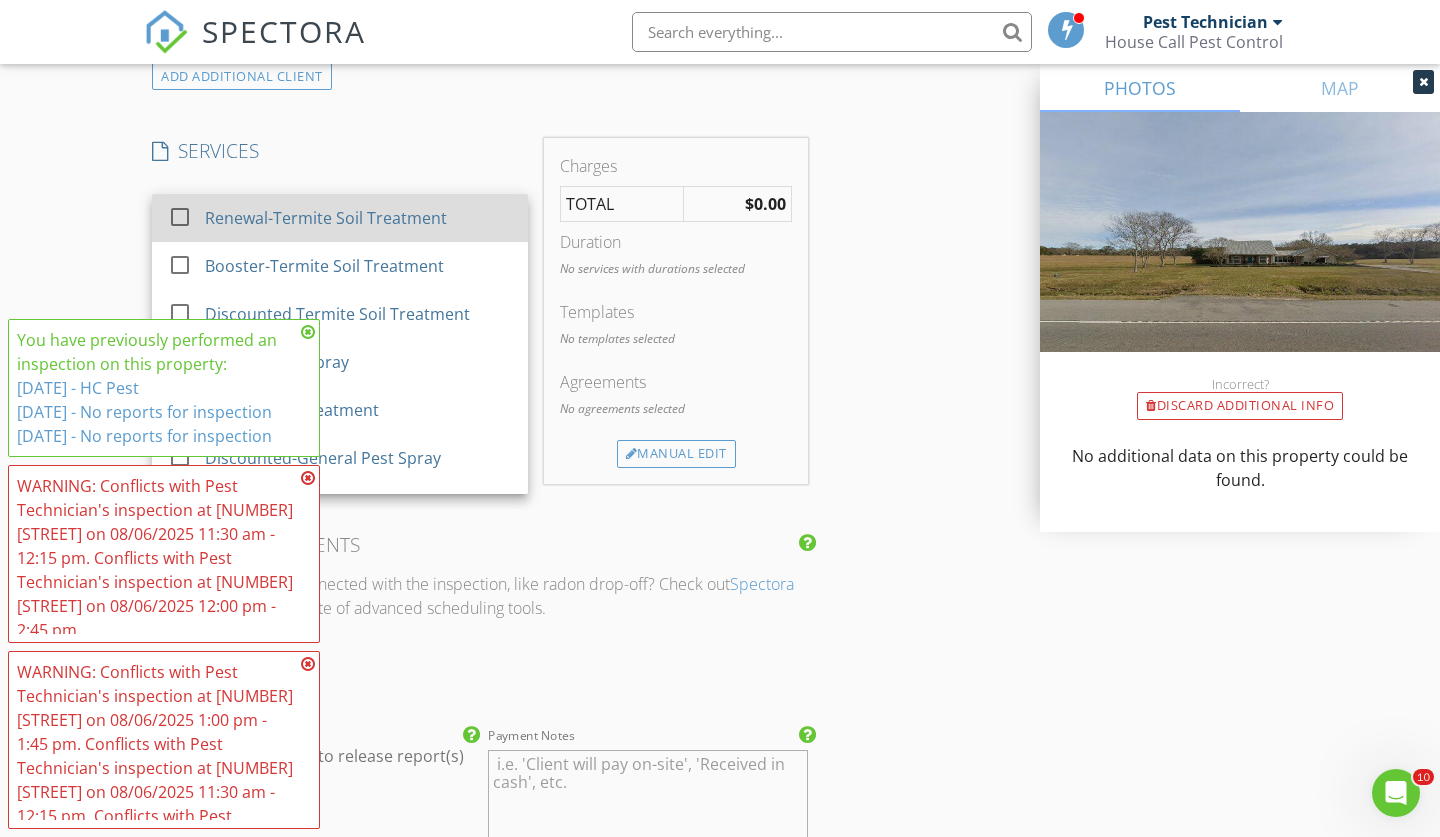 click on "Renewal-Termite Soil Treatment" at bounding box center (326, 218) 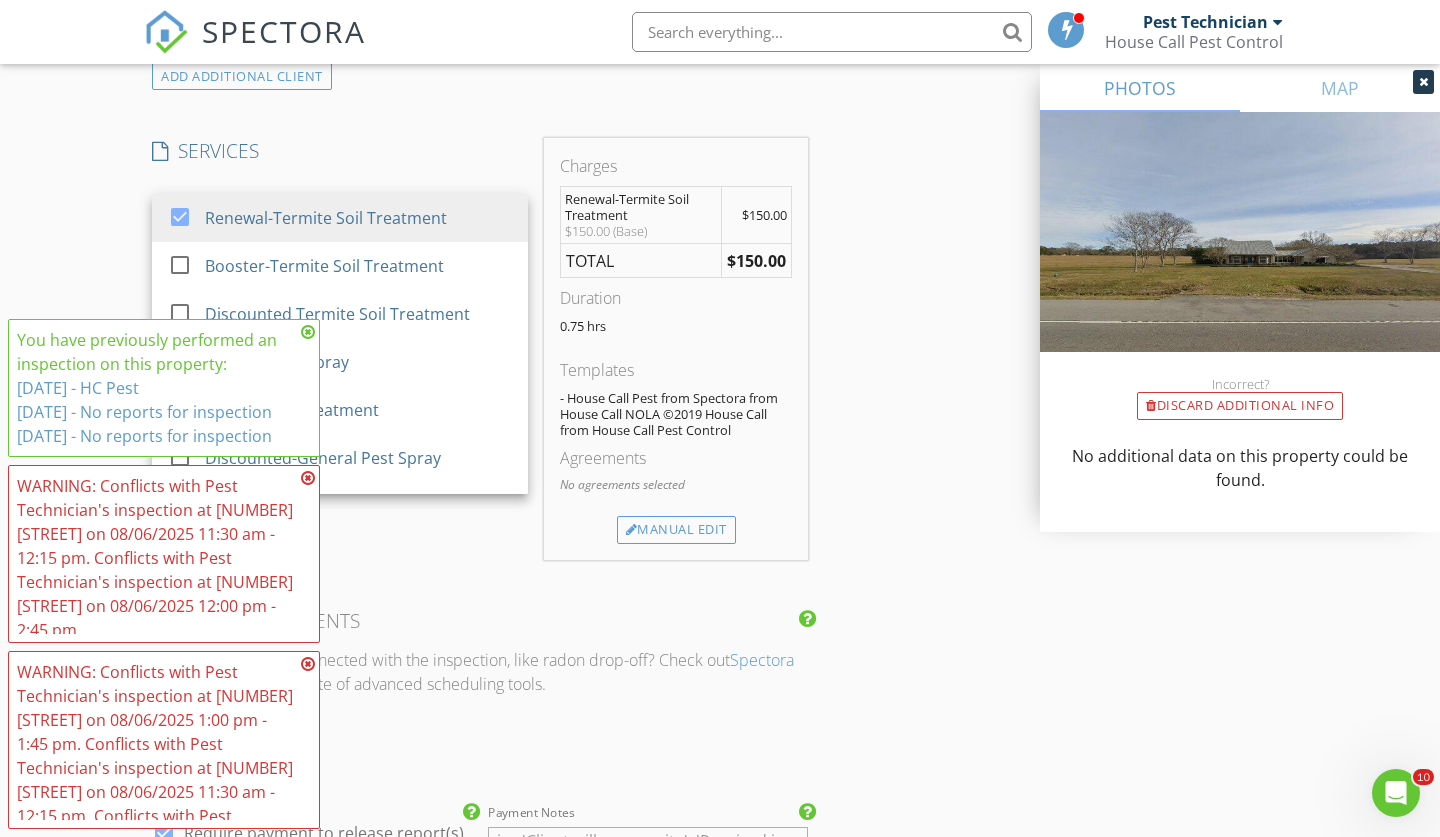 click on "INSPECTOR(S)
check_box   Pest Technician   PRIMARY   Pest Technician arrow_drop_down   check_box_outline_blank Pest Technician specifically requested
Date/Time
08/06/2025 12:00 PM
Location
Address Search       Address 6177 LA-67   Unit   City Slaughter   State LA   Zip 70777   County East Feliciana Parish     Square Feet   Year Built   Foundation arrow_drop_down     Pest Technician     14.9 miles     (27 minutes)
client
check_box Enable Client CC email for this inspection   Client Search     check_box_outline_blank Client is a Company/Organization     First Name Cynthia   Last Name Smith   Email buyrsell@hotmail.com   CC Email   Phone 2257190797           Notes   Private Notes
ADD ADDITIONAL client
SERVICES
check_box   Renewal-Termite Soil Treatment" at bounding box center (720, 376) 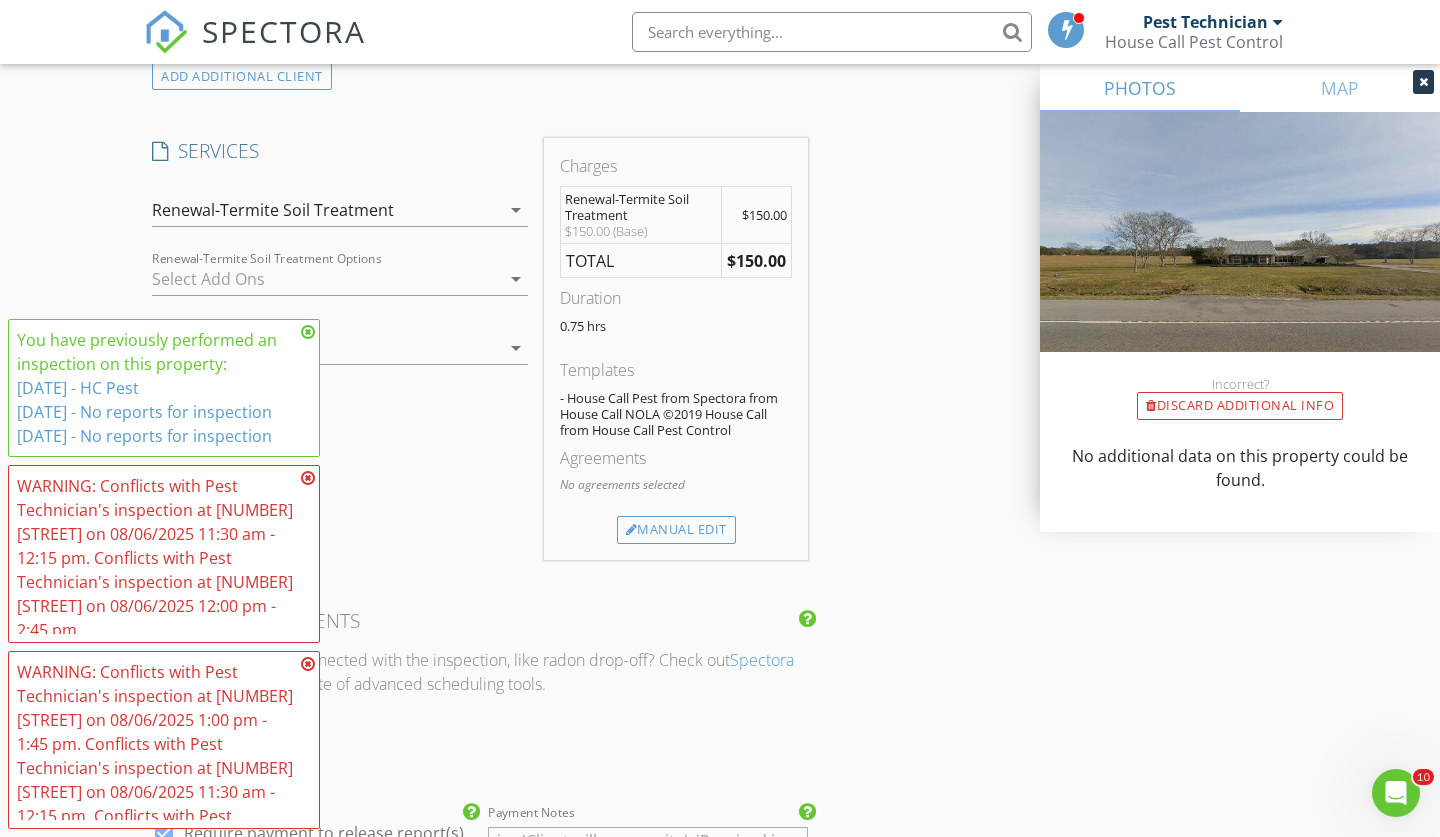 click at bounding box center [308, 332] 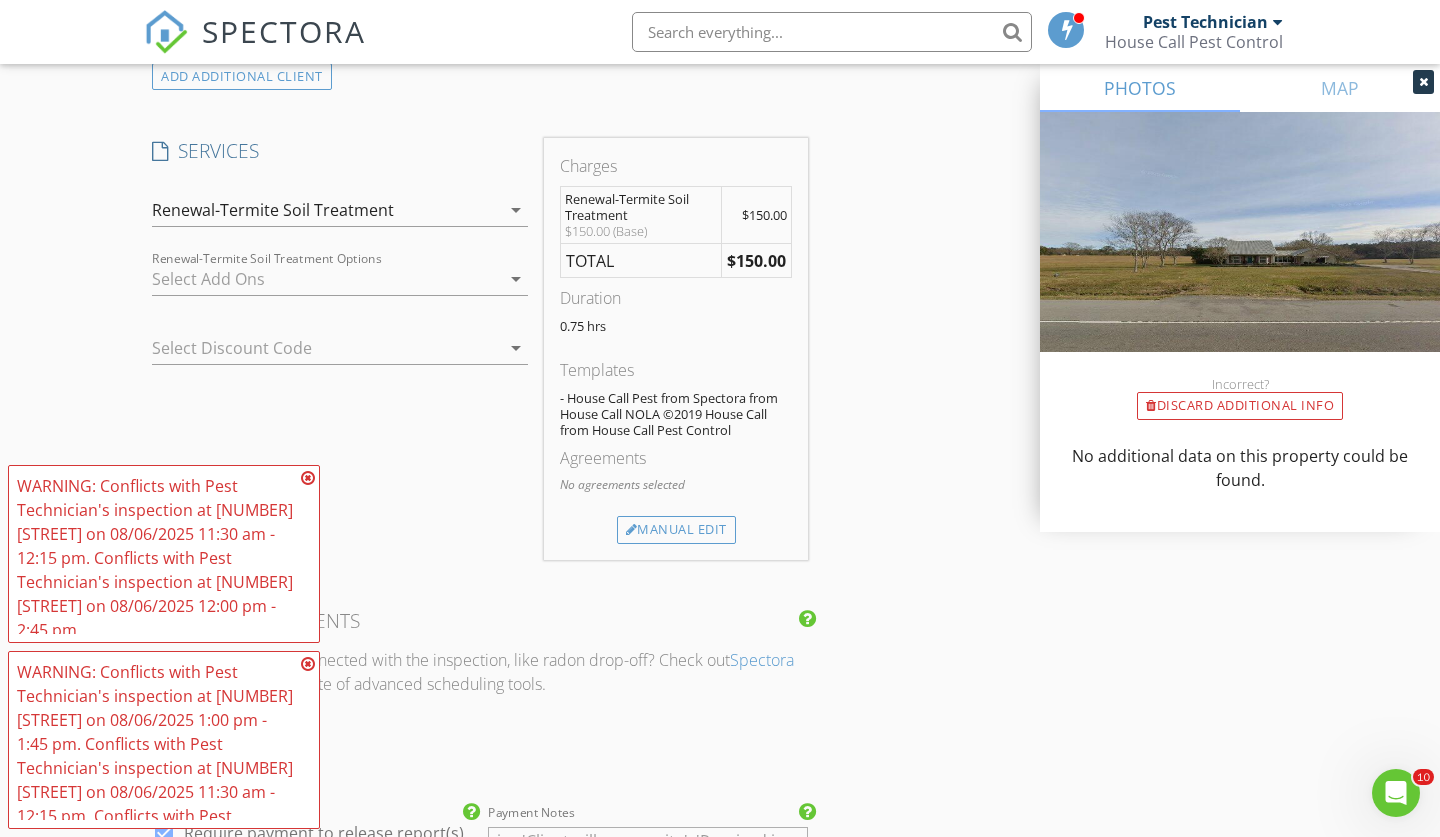click at bounding box center (308, 478) 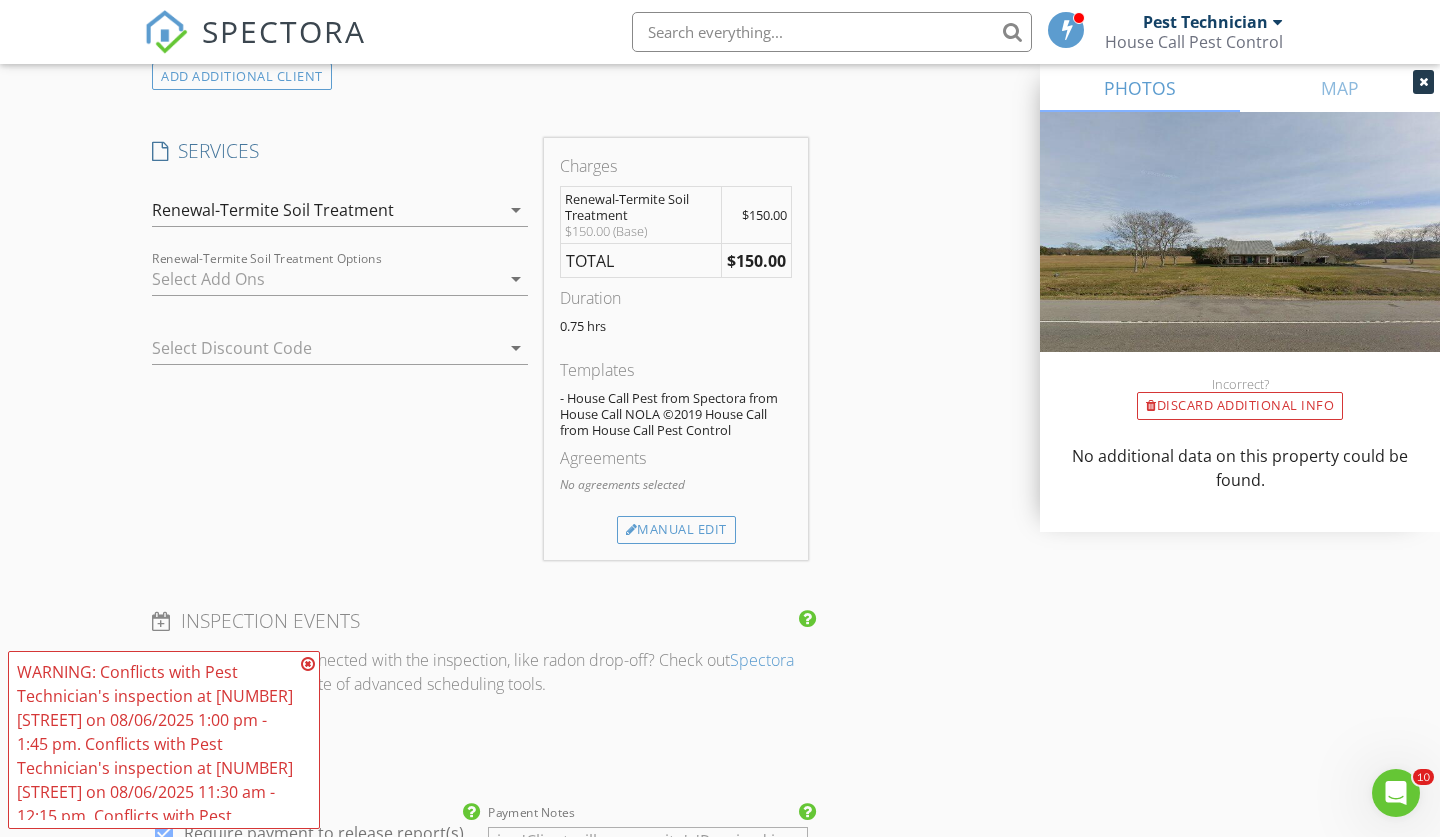 click on "WARNING: Conflicts with Pest Technician's inspection at 15370 Ryan Ave on 08/06/2025  1:00 pm - 1:45 pm. Conflicts with Pest Technician's inspection at 3053 Grand Lakes Ave on 08/06/2025 11:30 am - 12:15 pm. Conflicts with Pest Technician's inspection at 15326 Springwood Ave on 08/06/2025 12:00 pm - 2:45 pm." at bounding box center (164, 740) 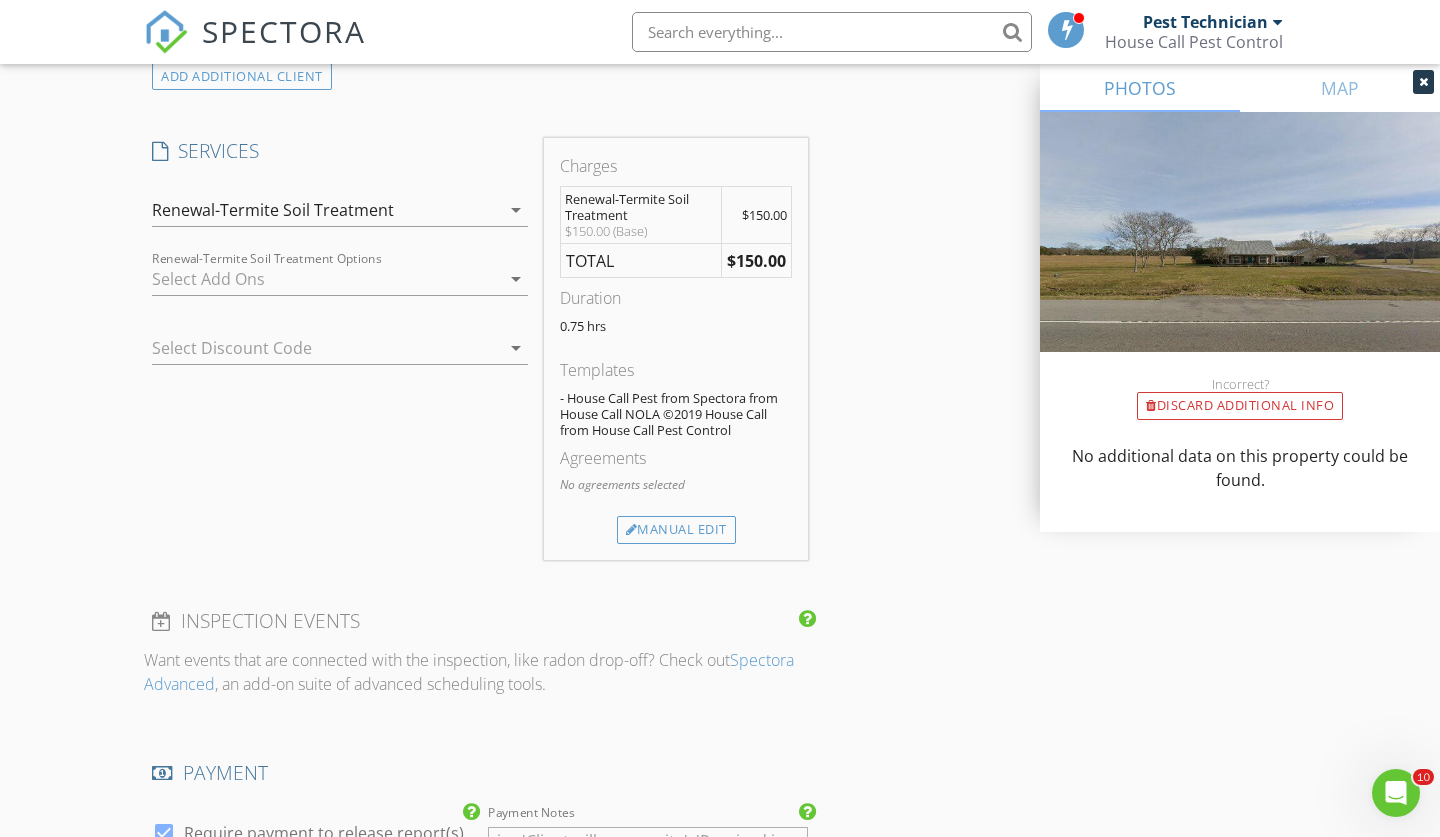 click on "INSPECTOR(S)
check_box   Pest Technician   PRIMARY   Pest Technician arrow_drop_down   check_box_outline_blank Pest Technician specifically requested
Date/Time
08/06/2025 12:00 PM
Location
Address Search       Address 6177 LA-67   Unit   City Slaughter   State LA   Zip 70777   County East Feliciana Parish     Square Feet   Year Built   Foundation arrow_drop_down     Pest Technician     14.9 miles     (27 minutes)
client
check_box Enable Client CC email for this inspection   Client Search     check_box_outline_blank Client is a Company/Organization     First Name Cynthia   Last Name Smith   Email buyrsell@hotmail.com   CC Email   Phone 2257190797           Notes   Private Notes
ADD ADDITIONAL client
SERVICES
check_box   Renewal-Termite Soil Treatment" at bounding box center (720, 376) 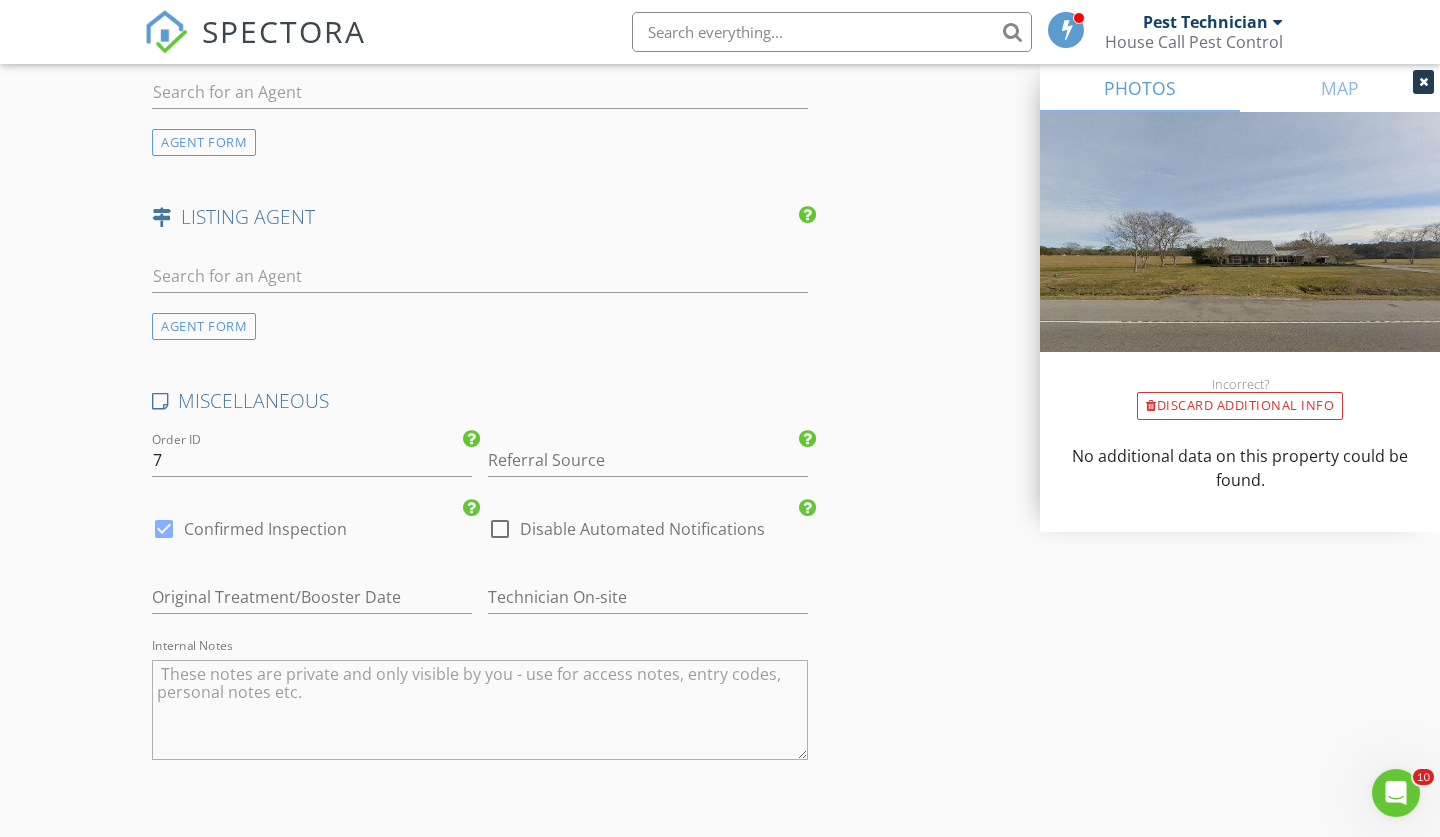 scroll, scrollTop: 2556, scrollLeft: 0, axis: vertical 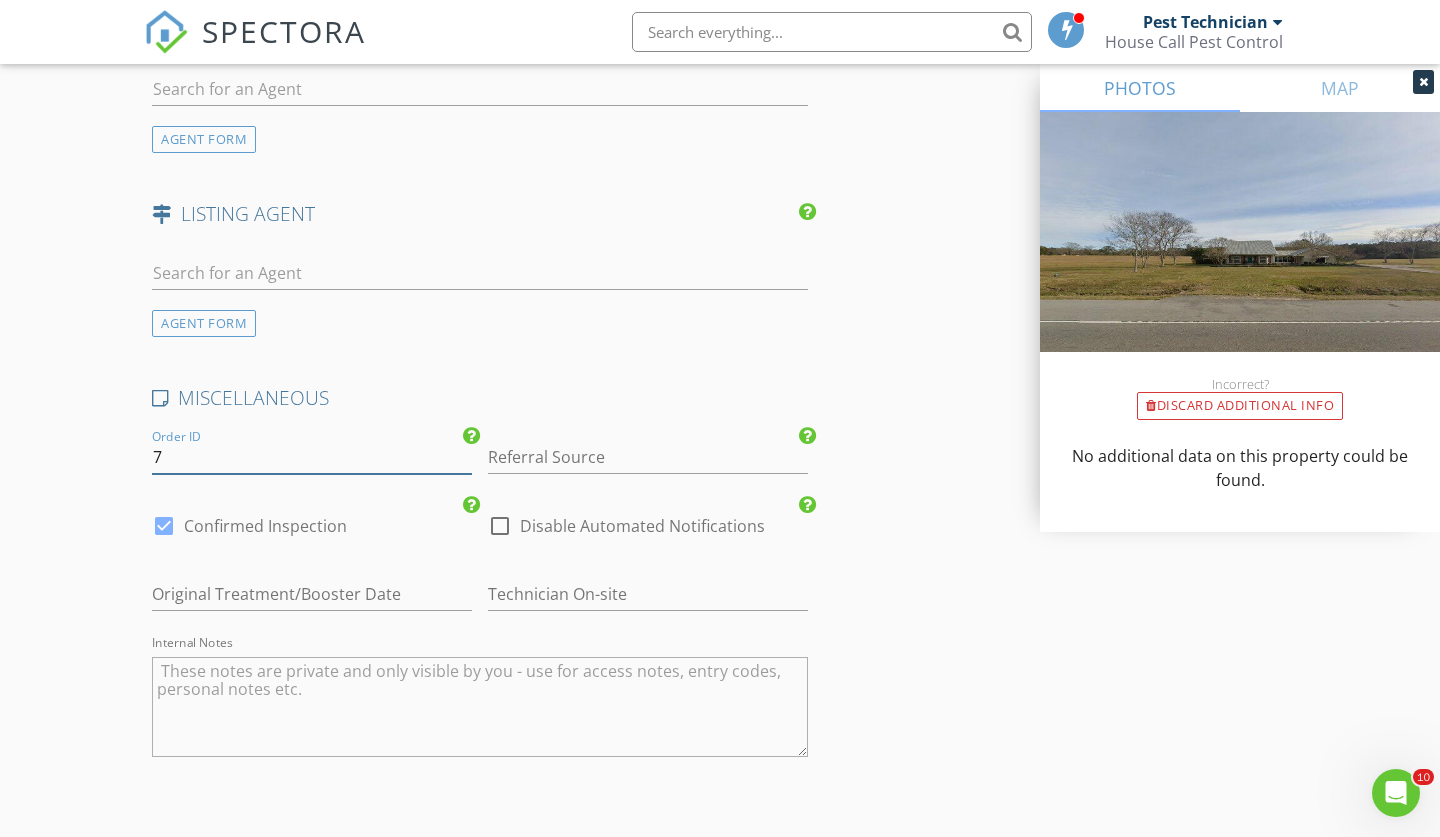 drag, startPoint x: 215, startPoint y: 447, endPoint x: 129, endPoint y: 447, distance: 86 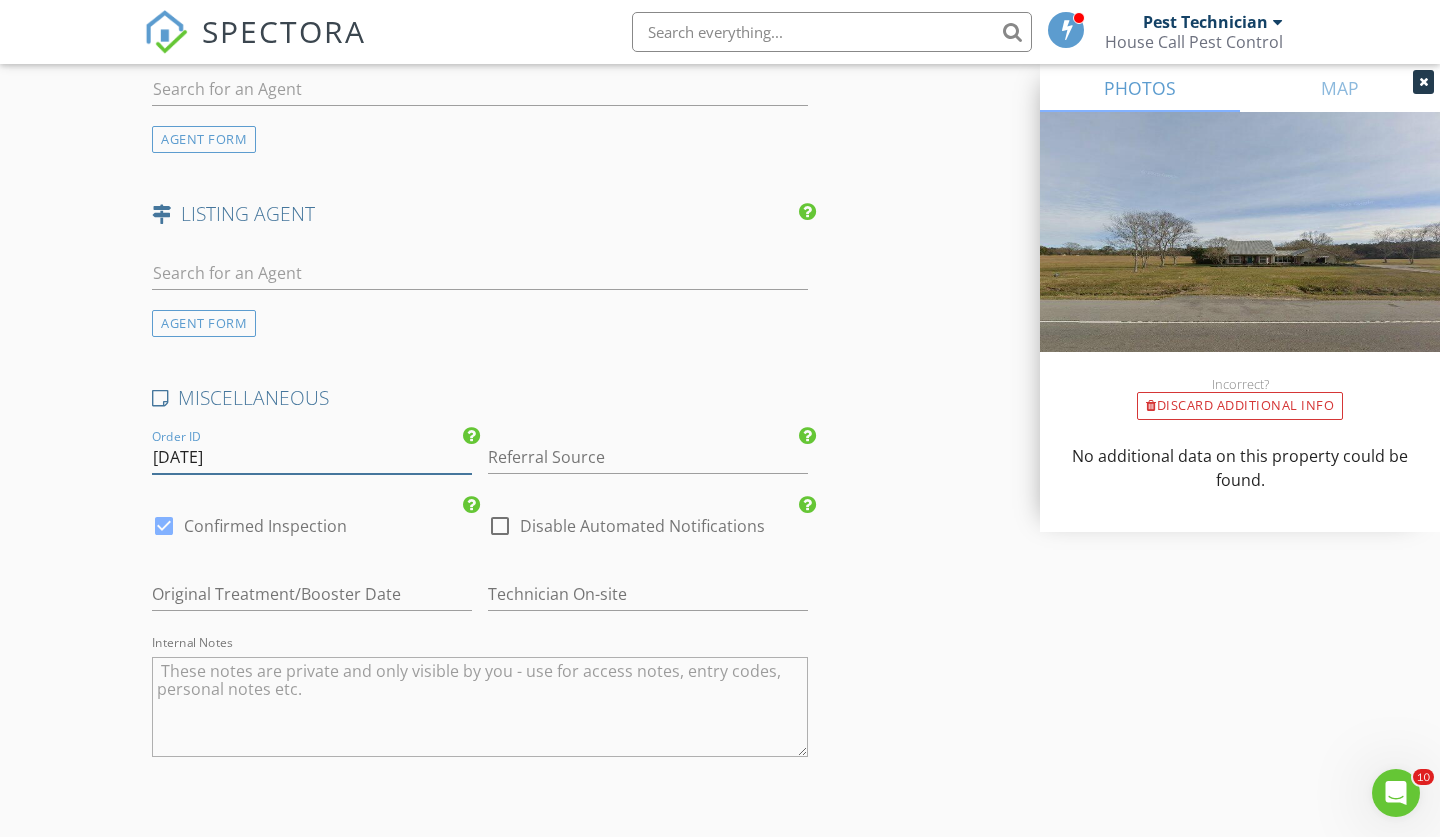 type on "07/2021" 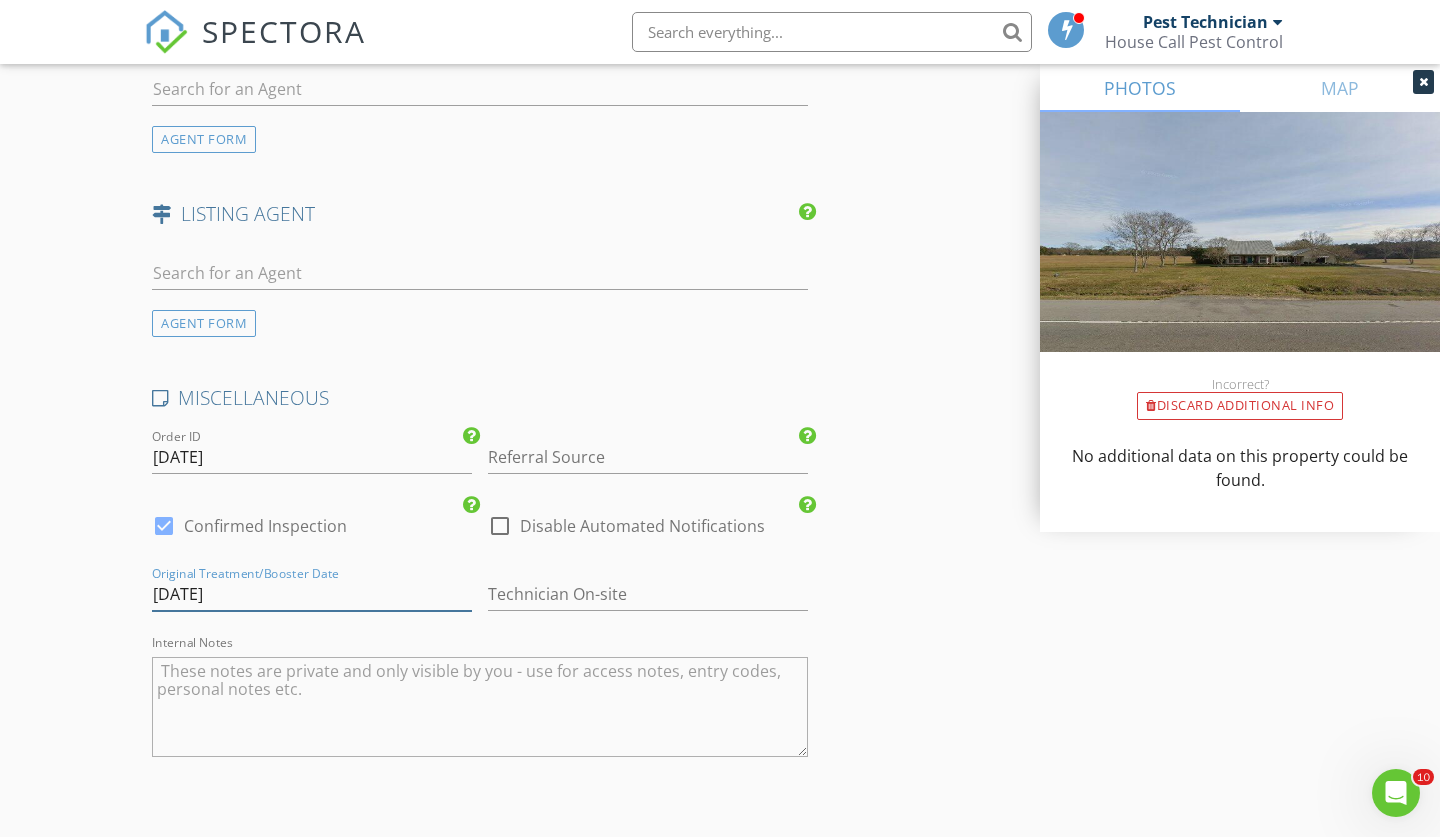type on "07/2021" 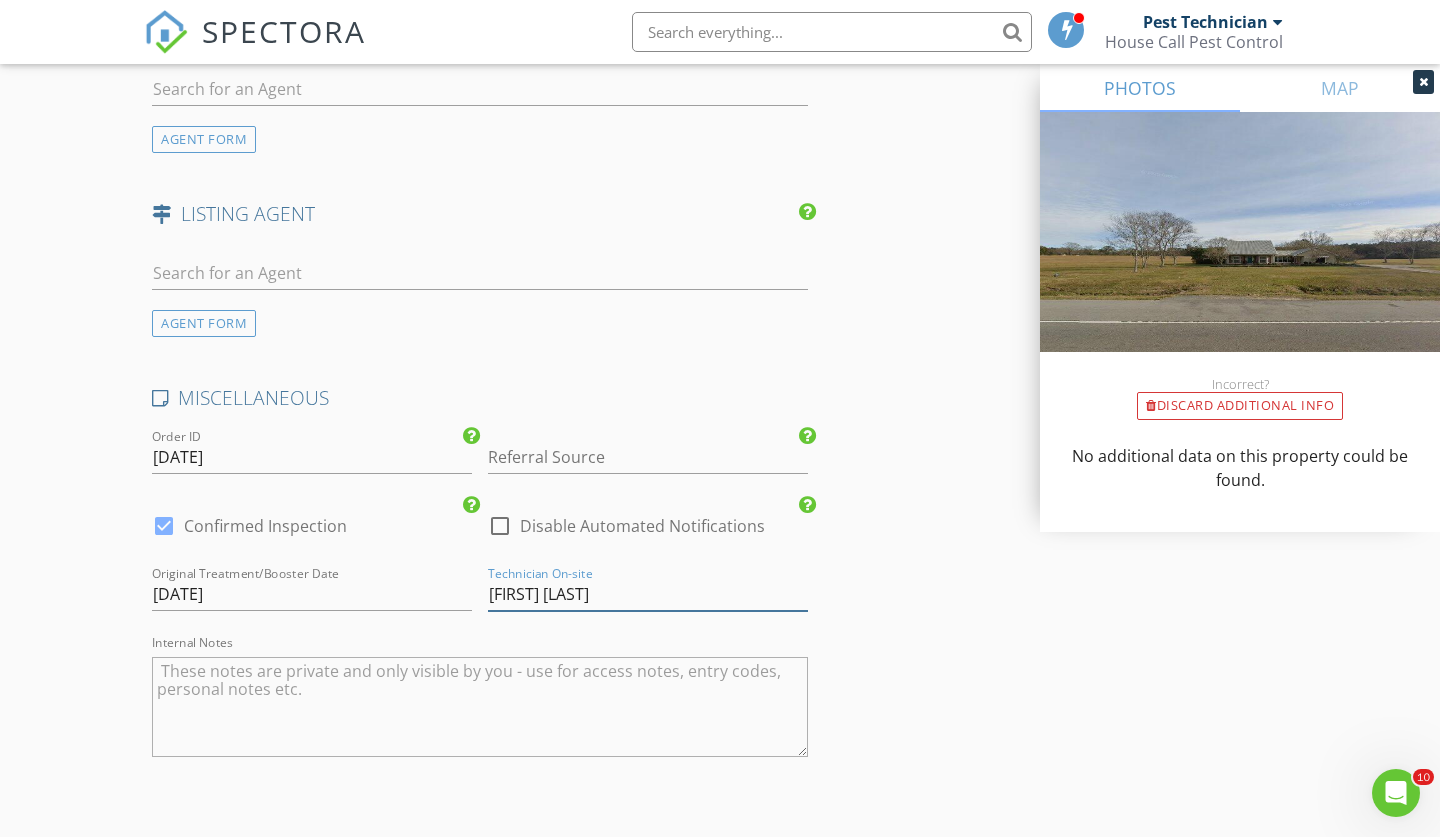type on "Adam Watts" 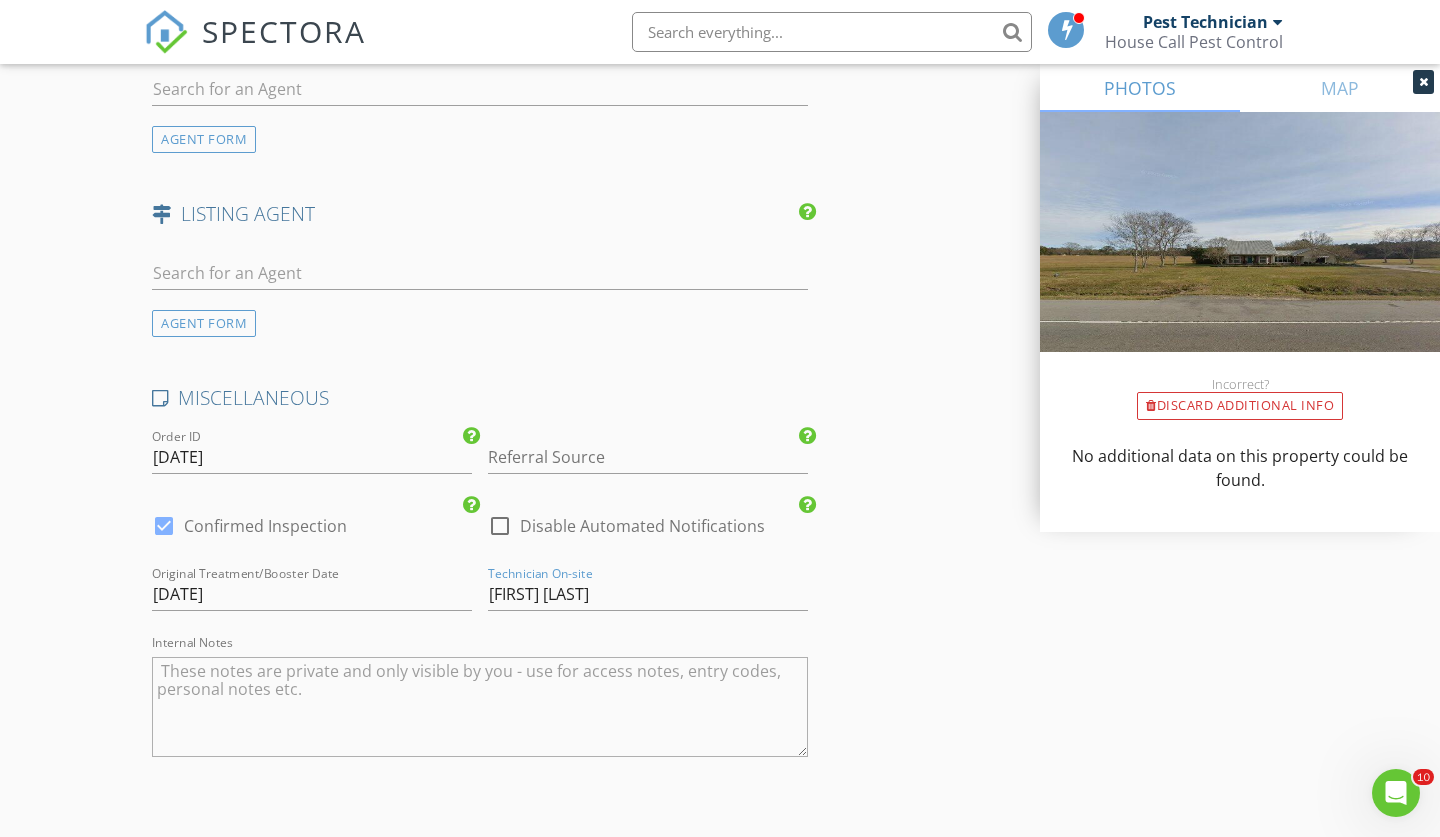click at bounding box center [480, 707] 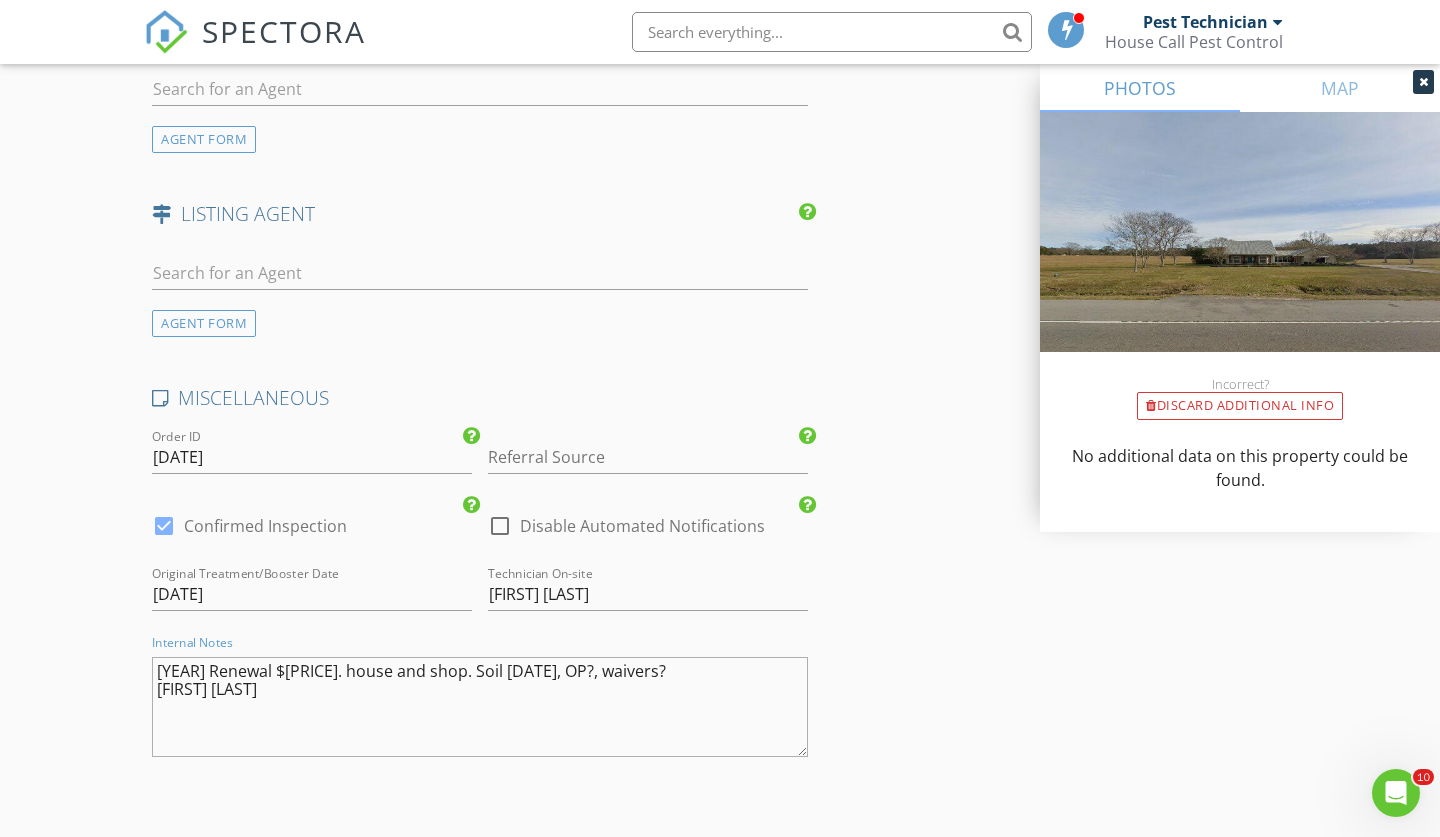 type on "2025 Renewal $150. house and shop. Soil 07/2021, OP?, waivers?
Adam Watts" 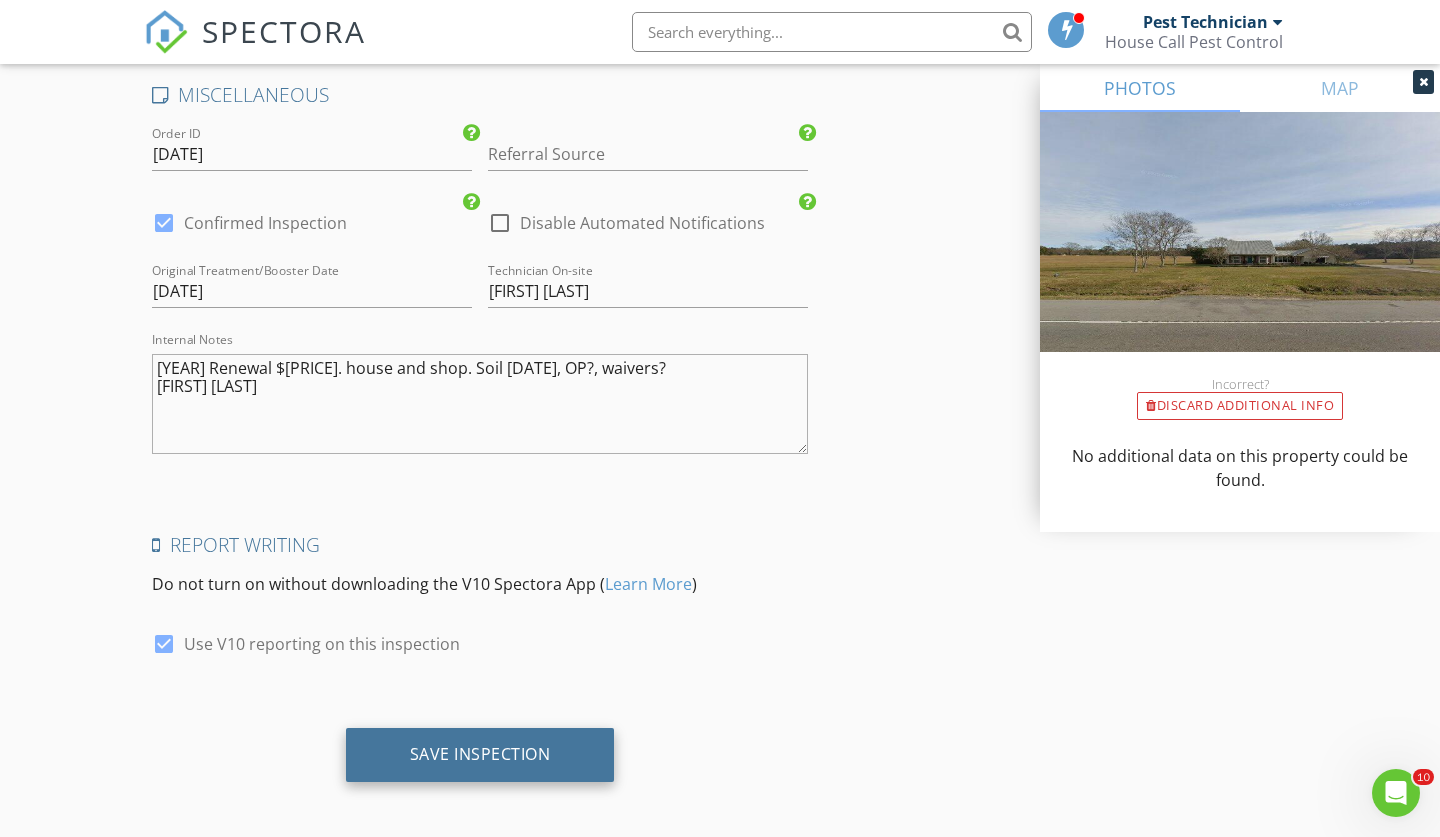 scroll, scrollTop: 2858, scrollLeft: 0, axis: vertical 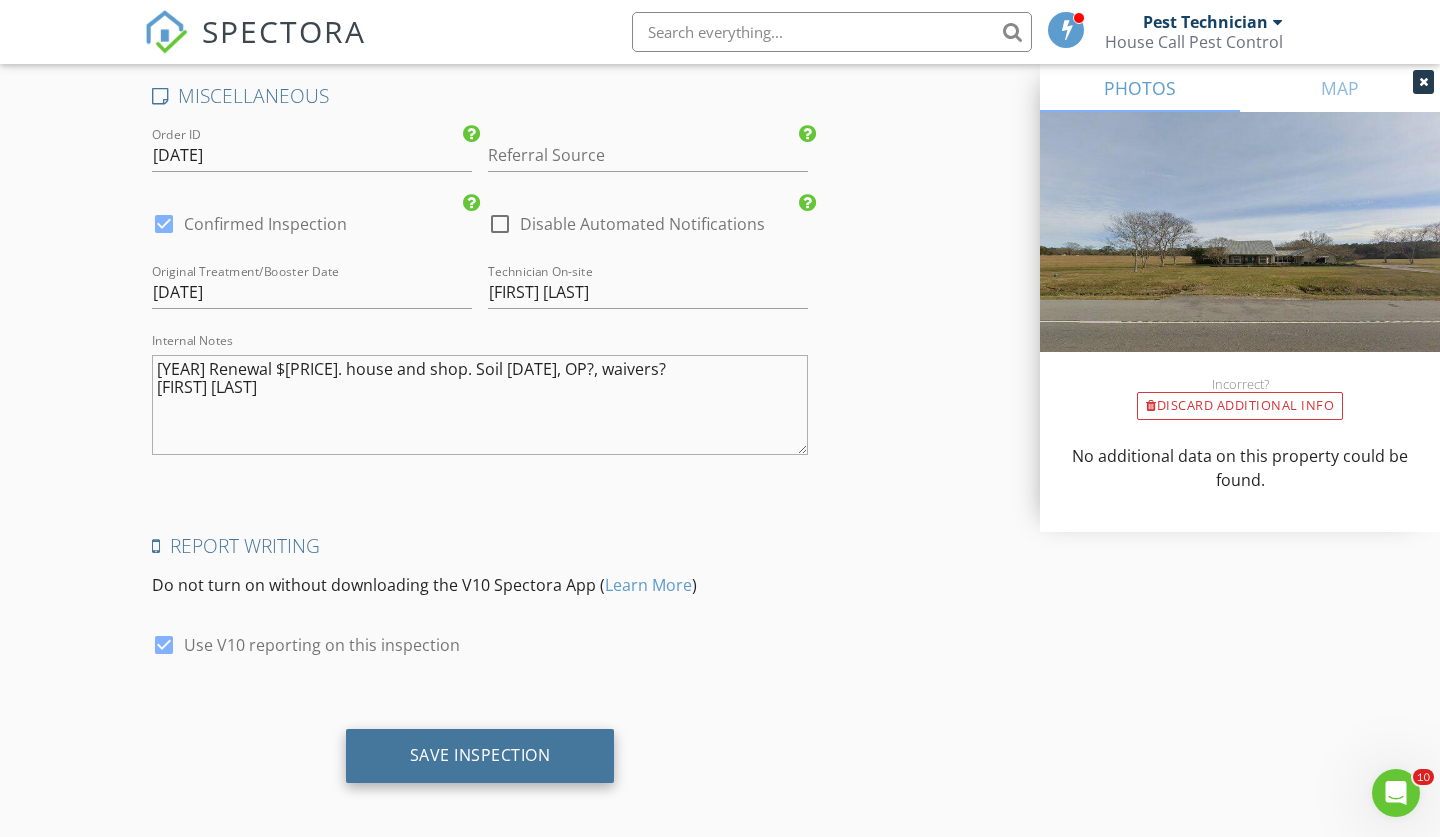 click on "Save Inspection" at bounding box center (480, 755) 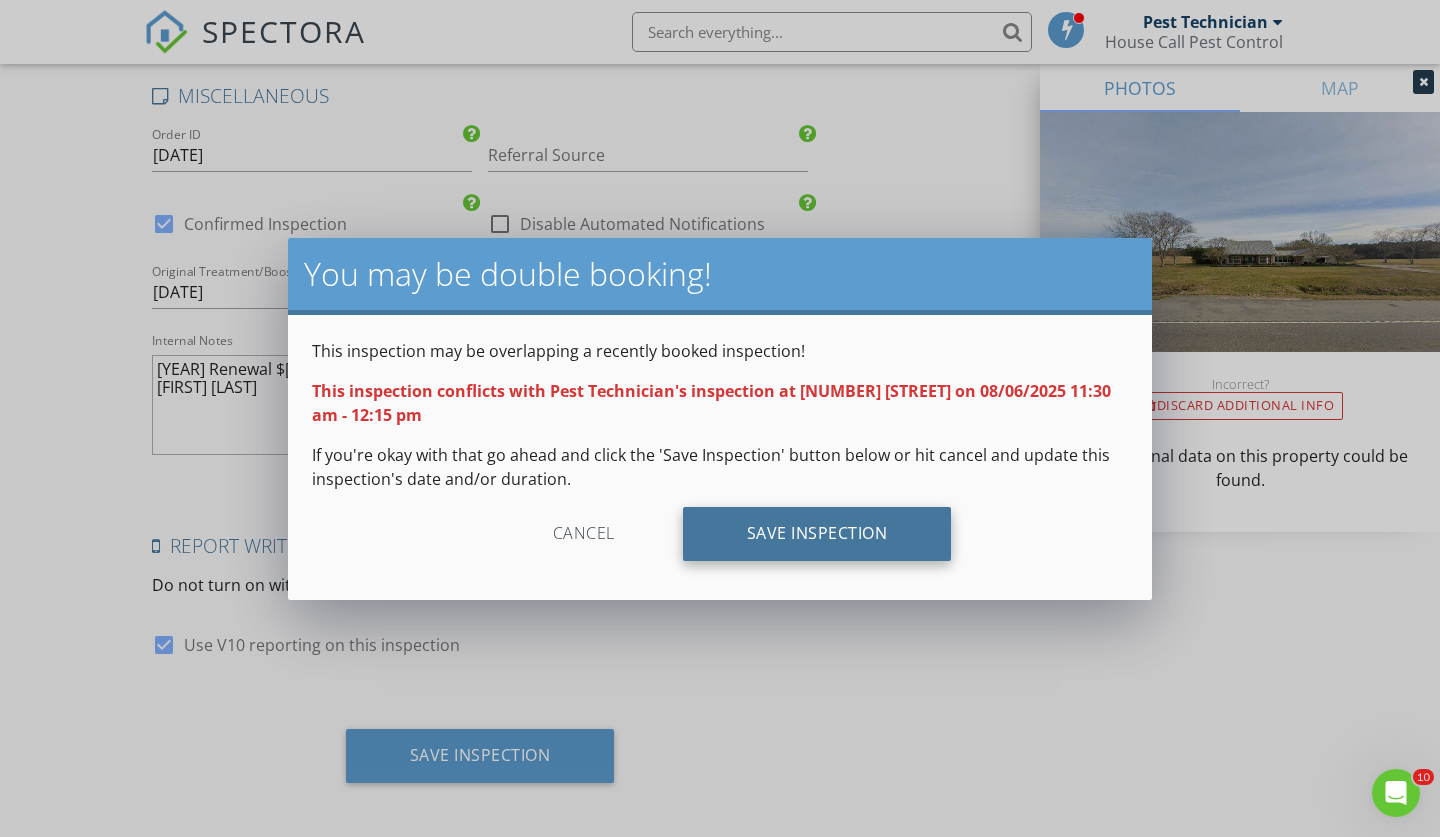 click on "Save Inspection" at bounding box center [817, 534] 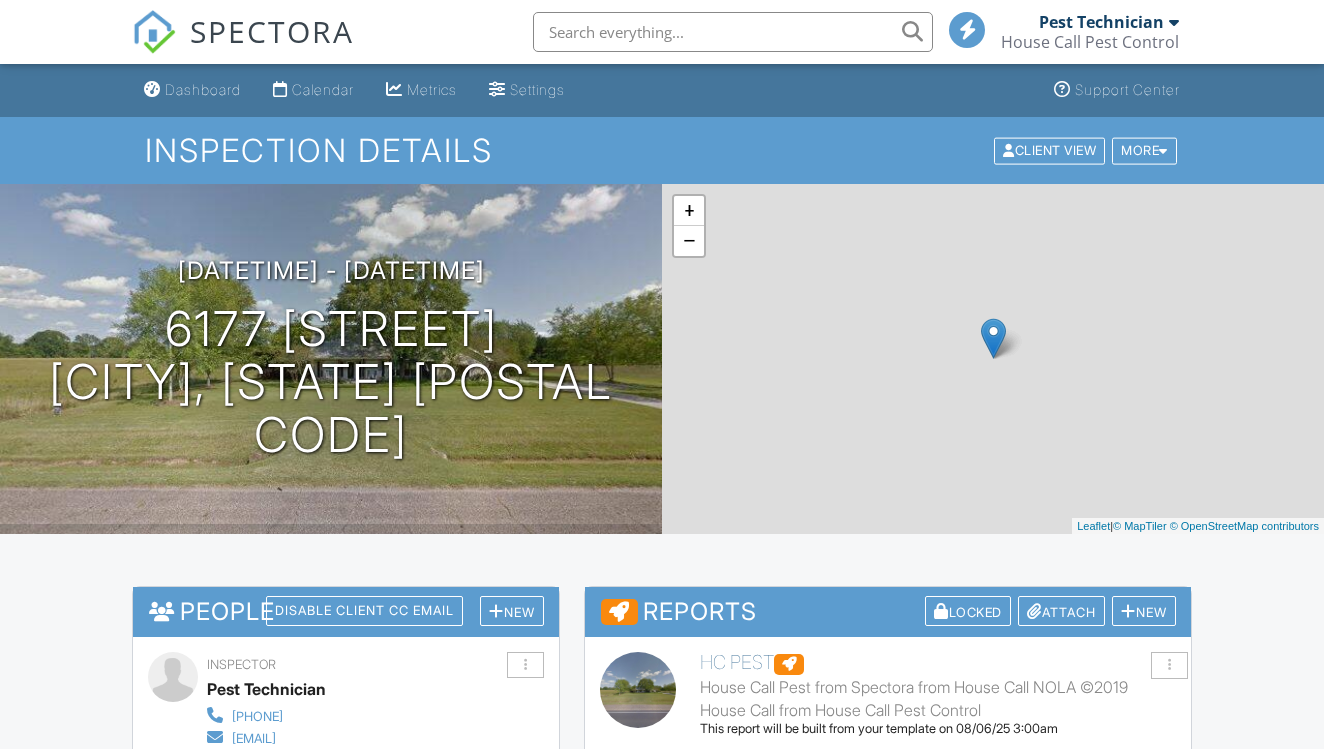 scroll, scrollTop: 0, scrollLeft: 0, axis: both 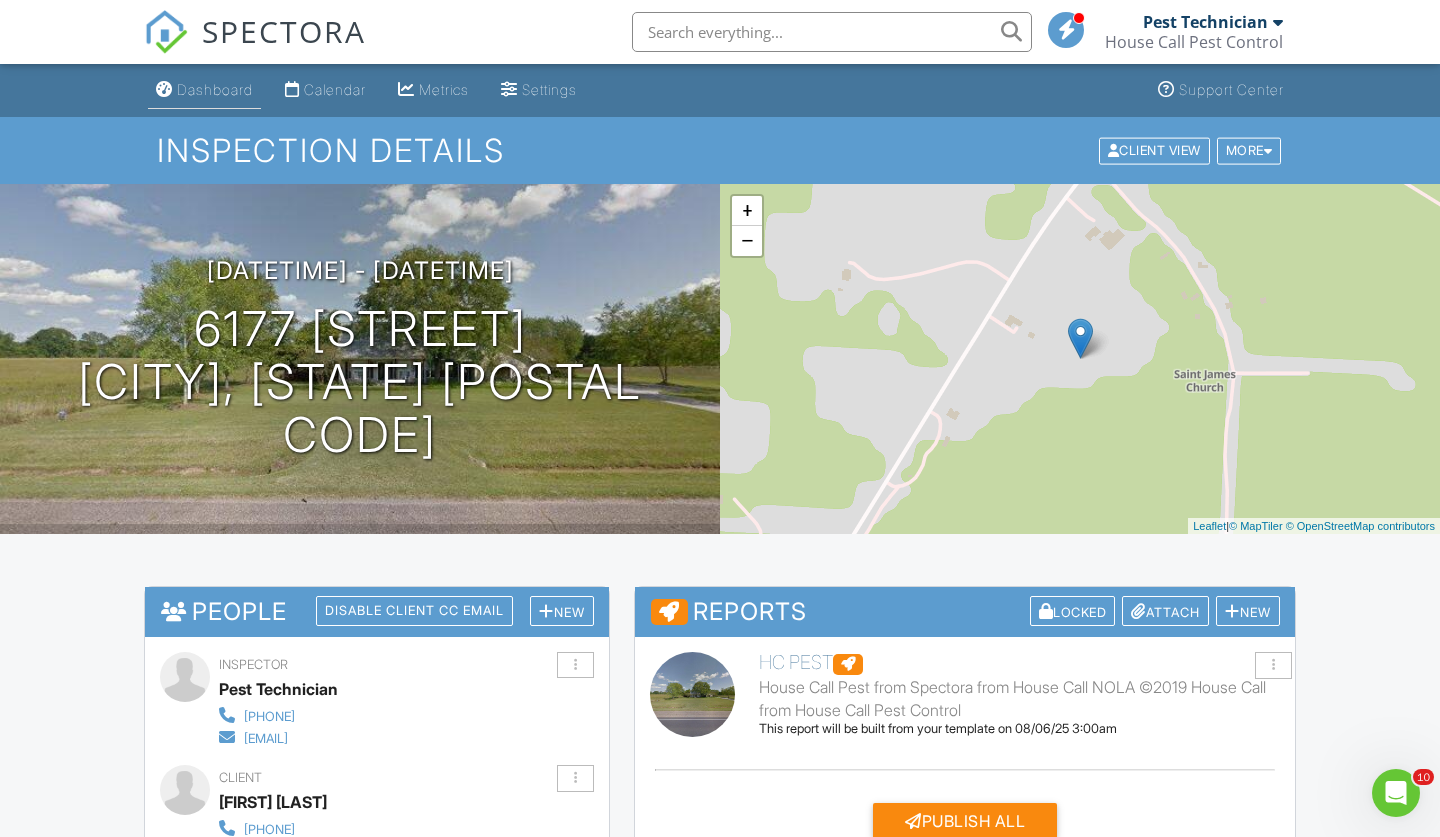 click on "Dashboard" at bounding box center [215, 89] 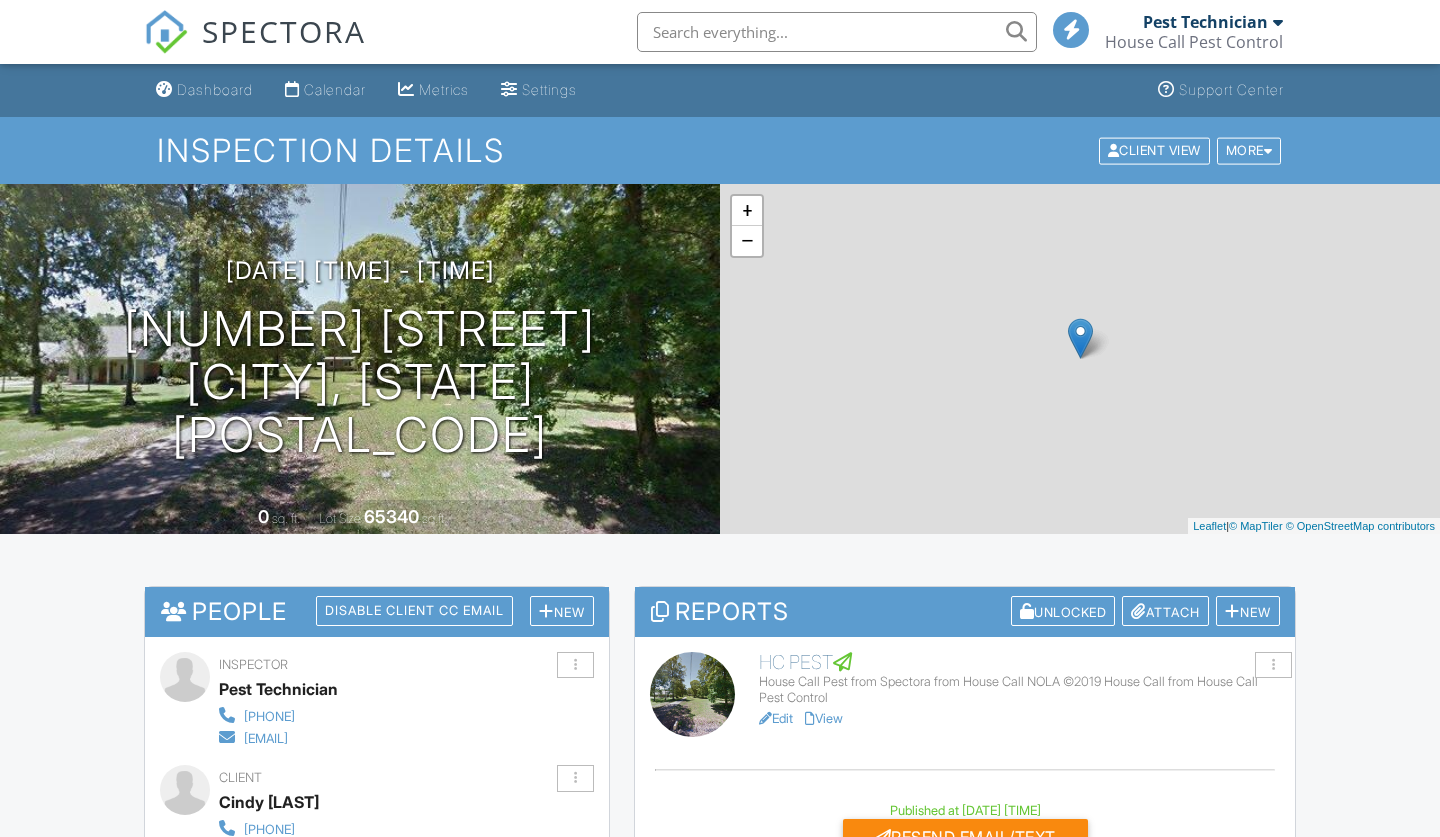 scroll, scrollTop: 0, scrollLeft: 0, axis: both 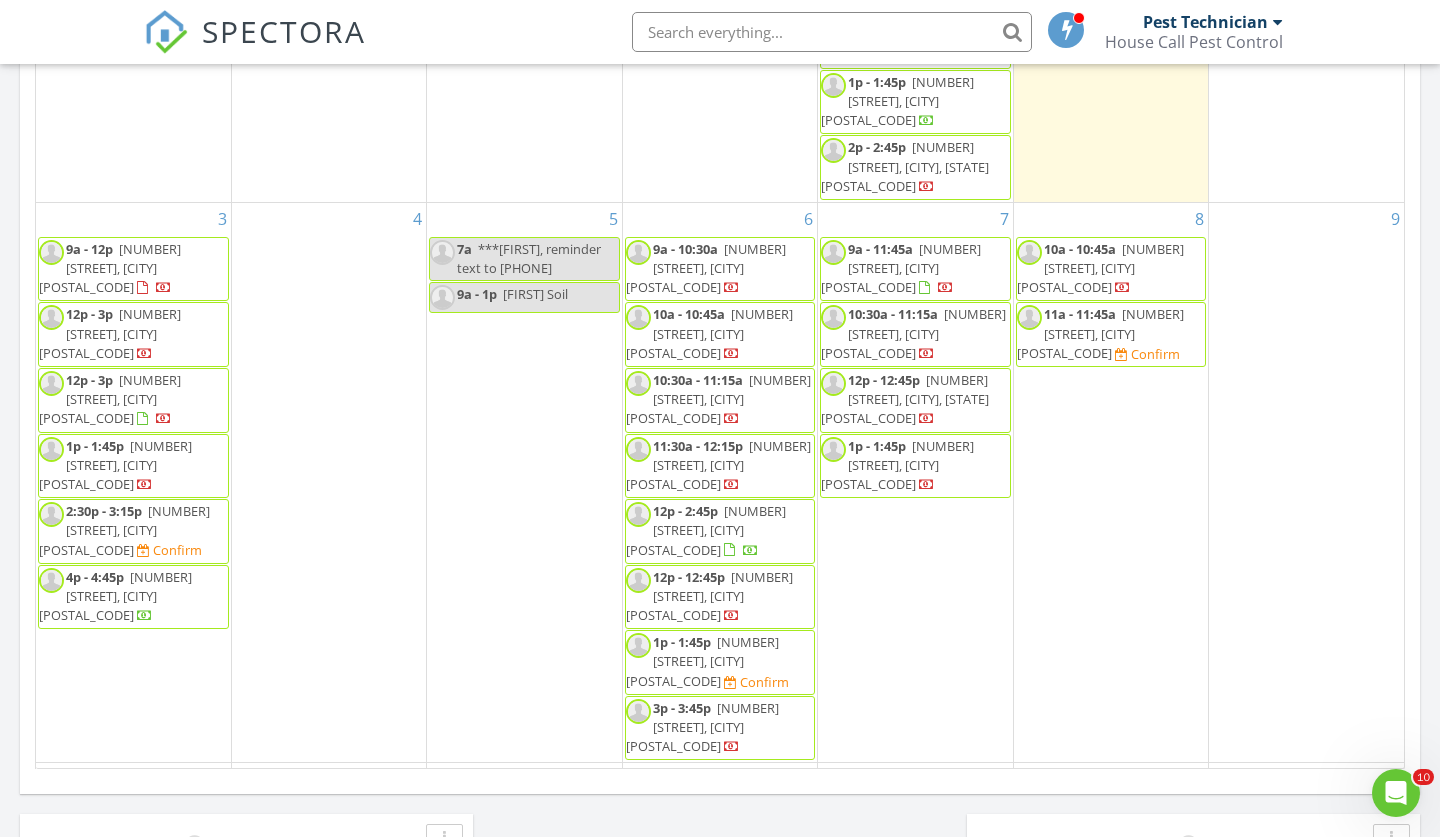 click on "SPECTORA
Pest Technician
House Call Pest Control
Role:
Inspector
Dashboard
New Inspection
Inspections
Calendar
Template Editor
Contacts
Automations
Team
Metrics
Payments
Data Exports
Billing
Reporting
Advanced
Settings
What's New
Sign Out" at bounding box center [720, 32] 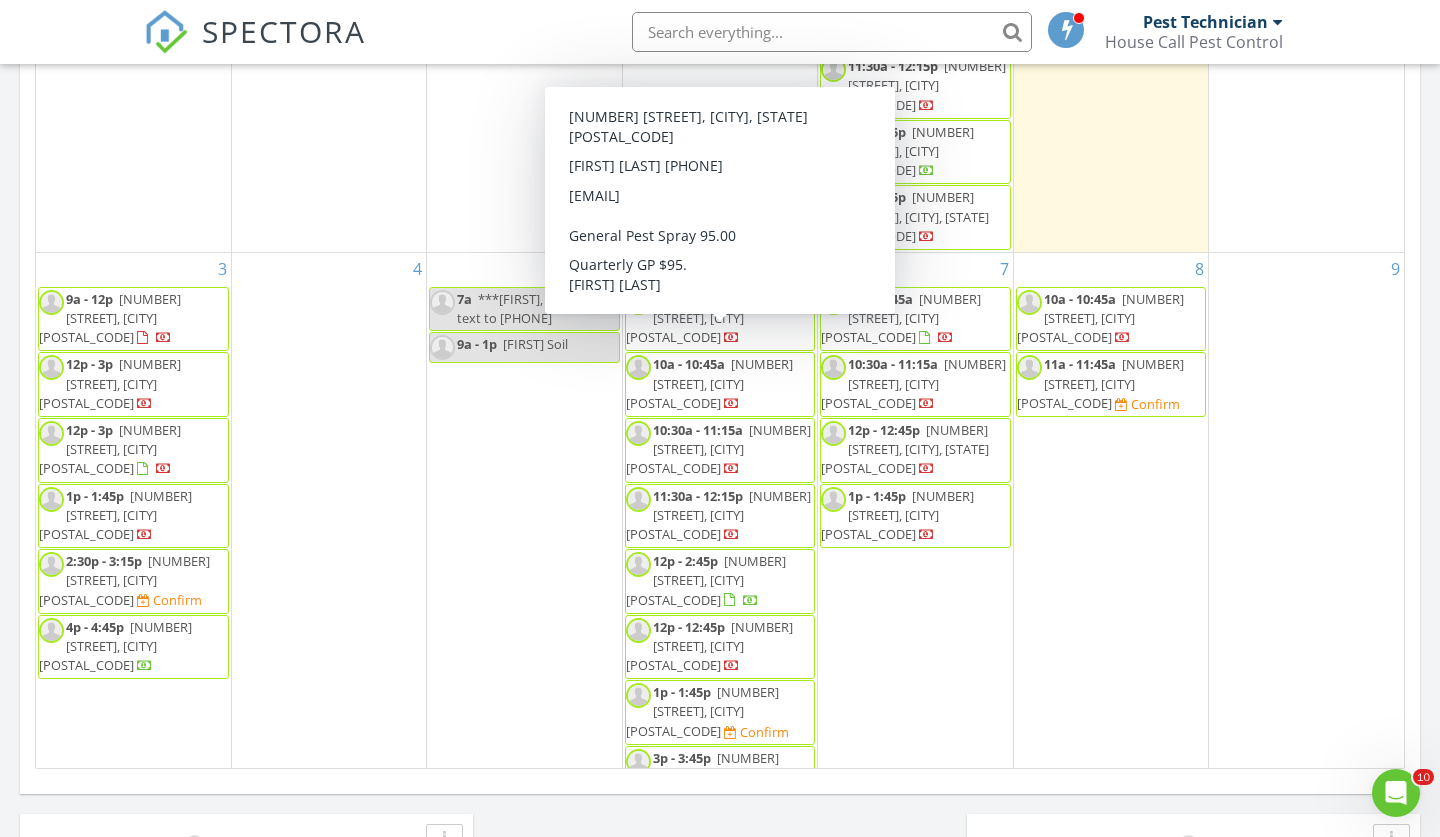 scroll, scrollTop: 162, scrollLeft: 0, axis: vertical 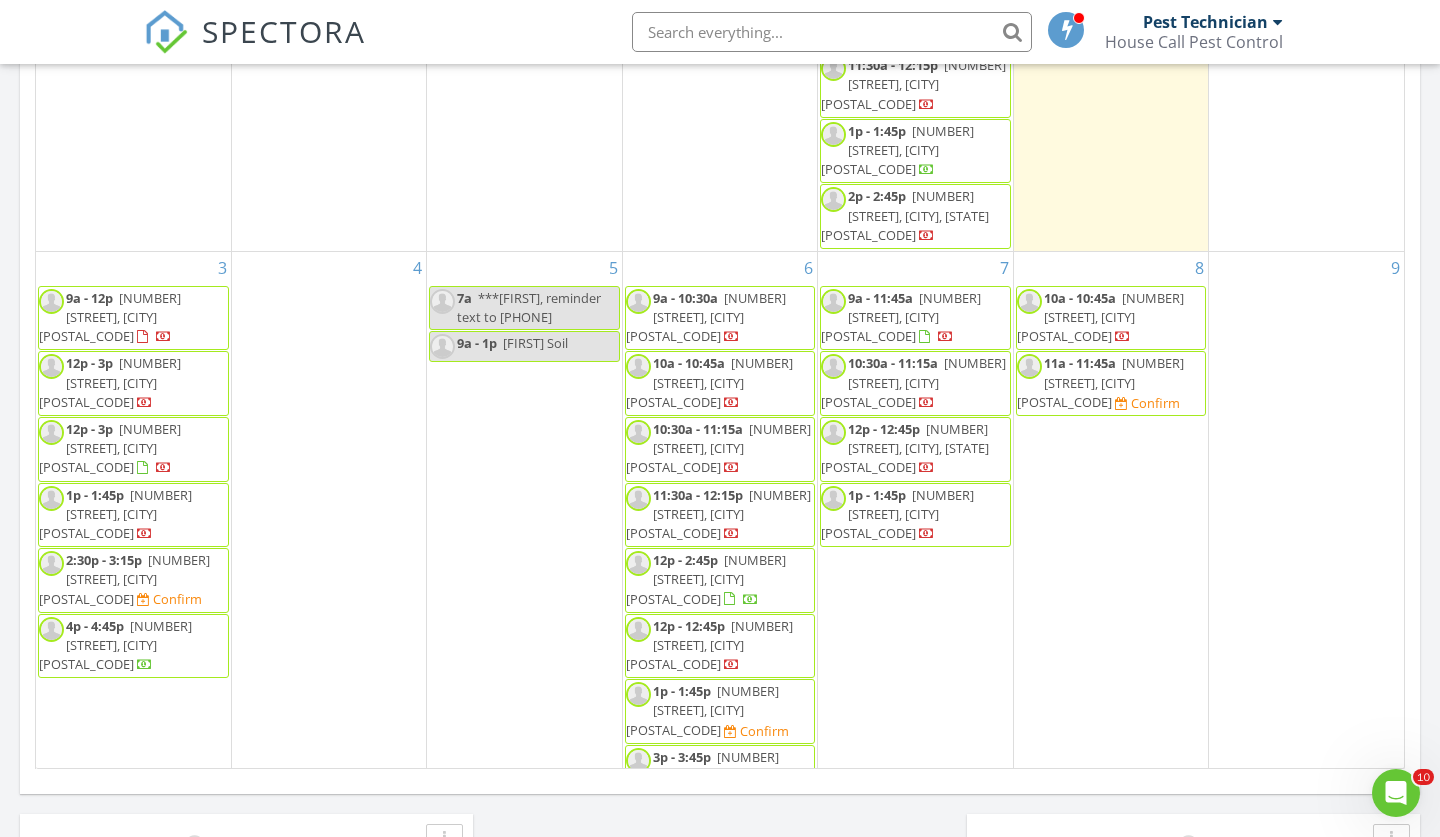 click on "House Call Pest Control" at bounding box center [1194, 42] 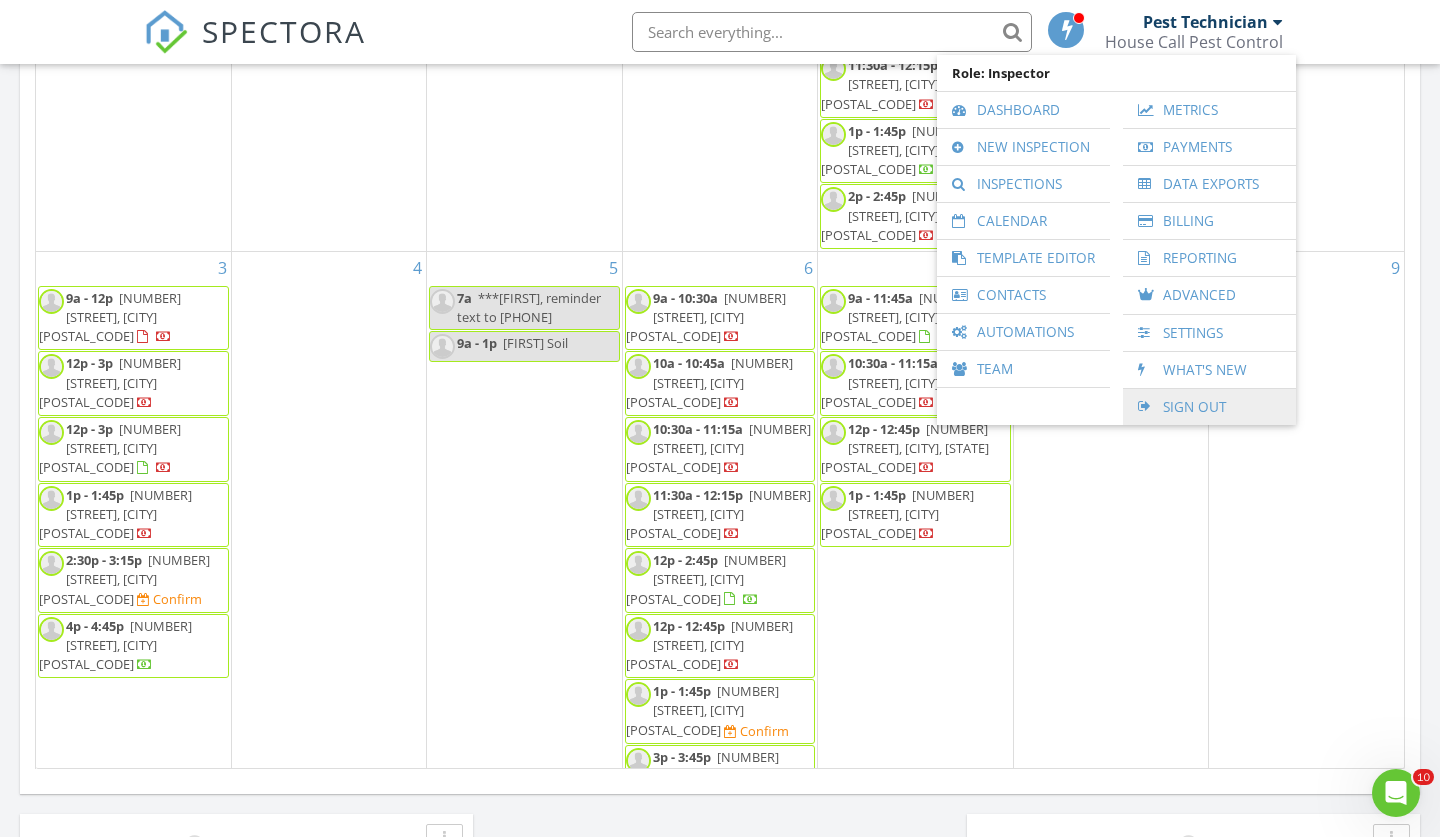 click on "Sign Out" at bounding box center (1209, 407) 